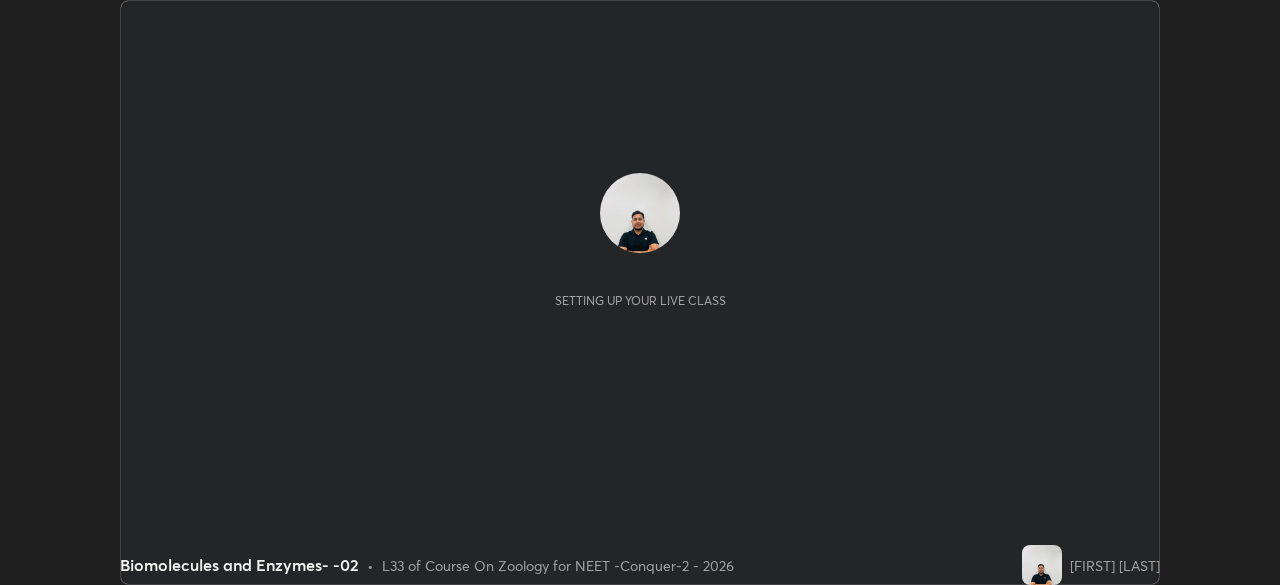 scroll, scrollTop: 0, scrollLeft: 0, axis: both 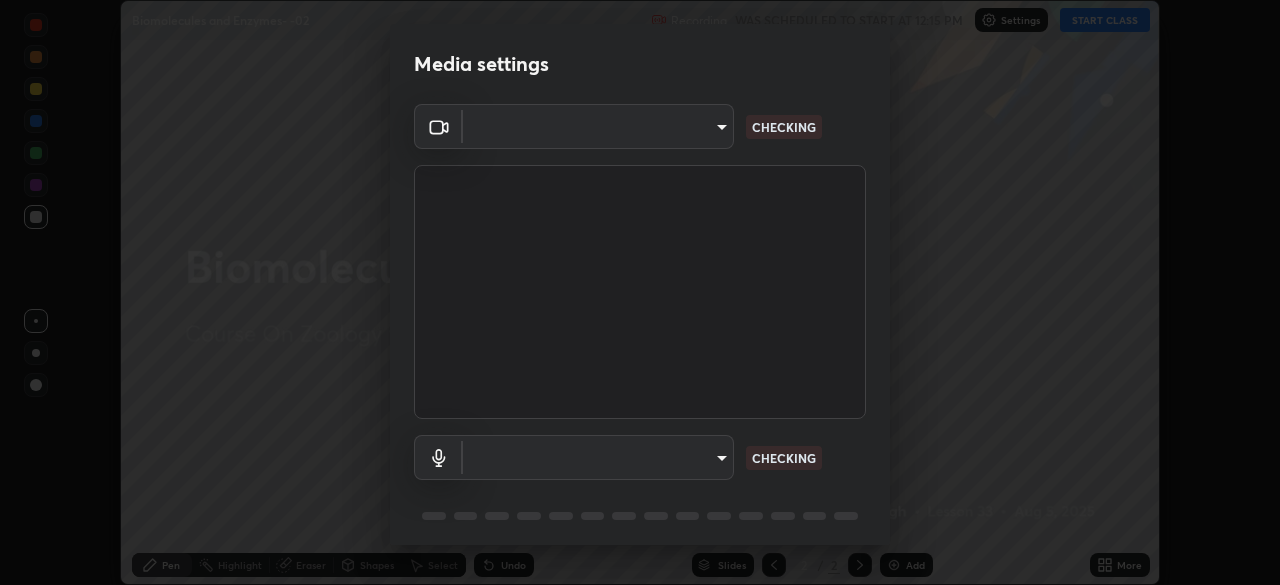 type on "ad23c5e1eec40c929e15baf649206283bee037f2ec2e6fc856d192bb2adaae55" 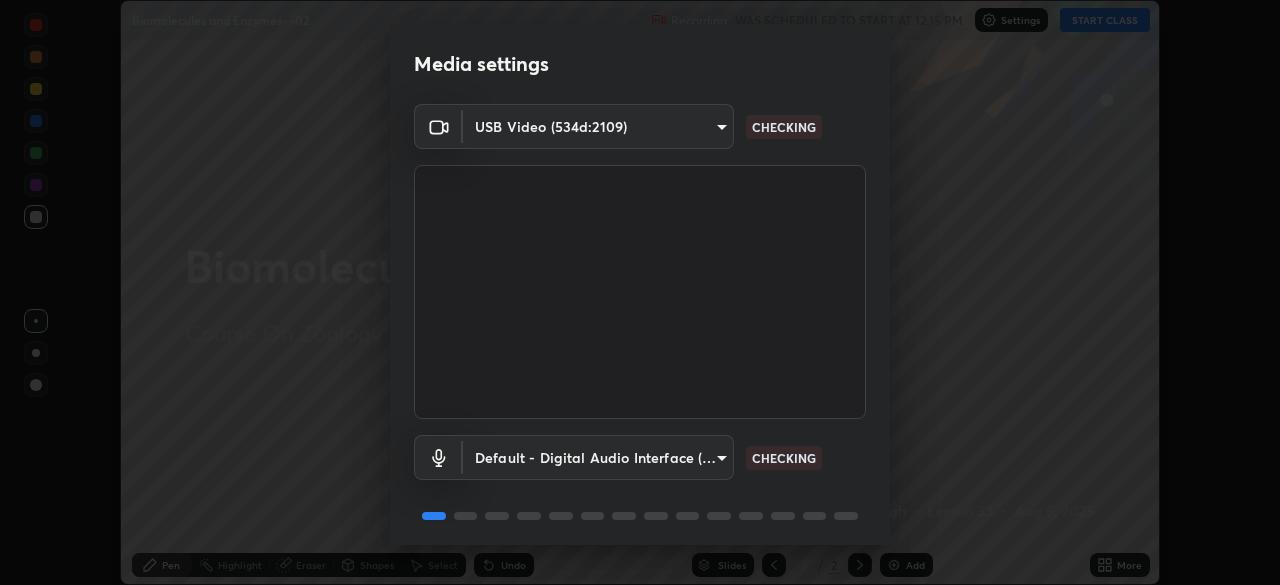 scroll, scrollTop: 71, scrollLeft: 0, axis: vertical 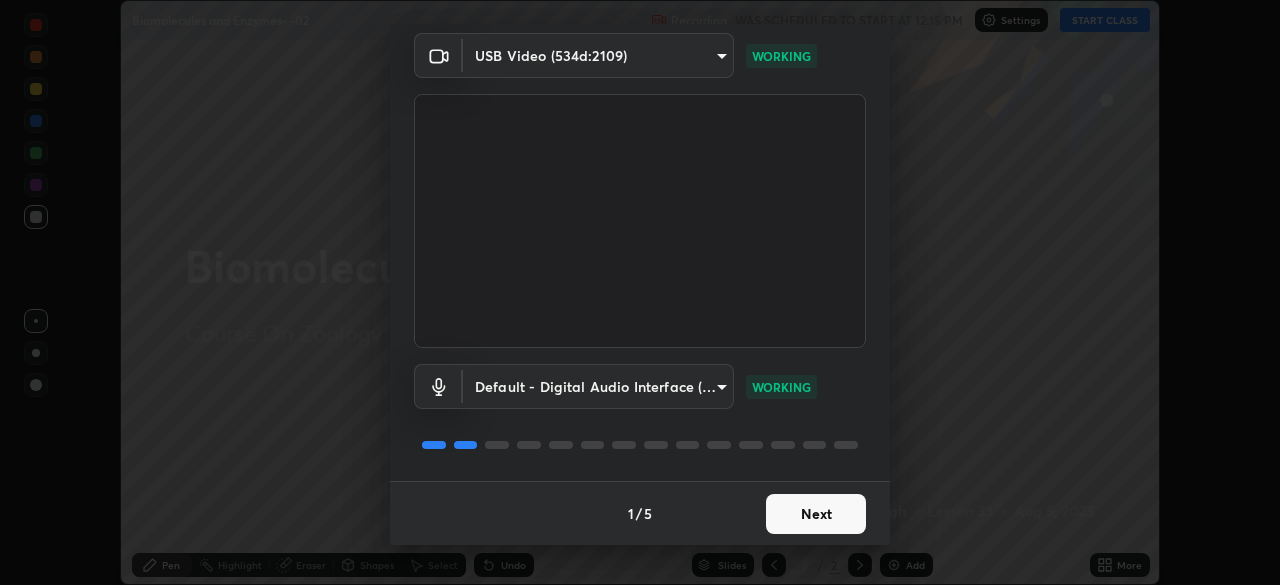 click on "Next" at bounding box center (816, 514) 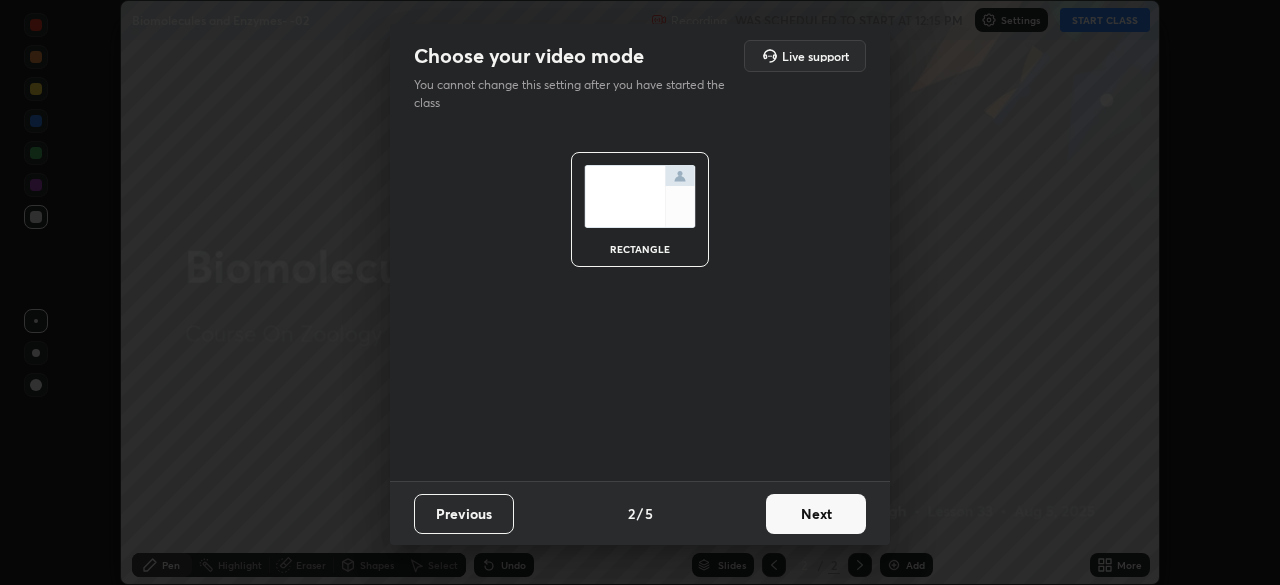 scroll, scrollTop: 0, scrollLeft: 0, axis: both 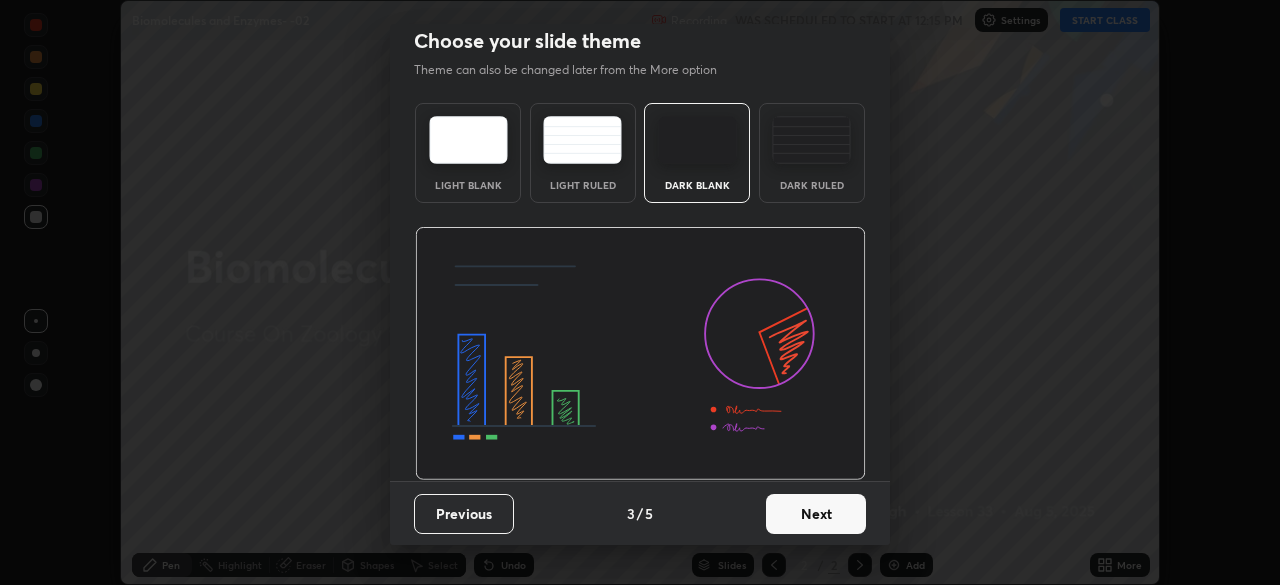 click on "Next" at bounding box center [816, 514] 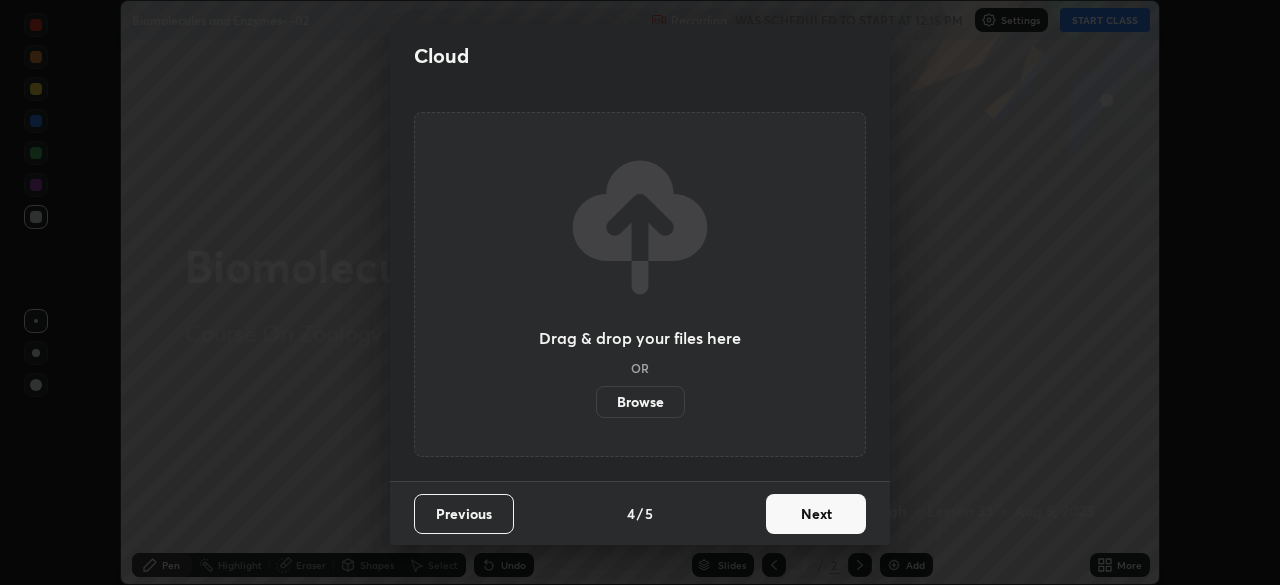 click on "Next" at bounding box center (816, 514) 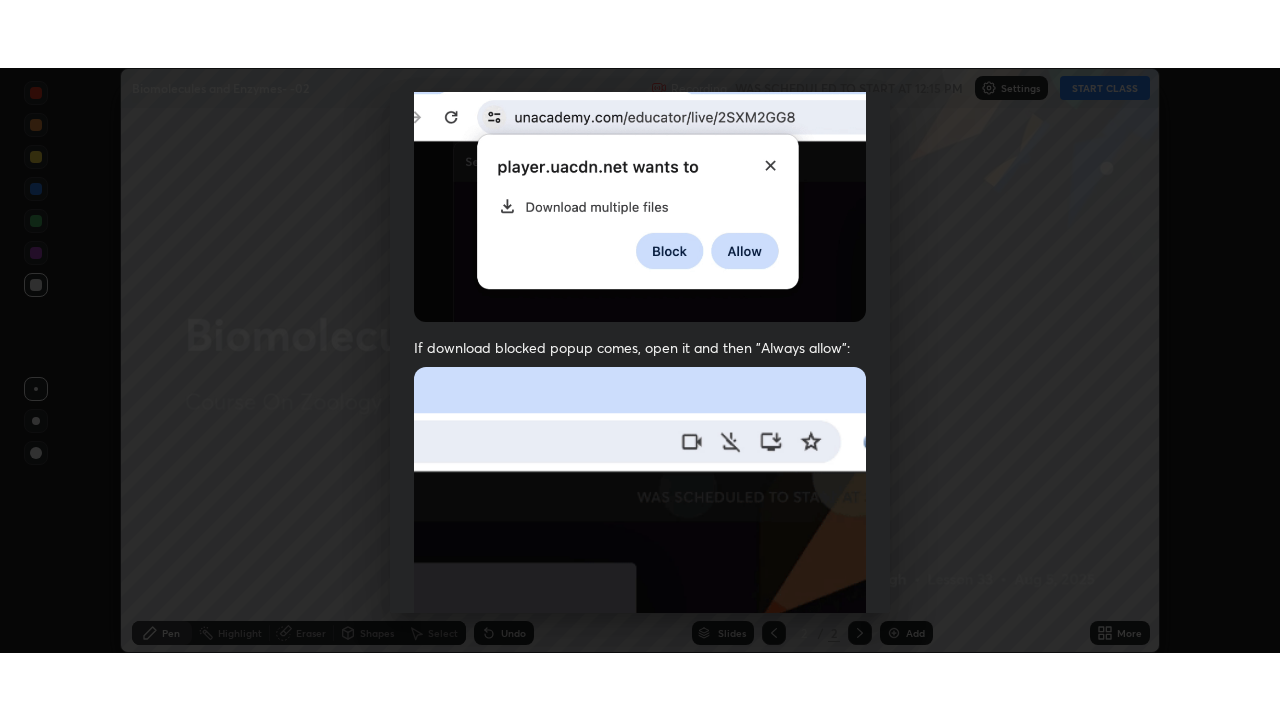 scroll, scrollTop: 479, scrollLeft: 0, axis: vertical 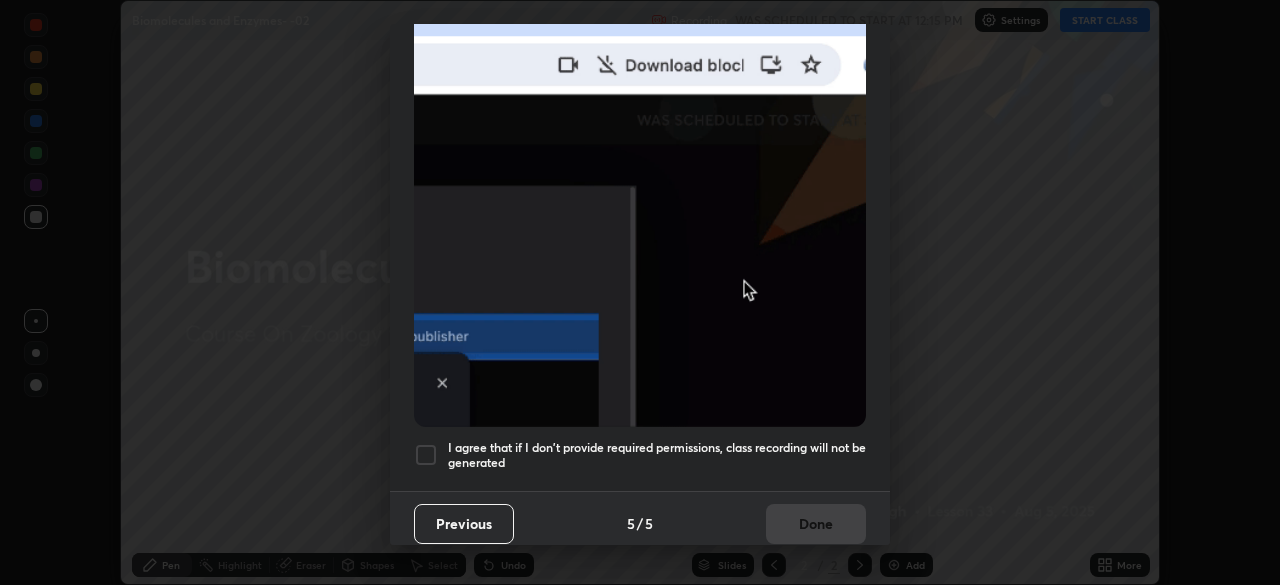 click at bounding box center [426, 455] 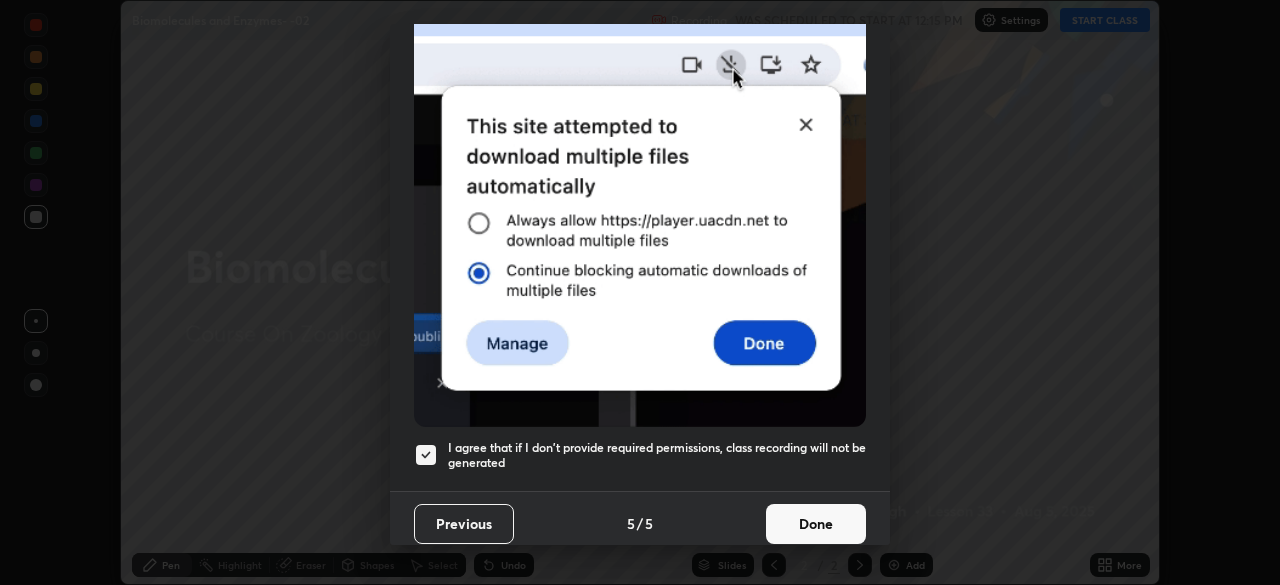 click on "Done" at bounding box center [816, 524] 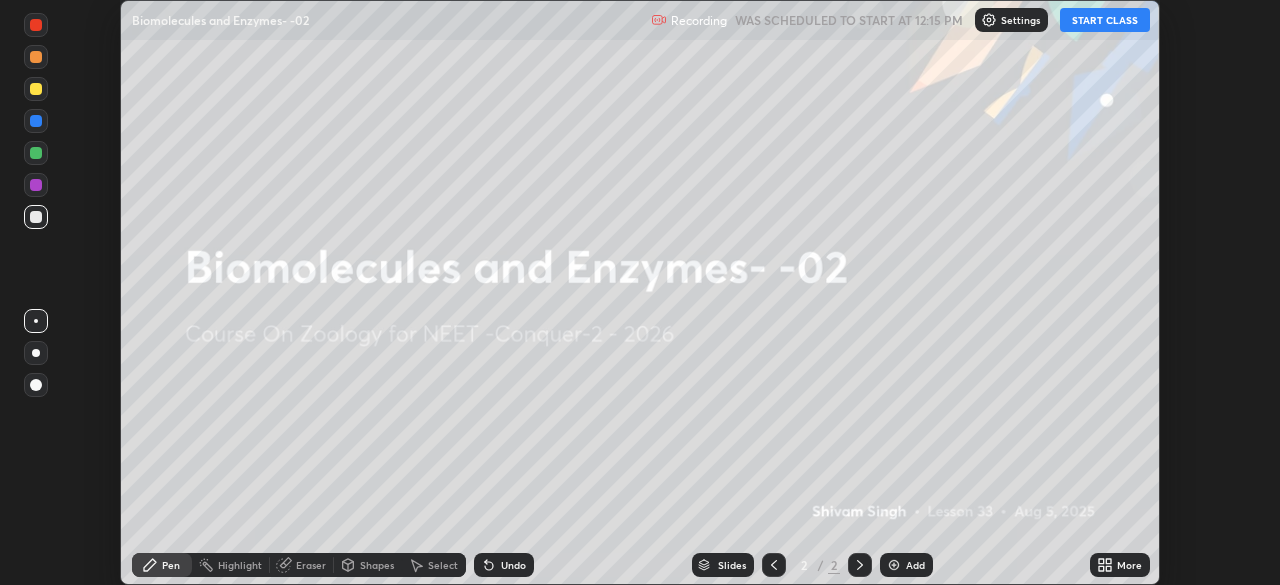 click 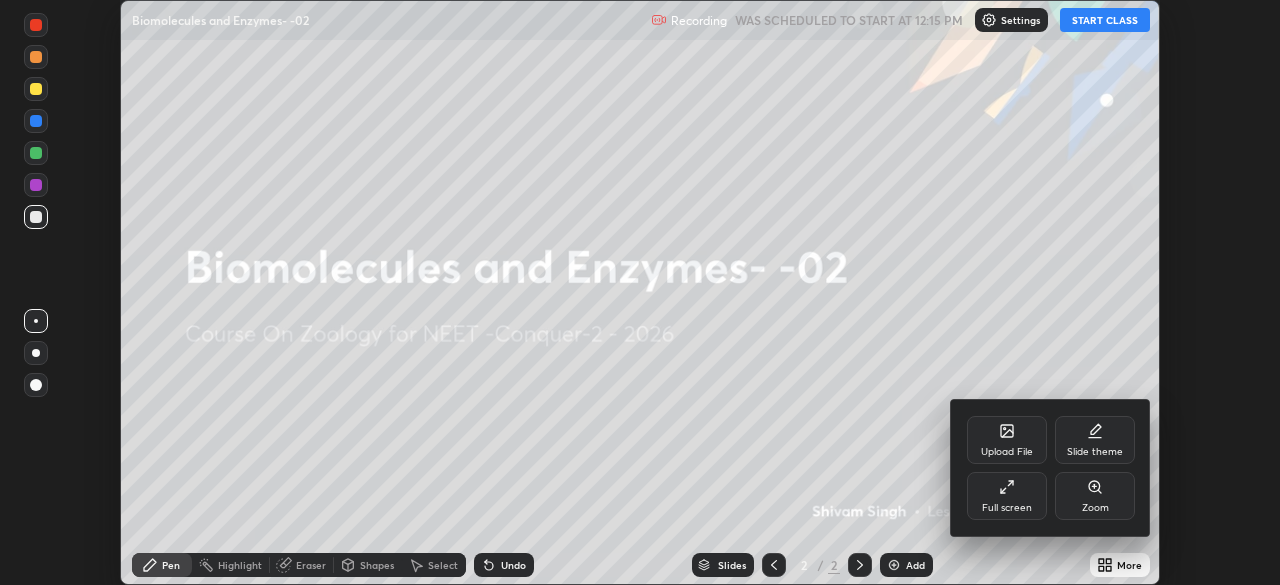 click on "Full screen" at bounding box center [1007, 496] 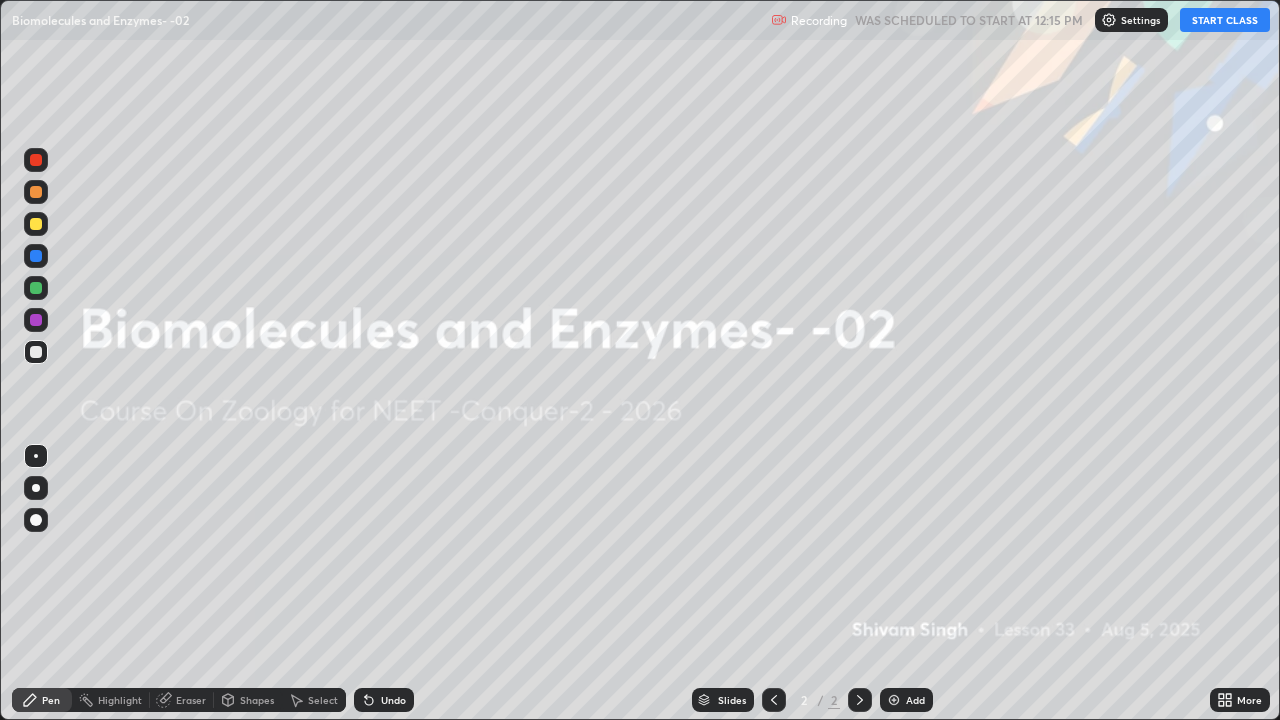 scroll, scrollTop: 99280, scrollLeft: 98720, axis: both 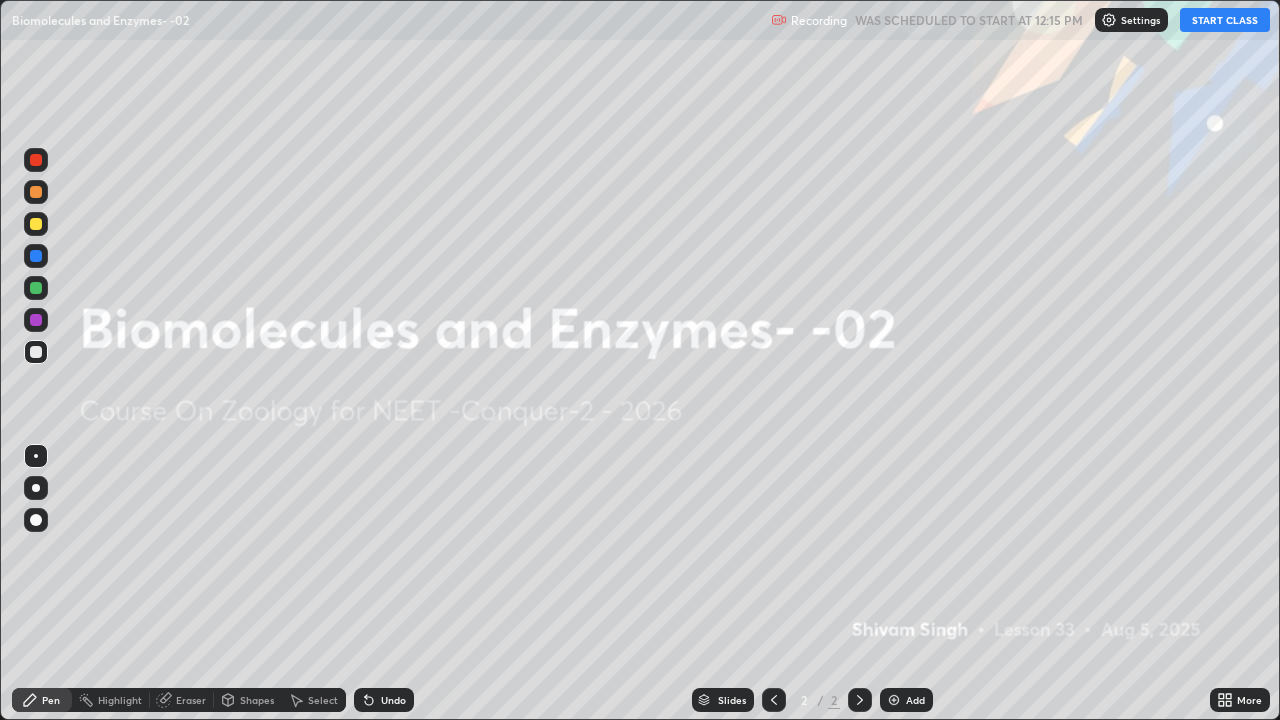 click at bounding box center (894, 700) 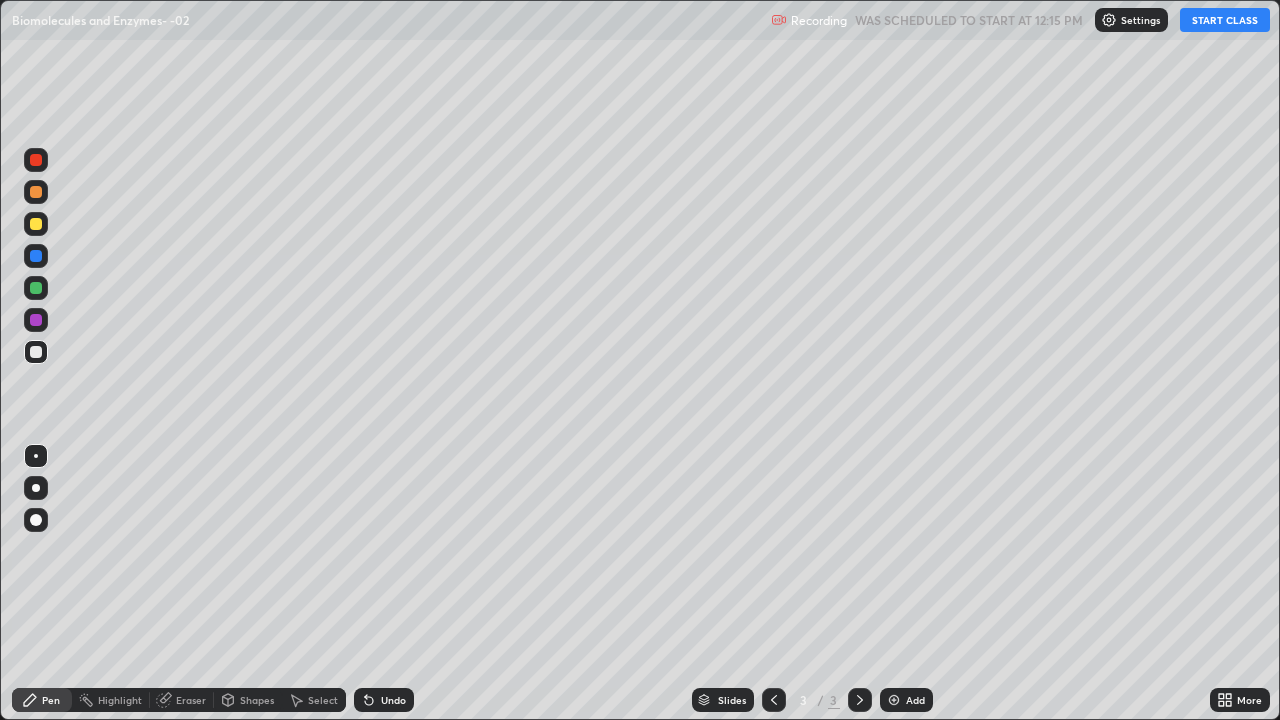 click on "START CLASS" at bounding box center (1225, 20) 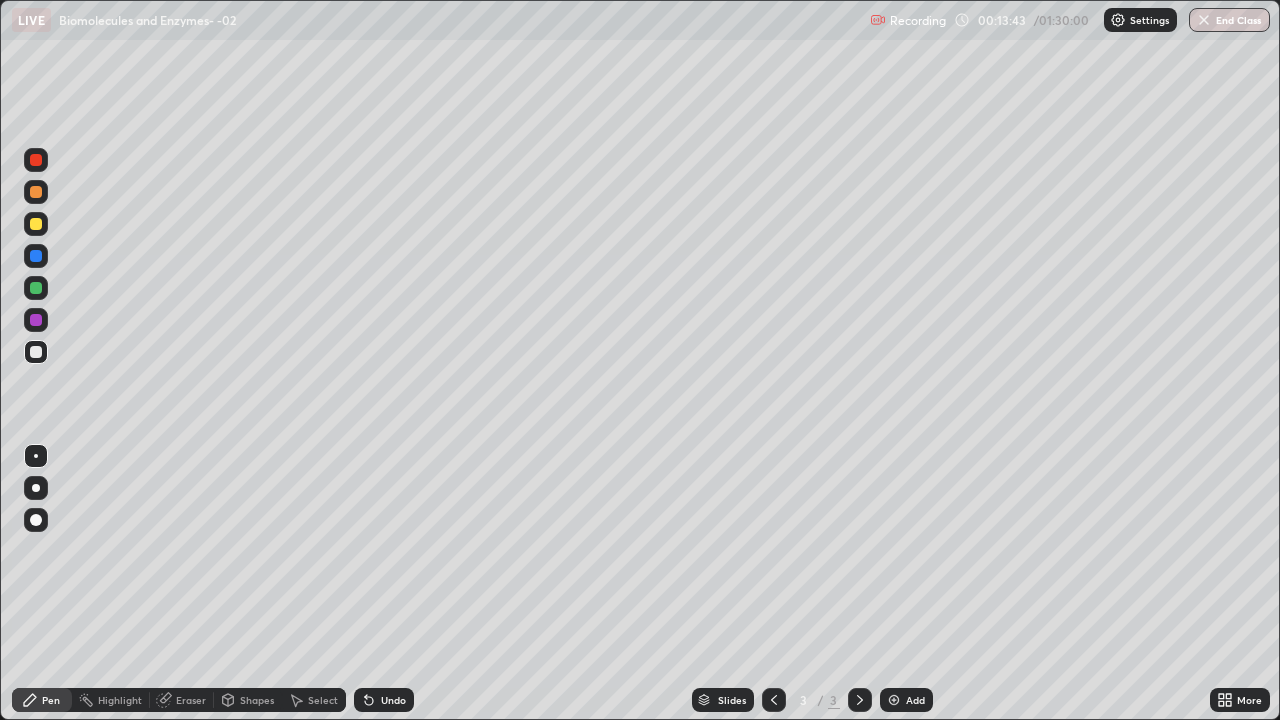 click at bounding box center (36, 488) 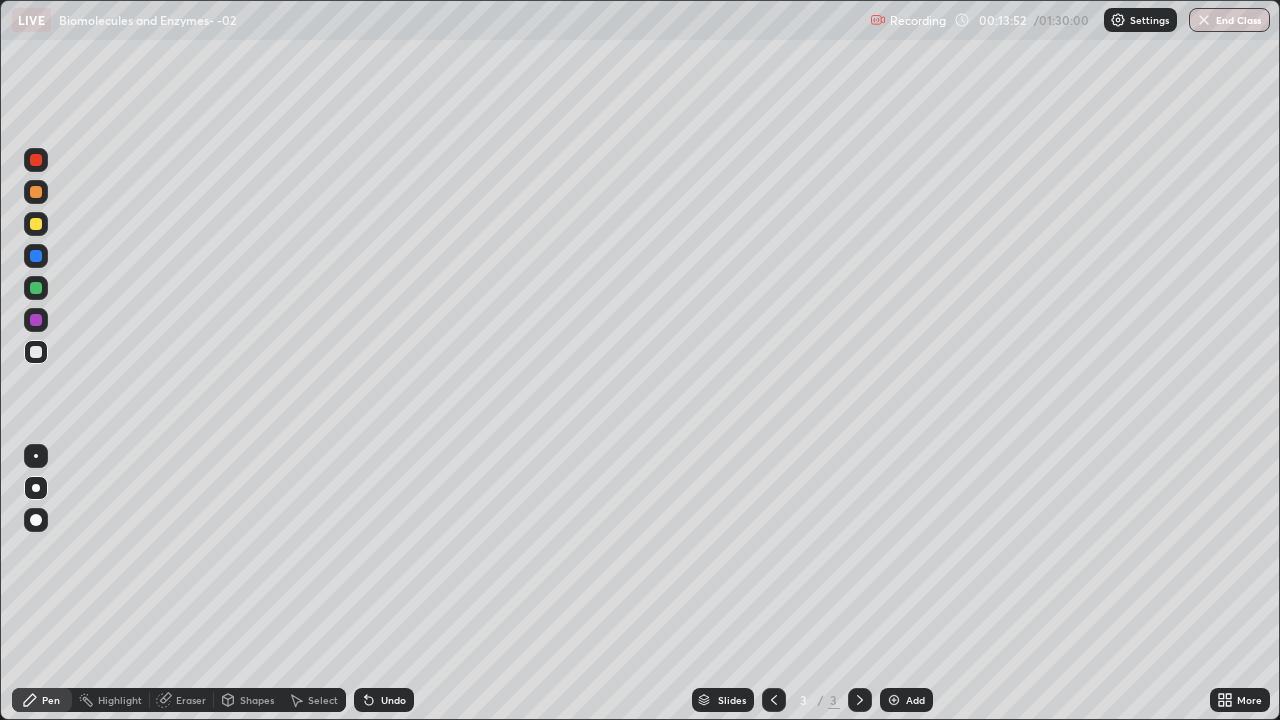 click at bounding box center [36, 256] 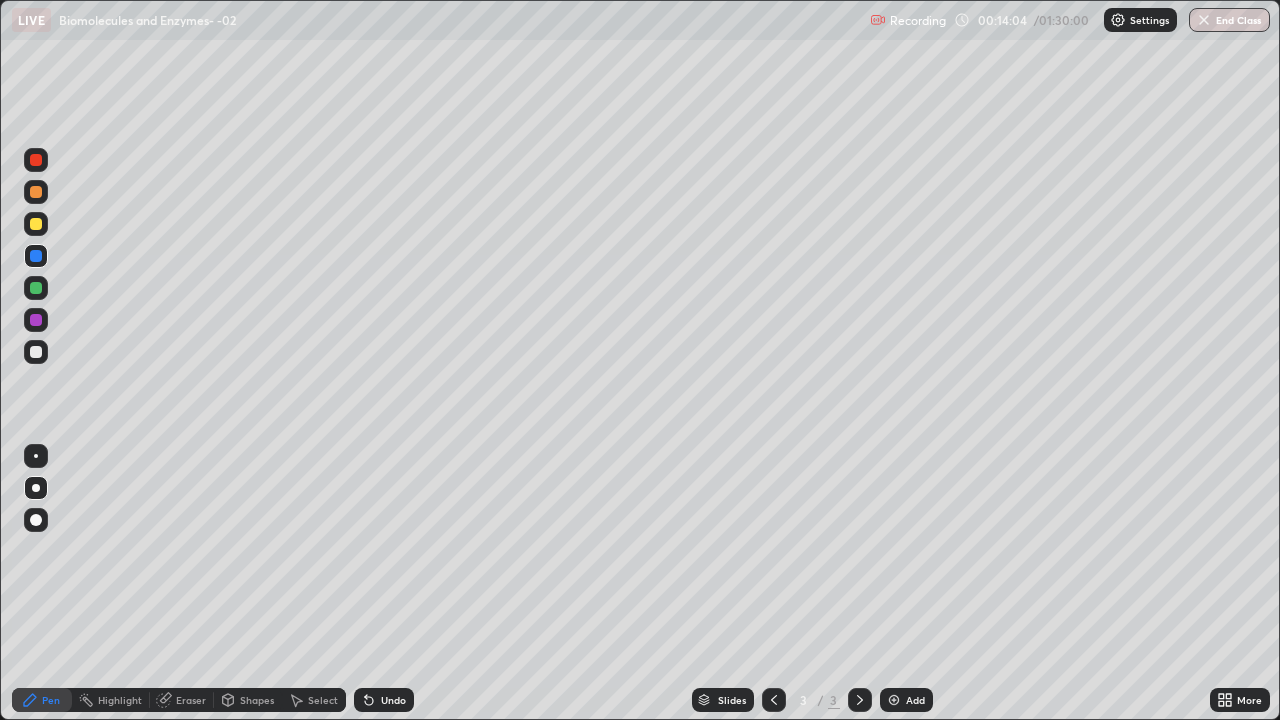 click on "Undo" at bounding box center (384, 700) 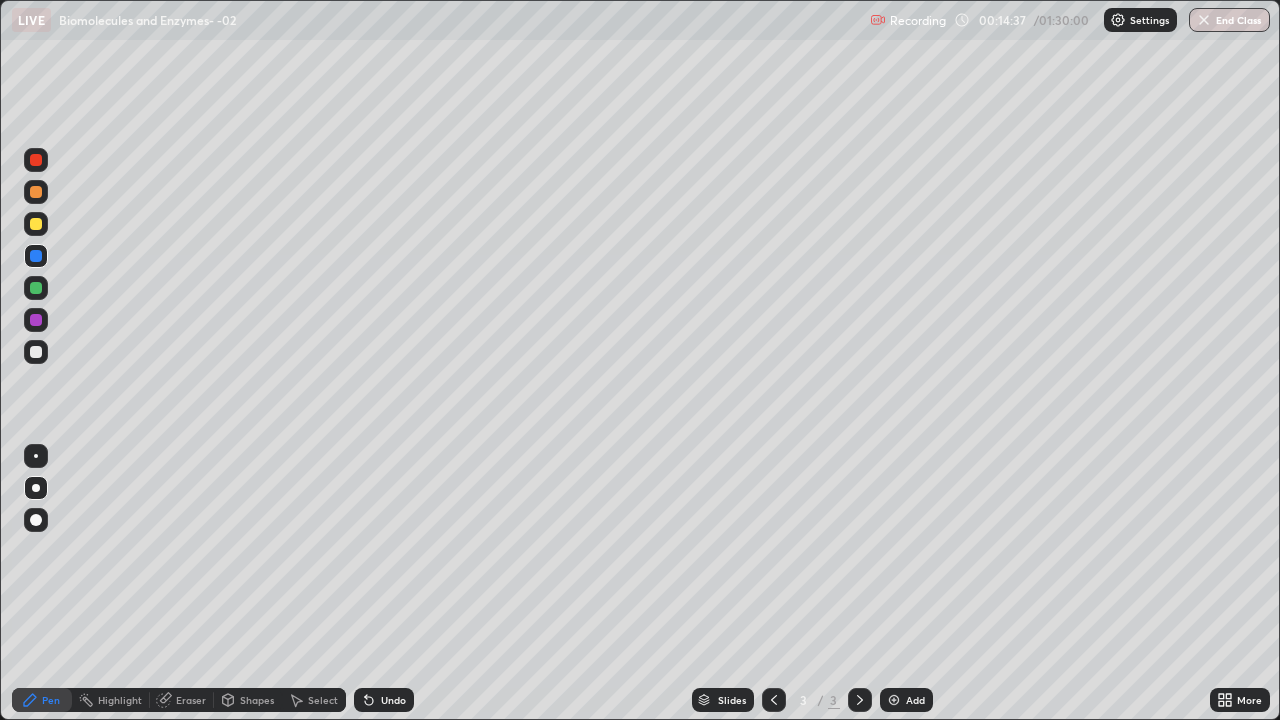 click at bounding box center [36, 288] 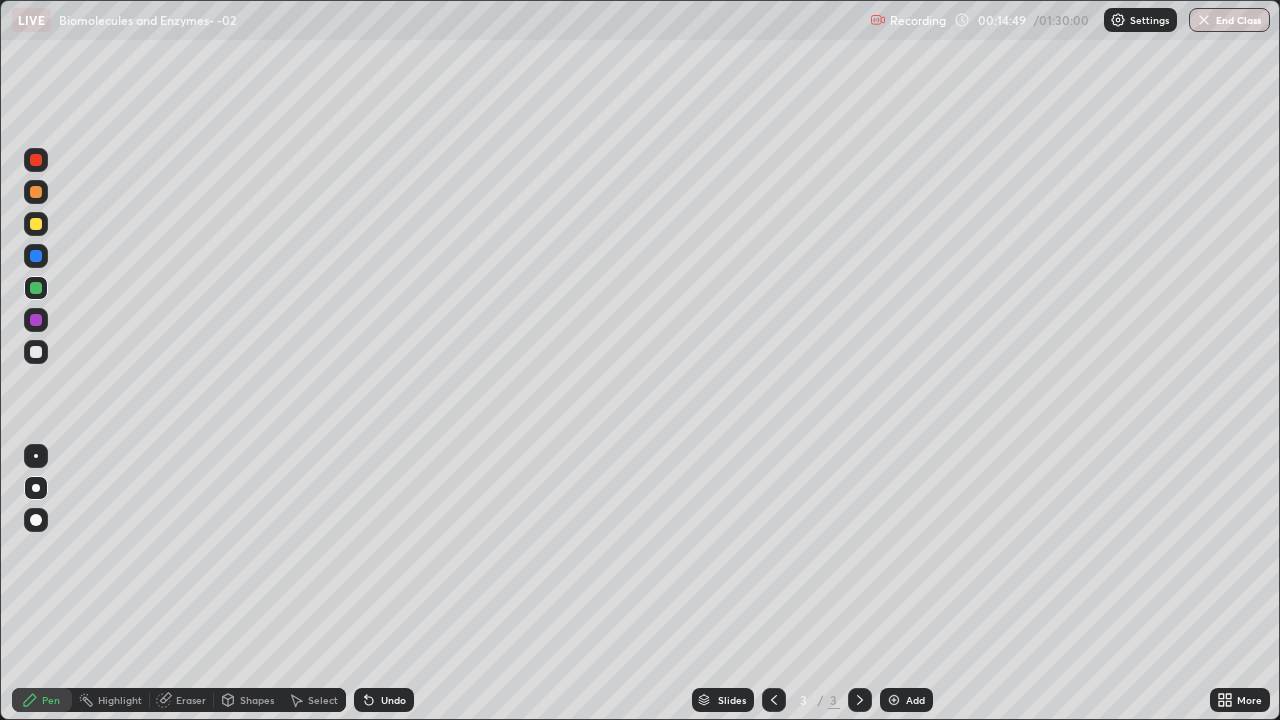 click on "Undo" at bounding box center (384, 700) 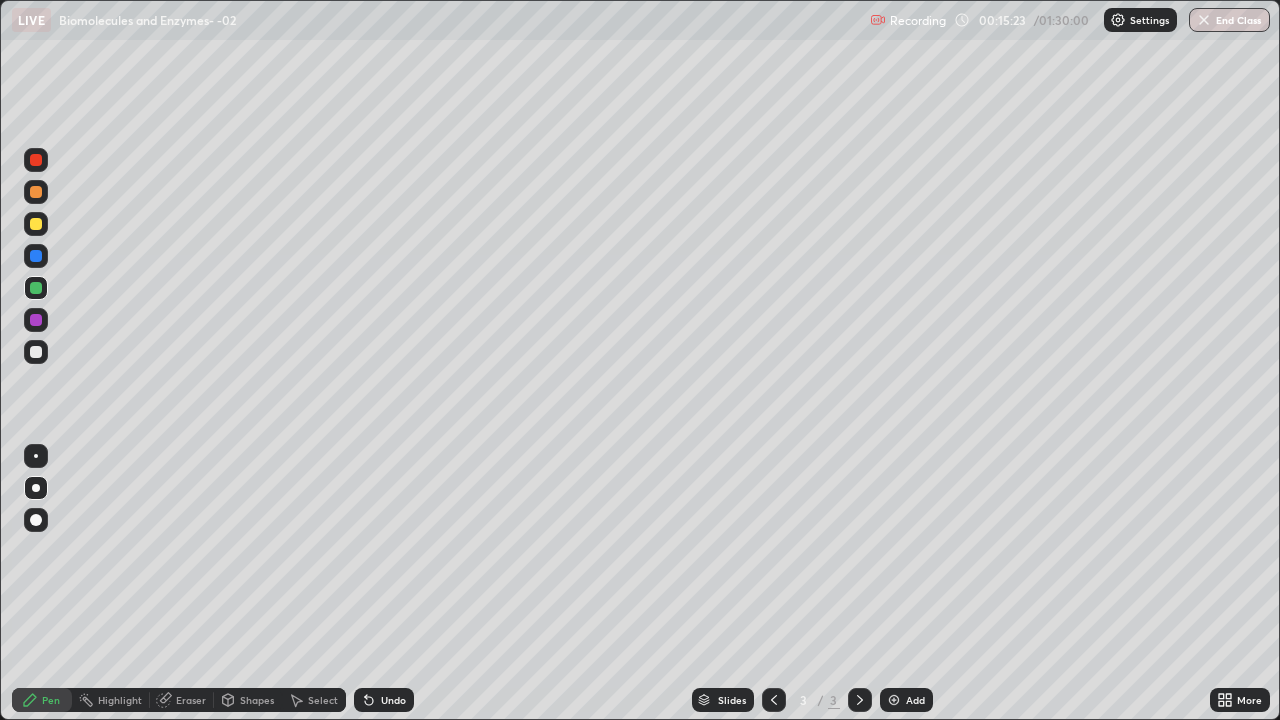 click at bounding box center (36, 288) 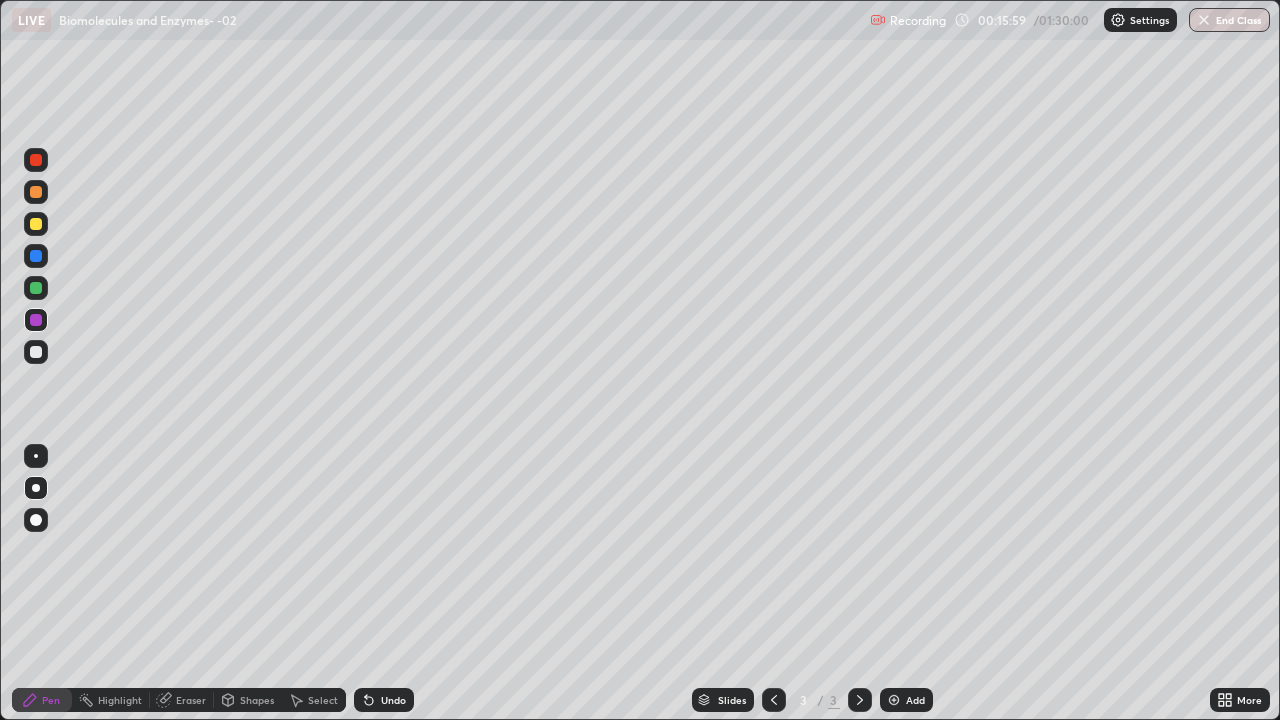 click at bounding box center [36, 320] 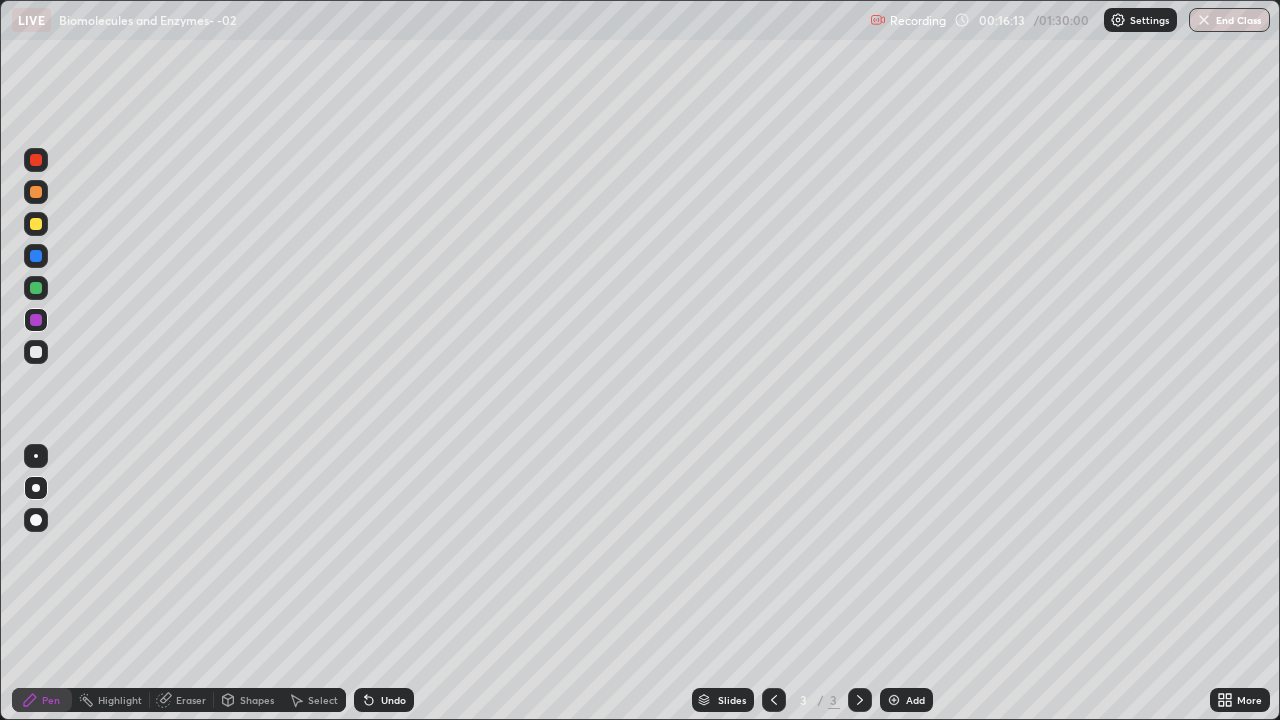 click at bounding box center [36, 288] 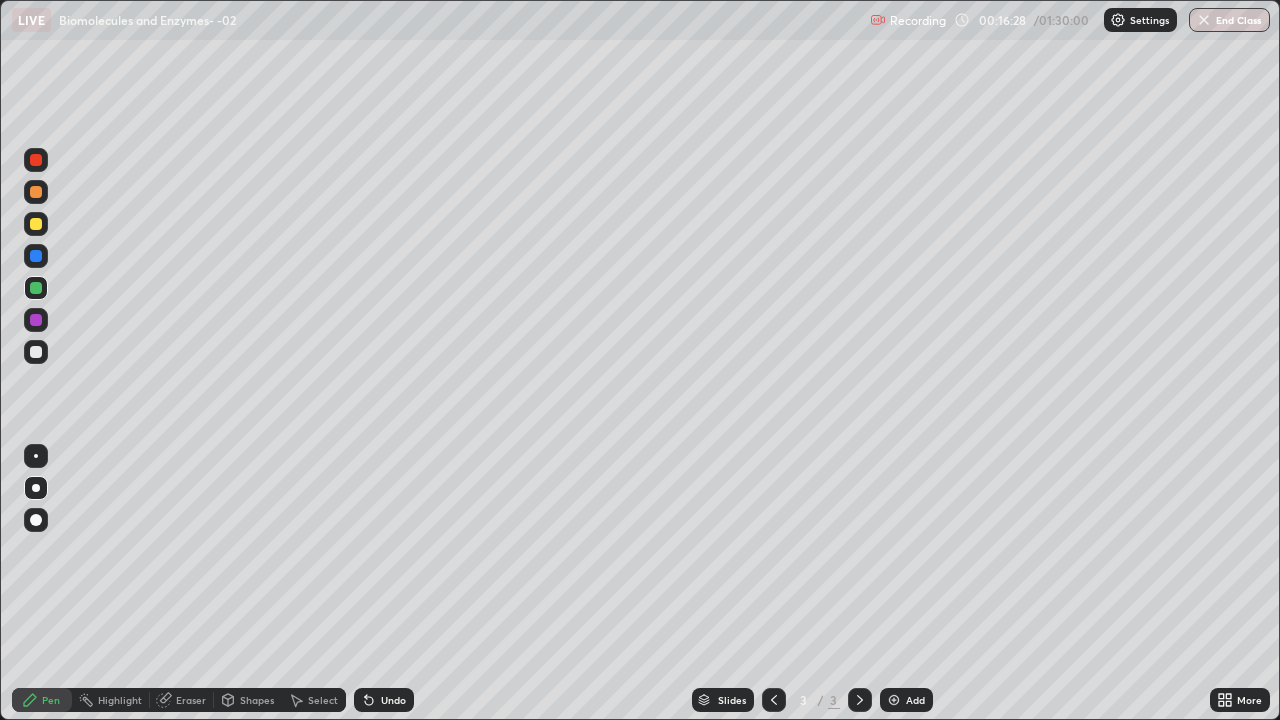 click on "Undo" at bounding box center [380, 700] 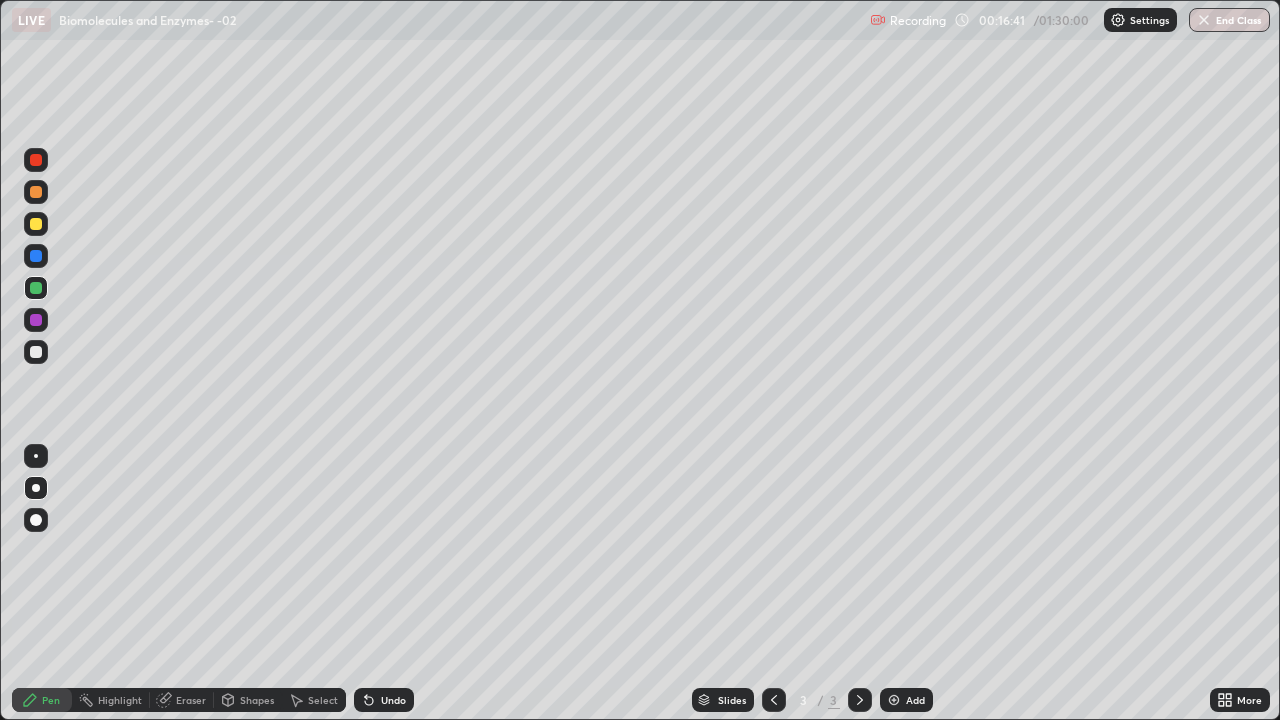 click at bounding box center [36, 320] 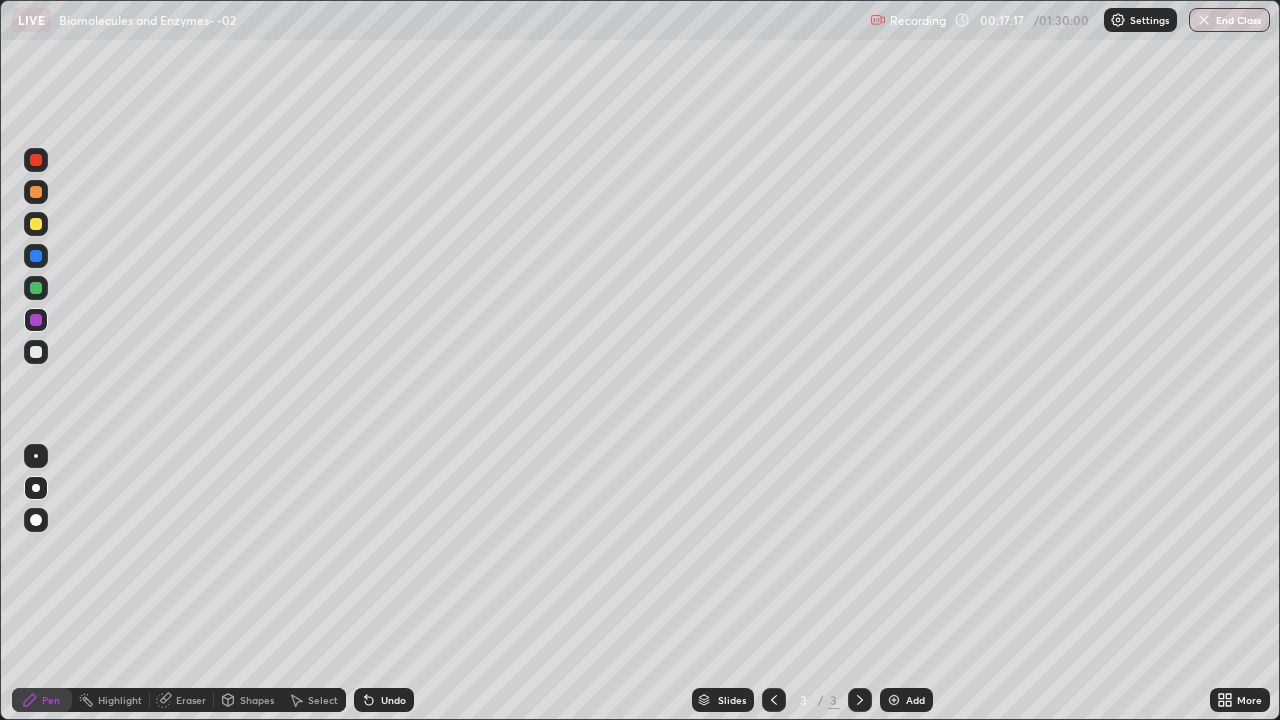 click on "Undo" at bounding box center [384, 700] 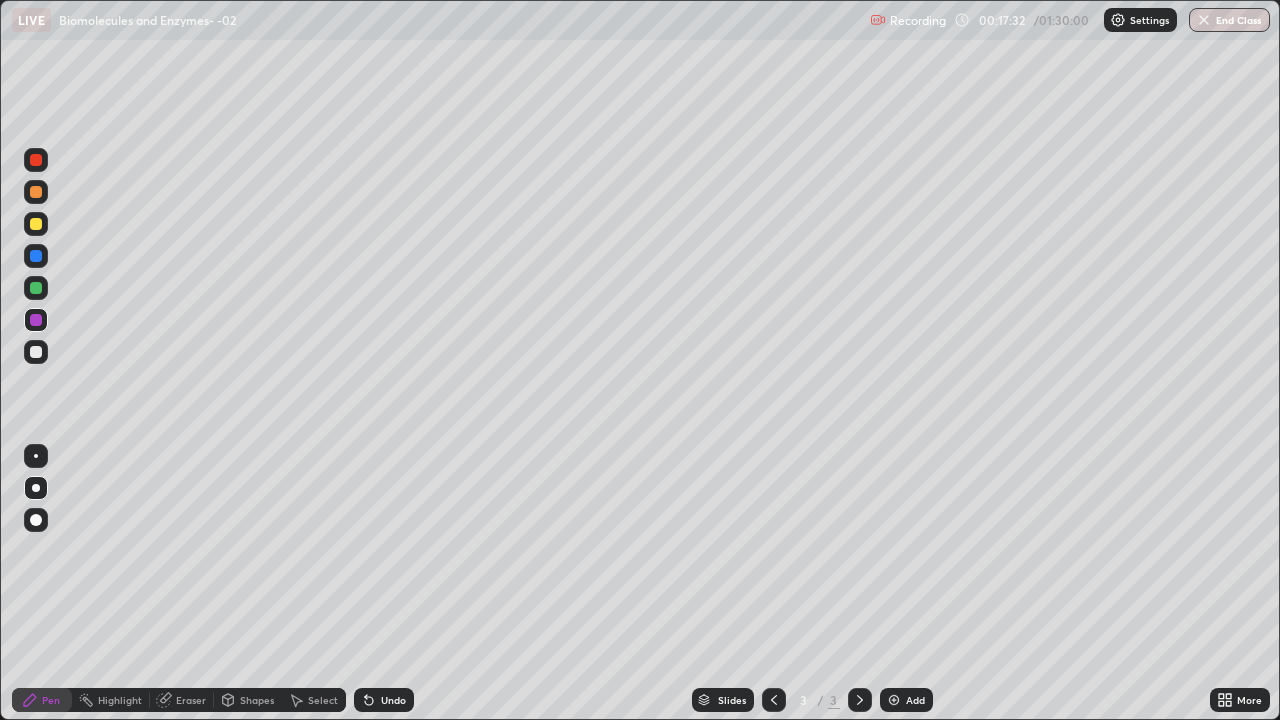 click at bounding box center (36, 352) 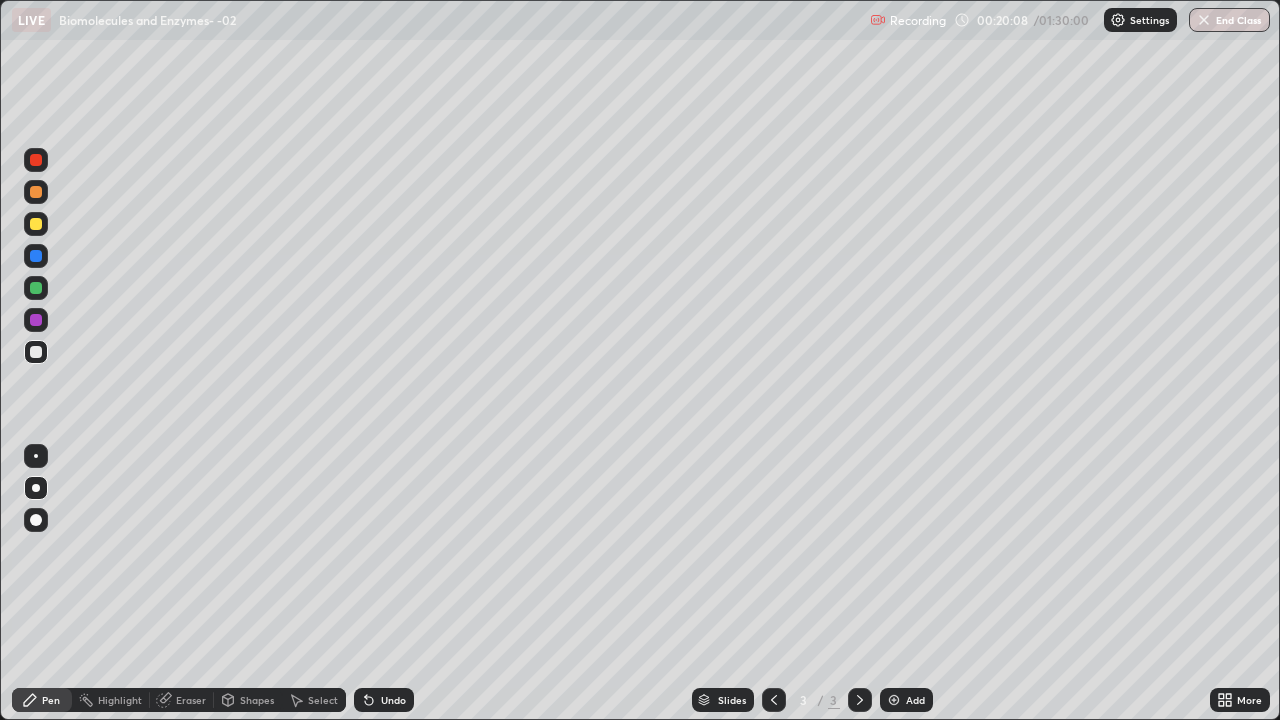 click on "Eraser" at bounding box center [182, 700] 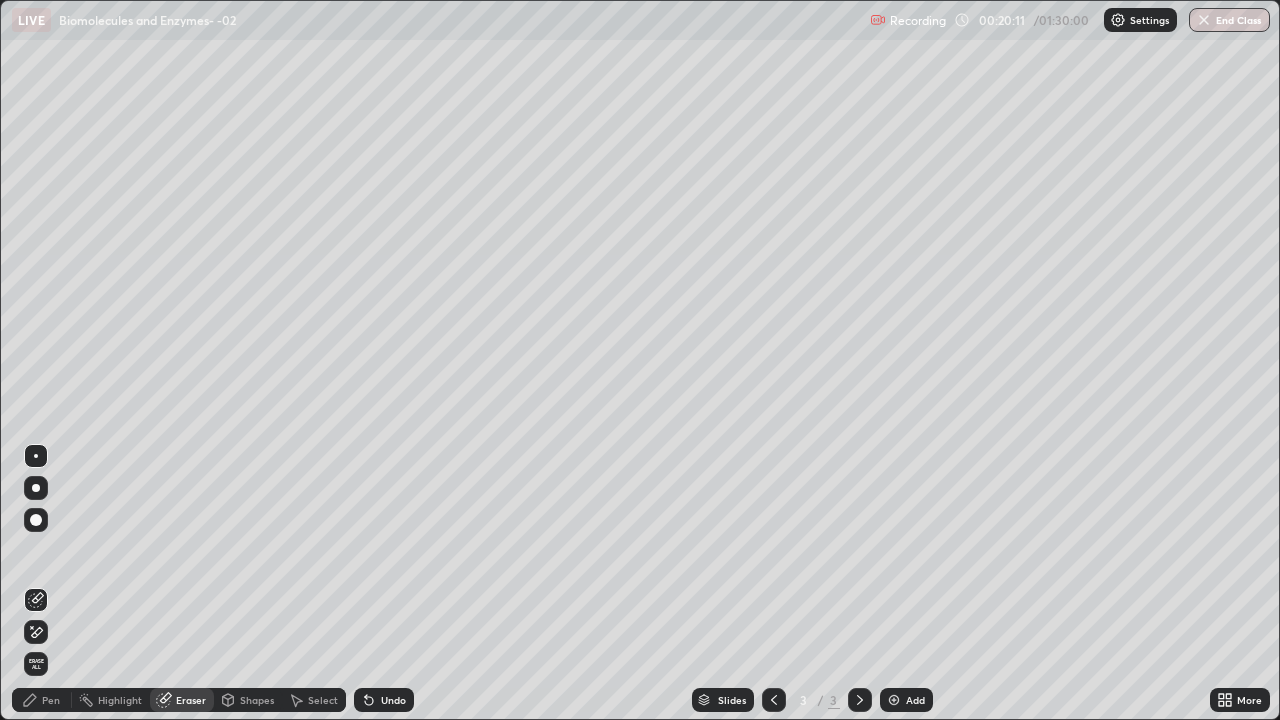 click on "Pen" at bounding box center [42, 700] 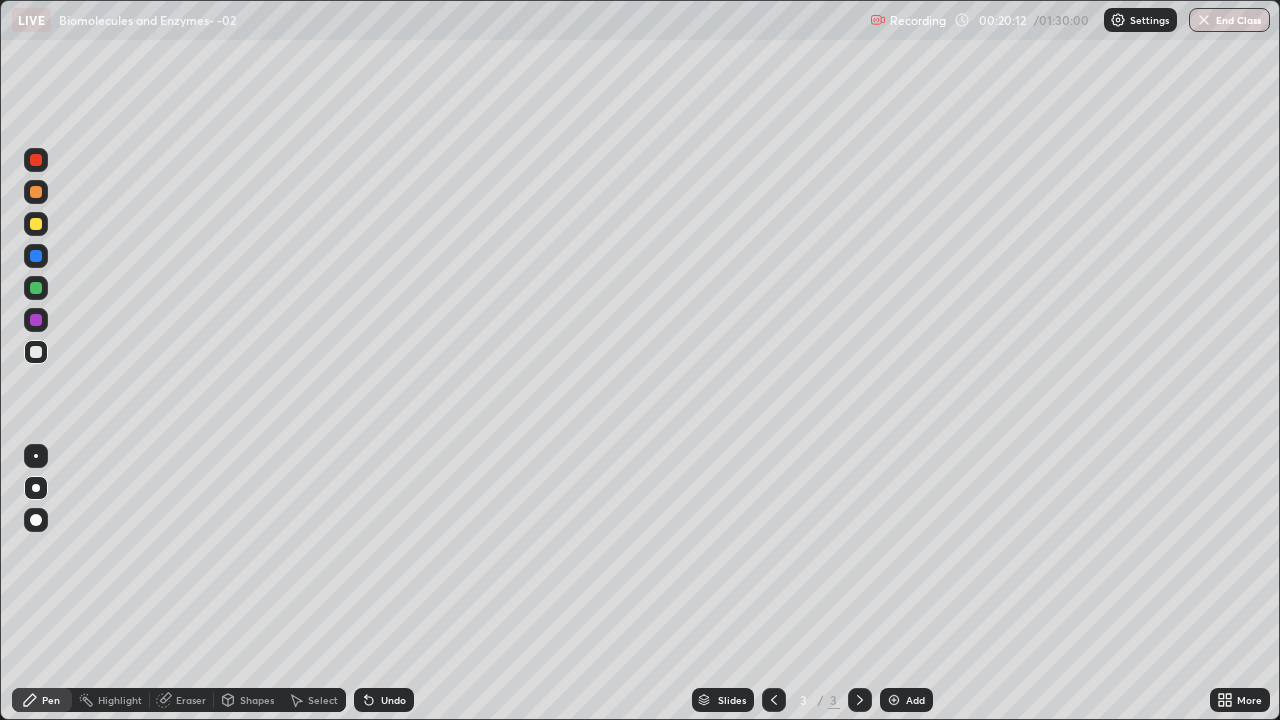 click at bounding box center [36, 320] 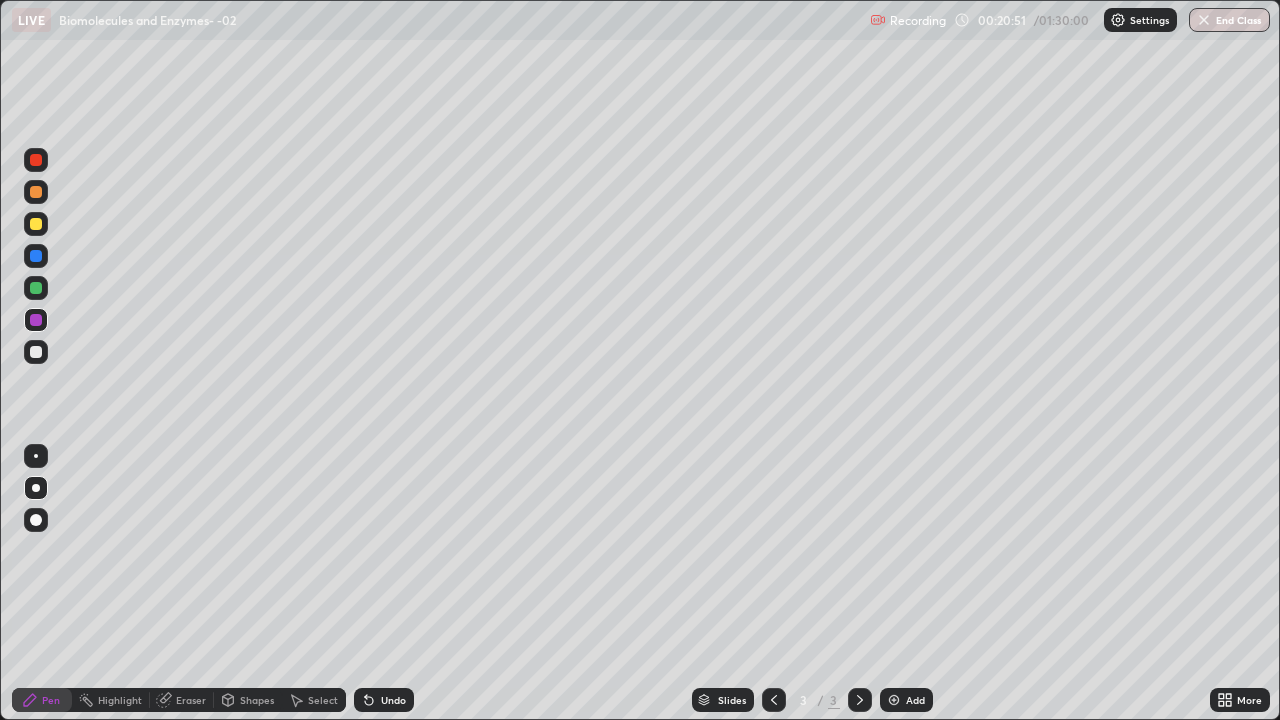 click at bounding box center (894, 700) 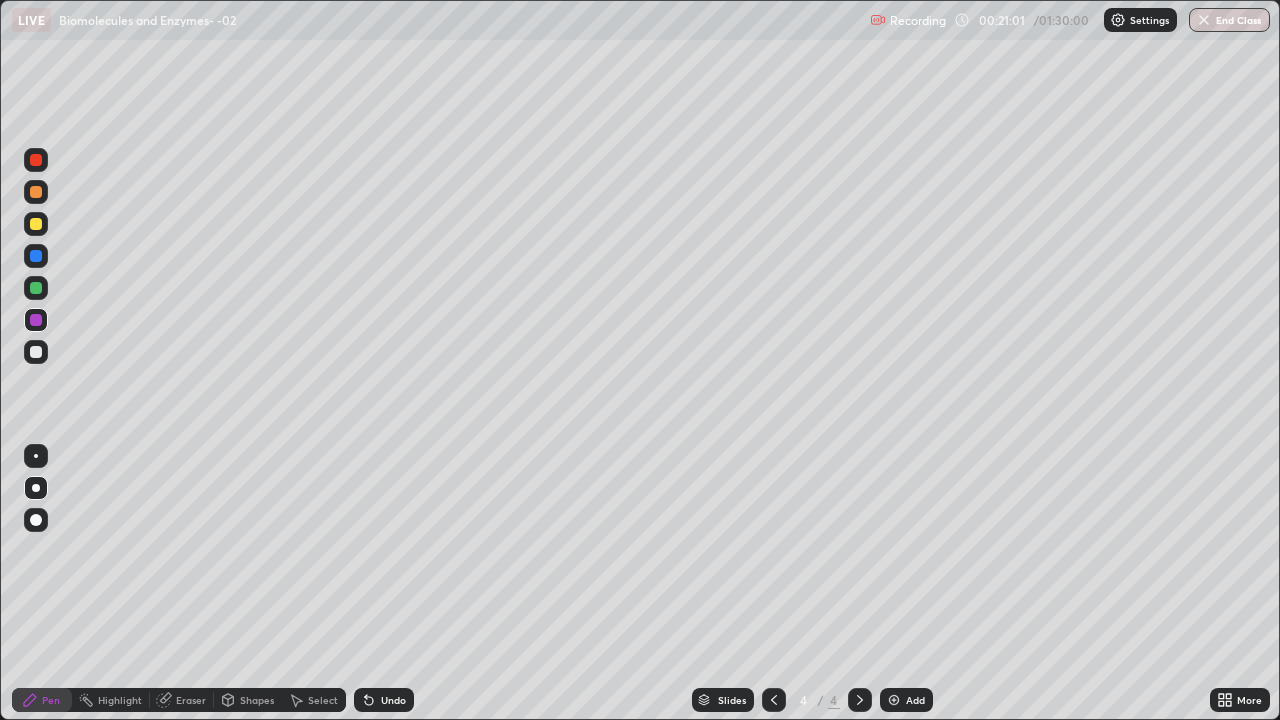 click at bounding box center (36, 192) 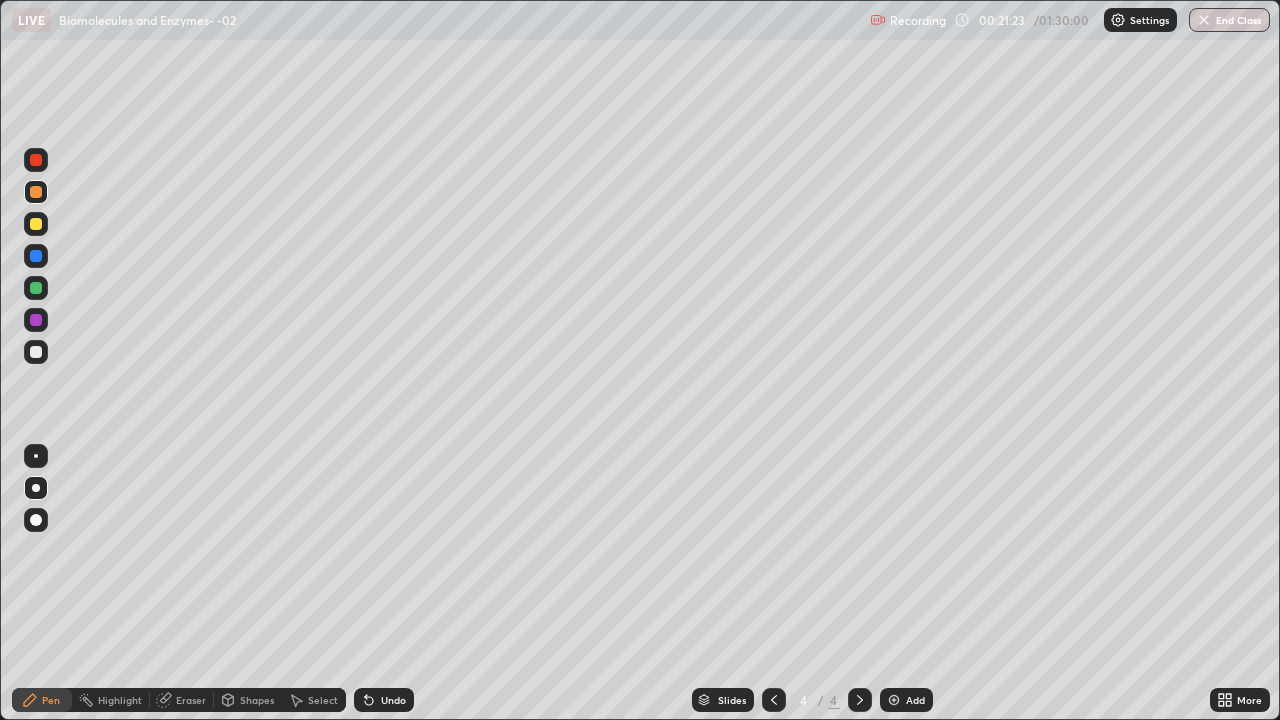 click at bounding box center [36, 256] 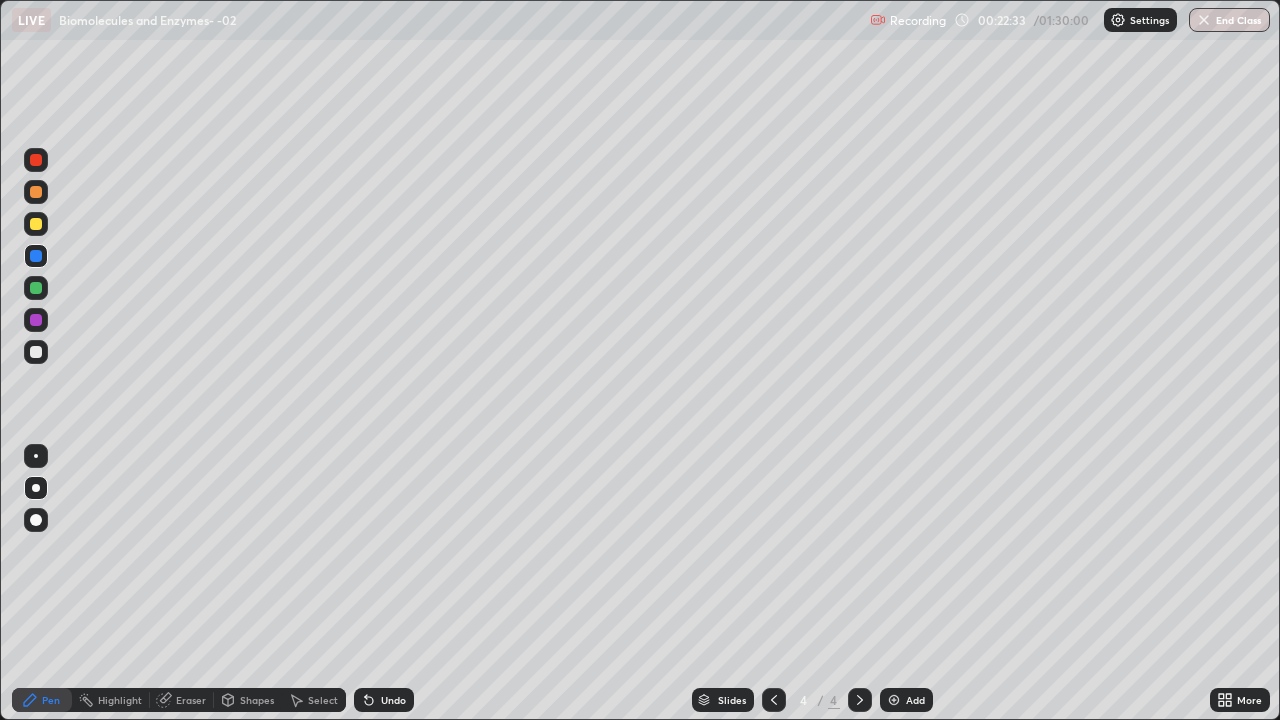 click at bounding box center [36, 352] 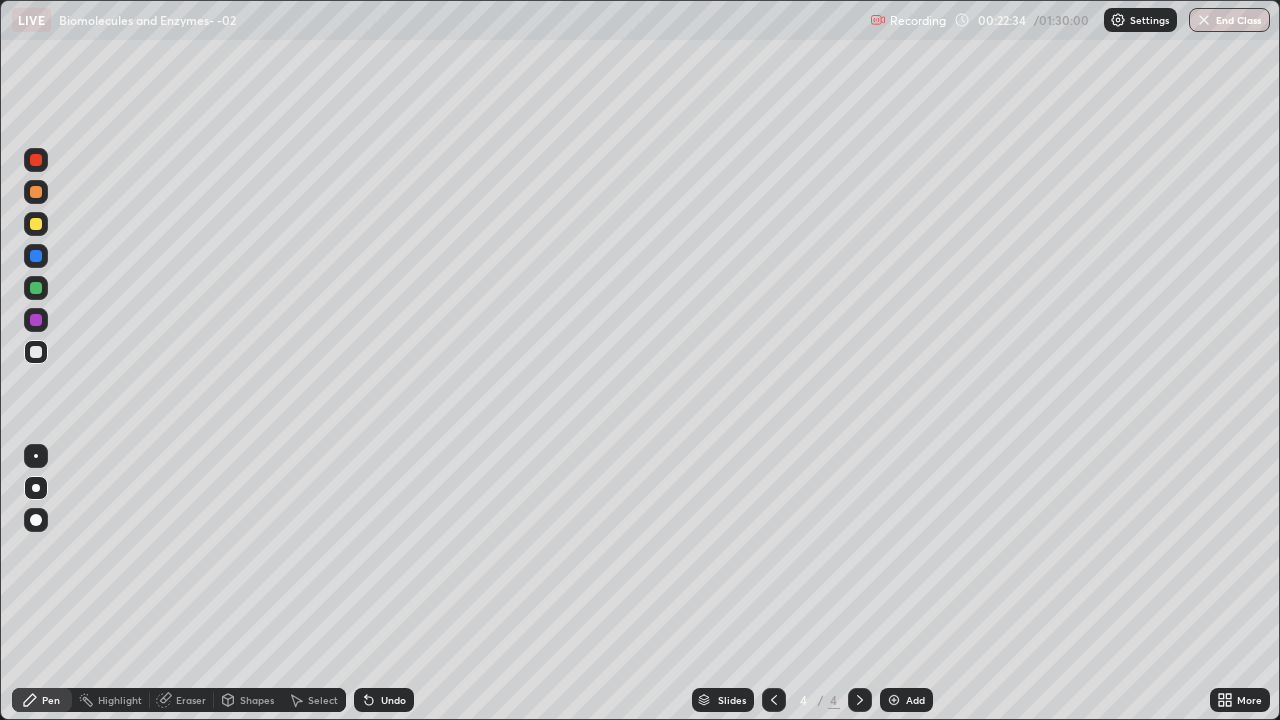 click at bounding box center [36, 320] 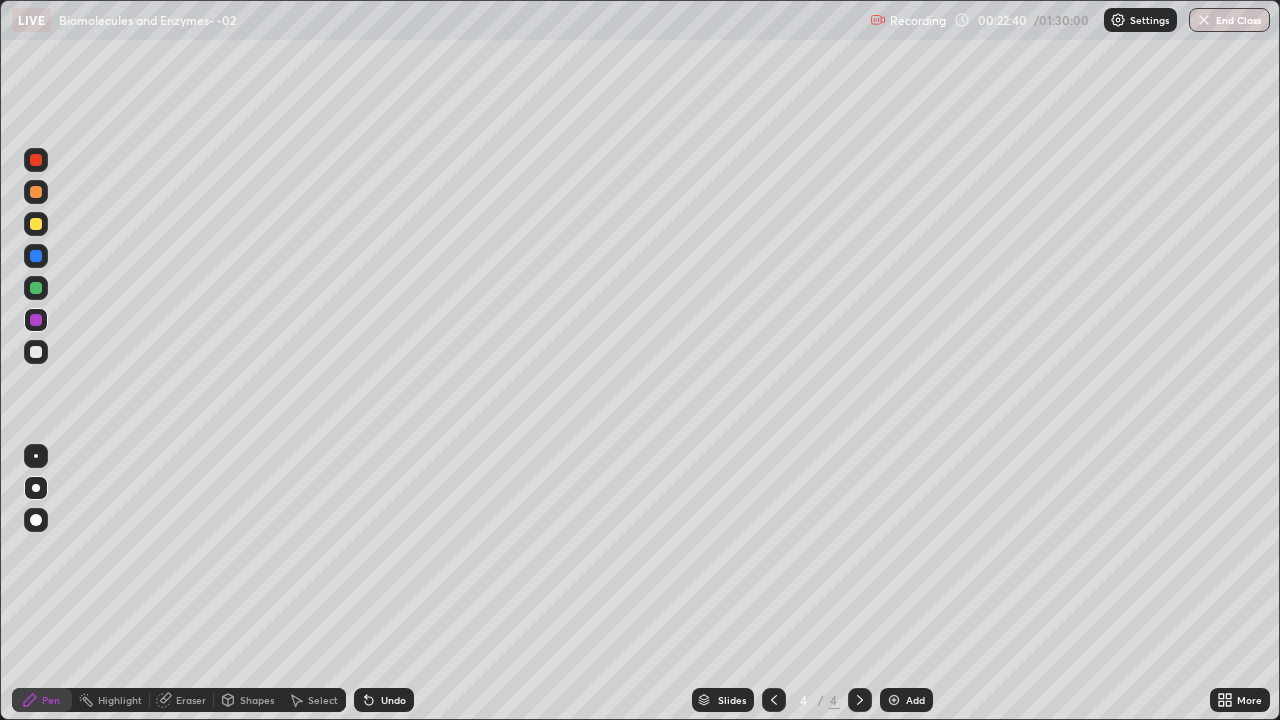 click at bounding box center (36, 352) 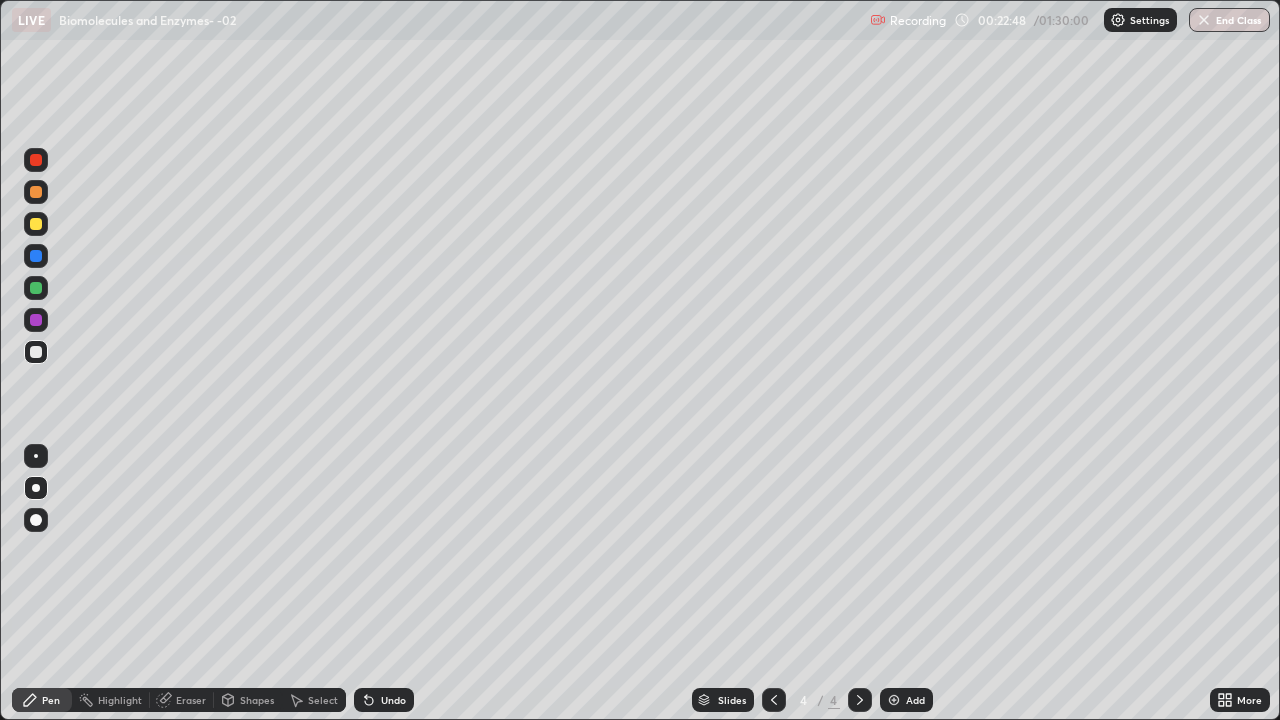 click on "Undo" at bounding box center [384, 700] 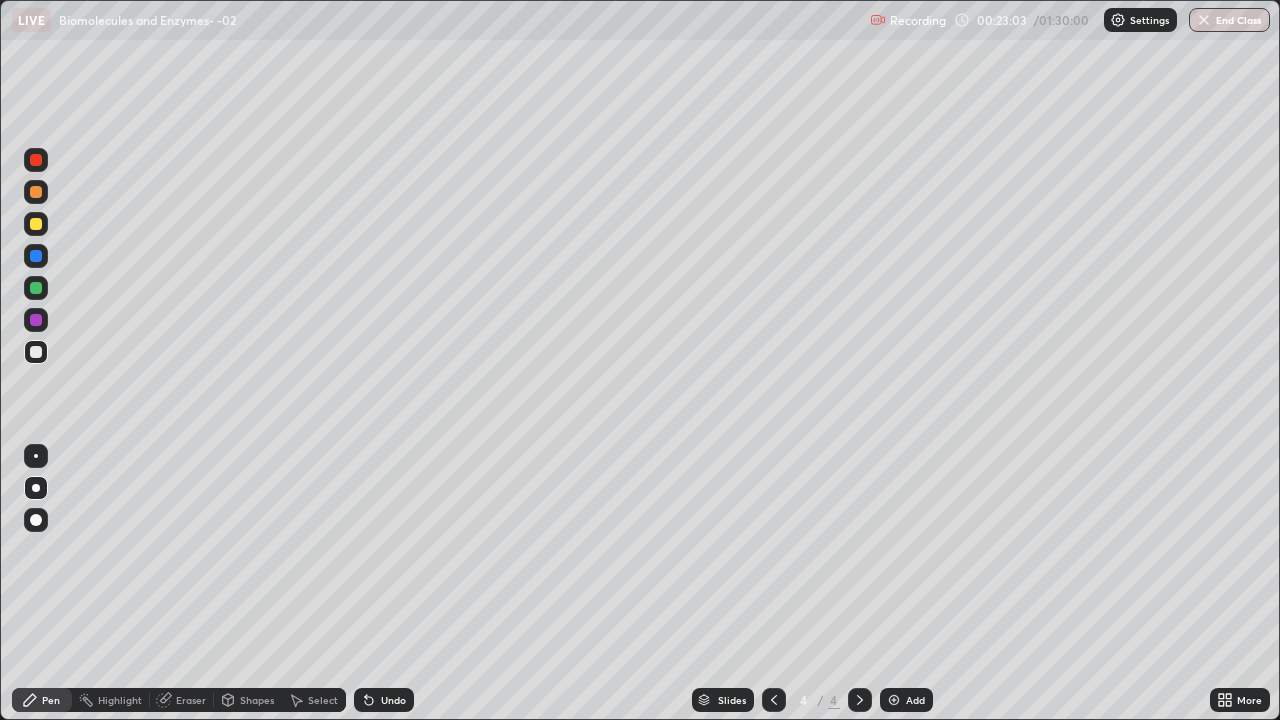 click at bounding box center [36, 288] 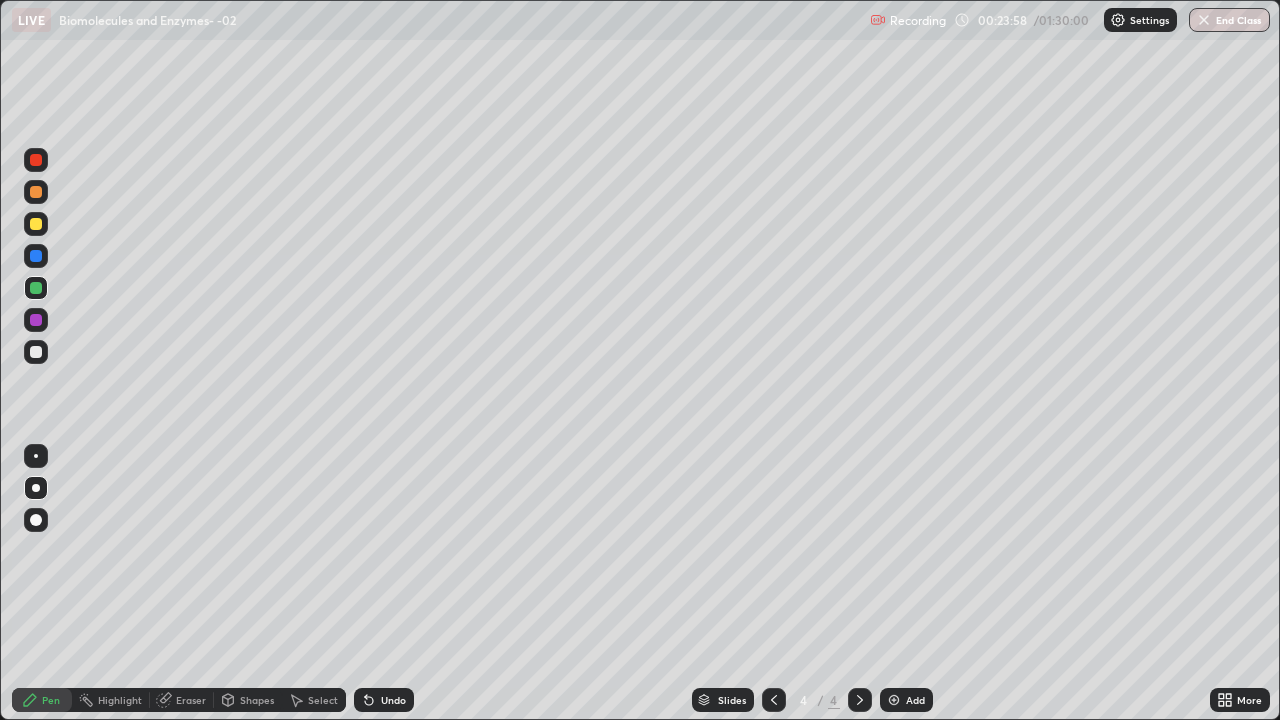 click at bounding box center [36, 224] 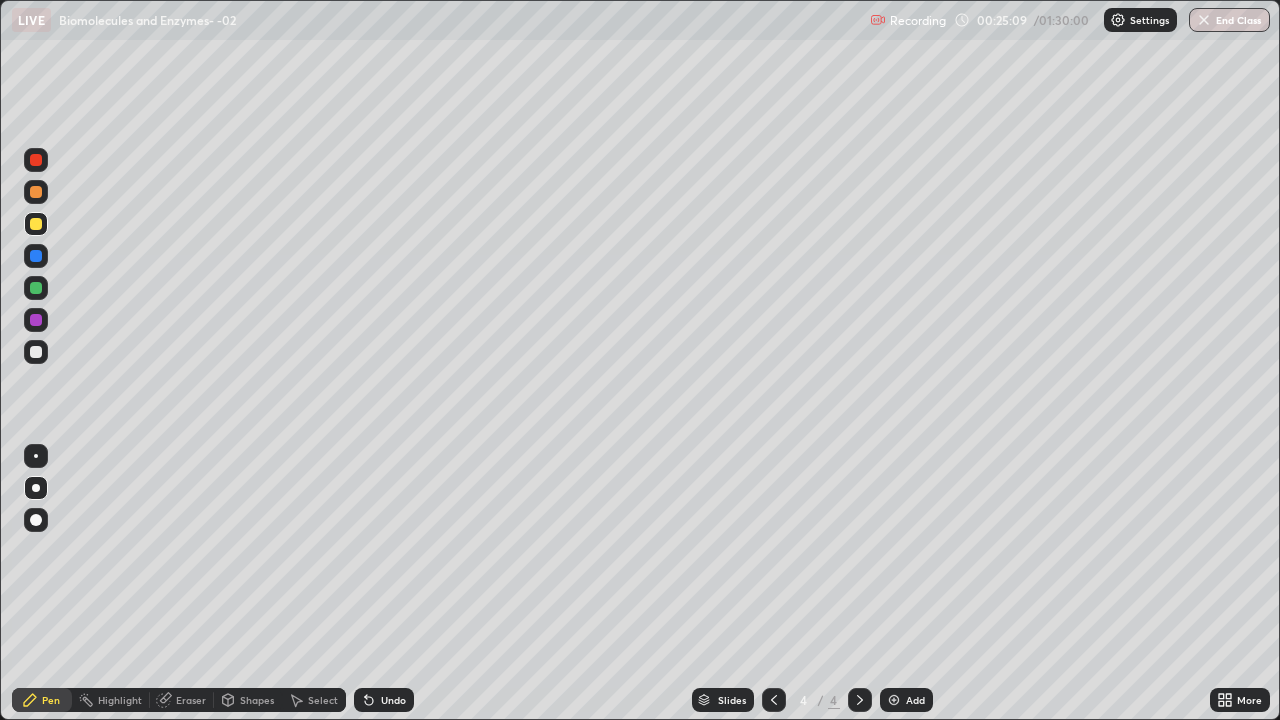 click at bounding box center (894, 700) 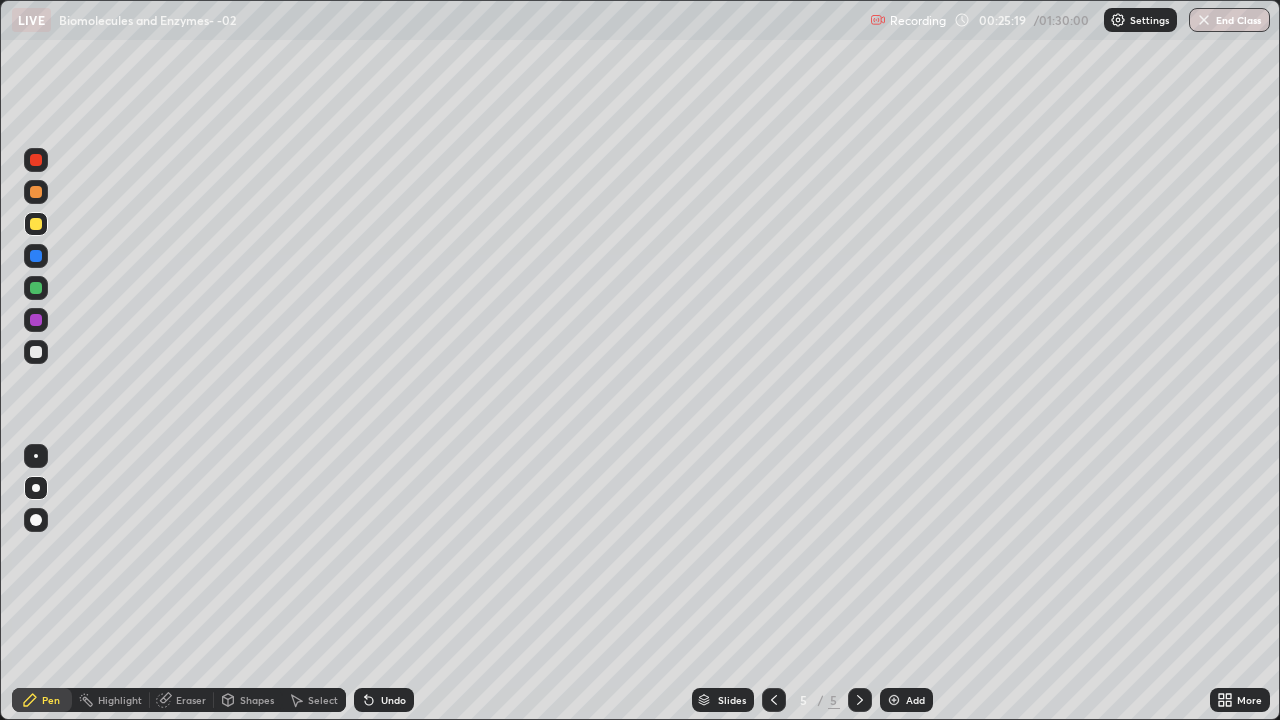 click at bounding box center (36, 224) 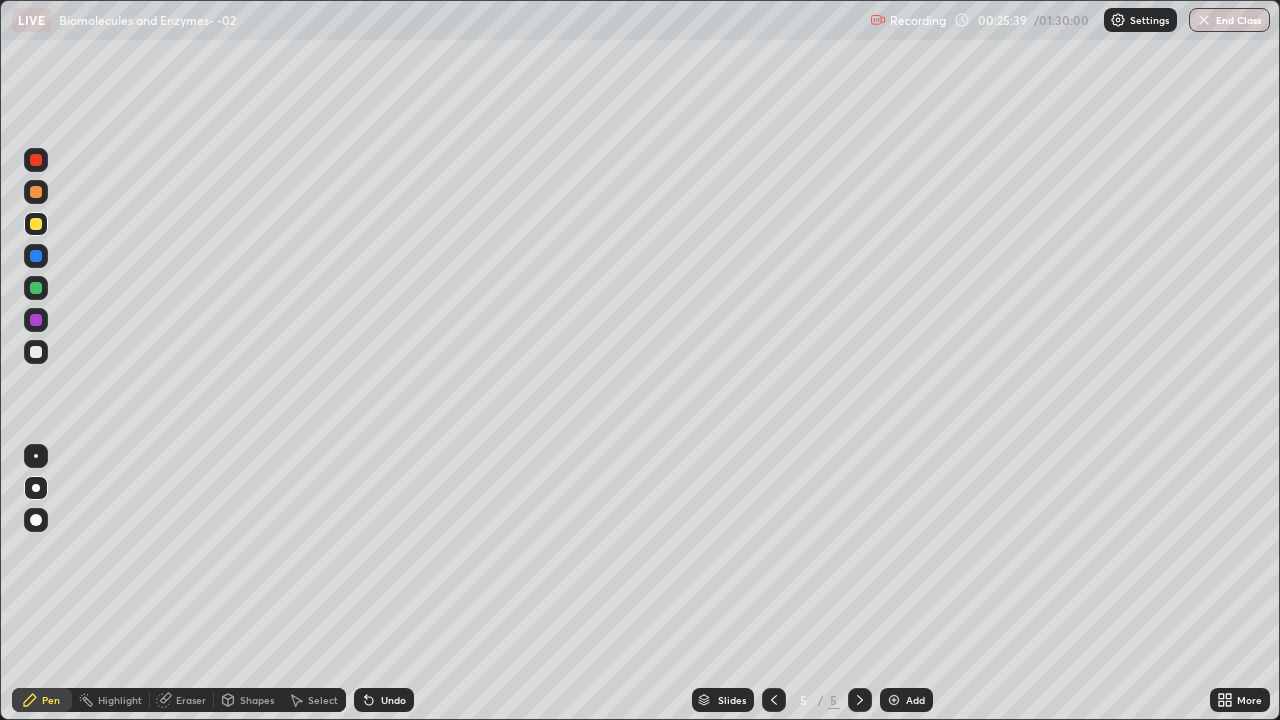 click at bounding box center (36, 256) 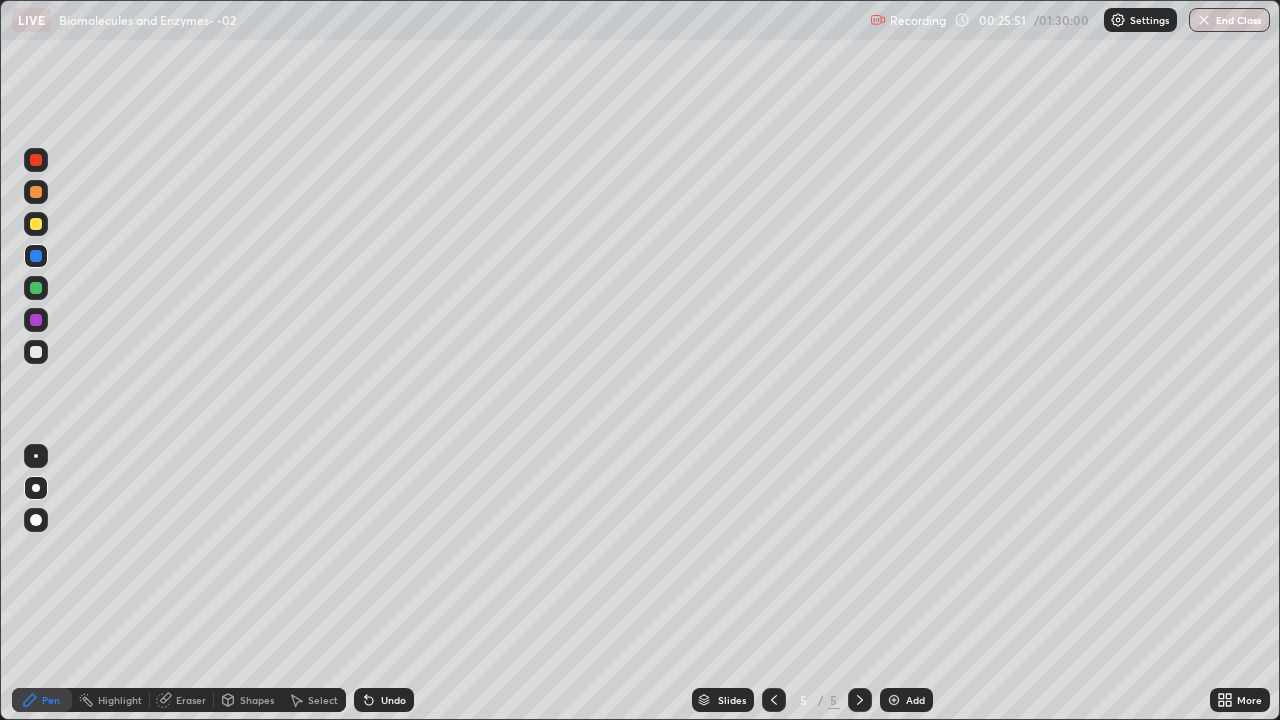 click at bounding box center (36, 352) 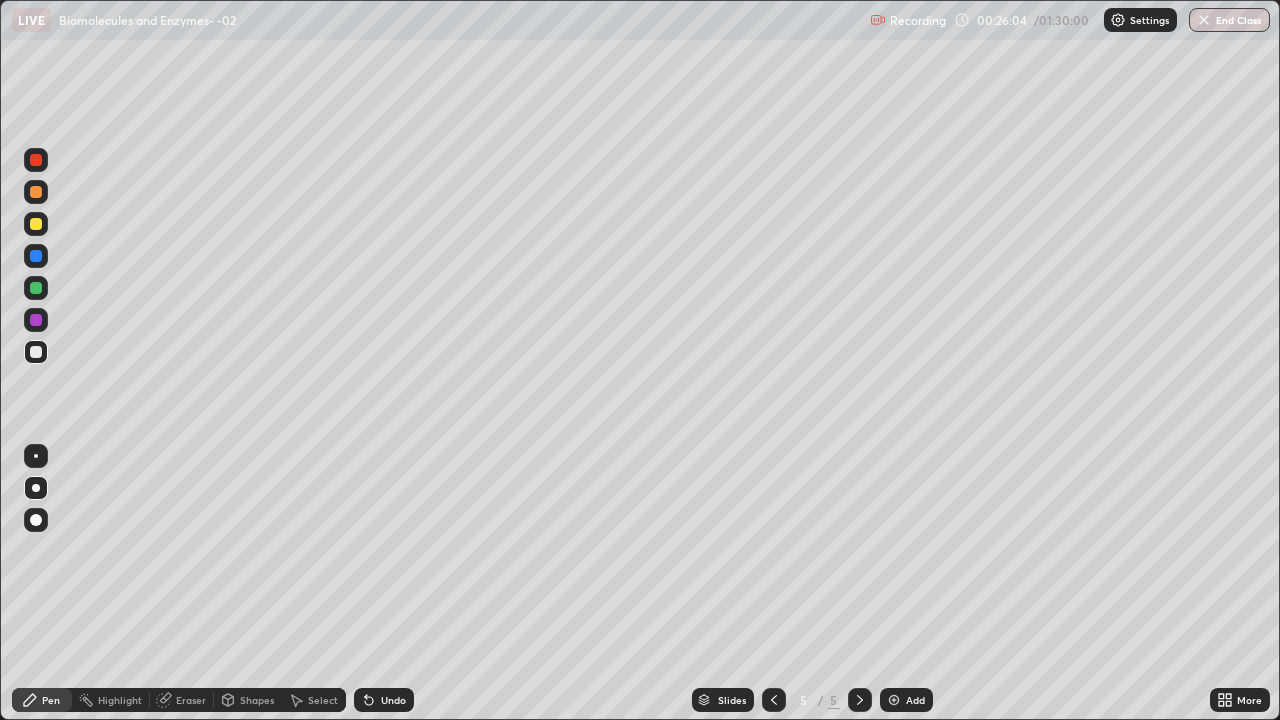 click at bounding box center [36, 224] 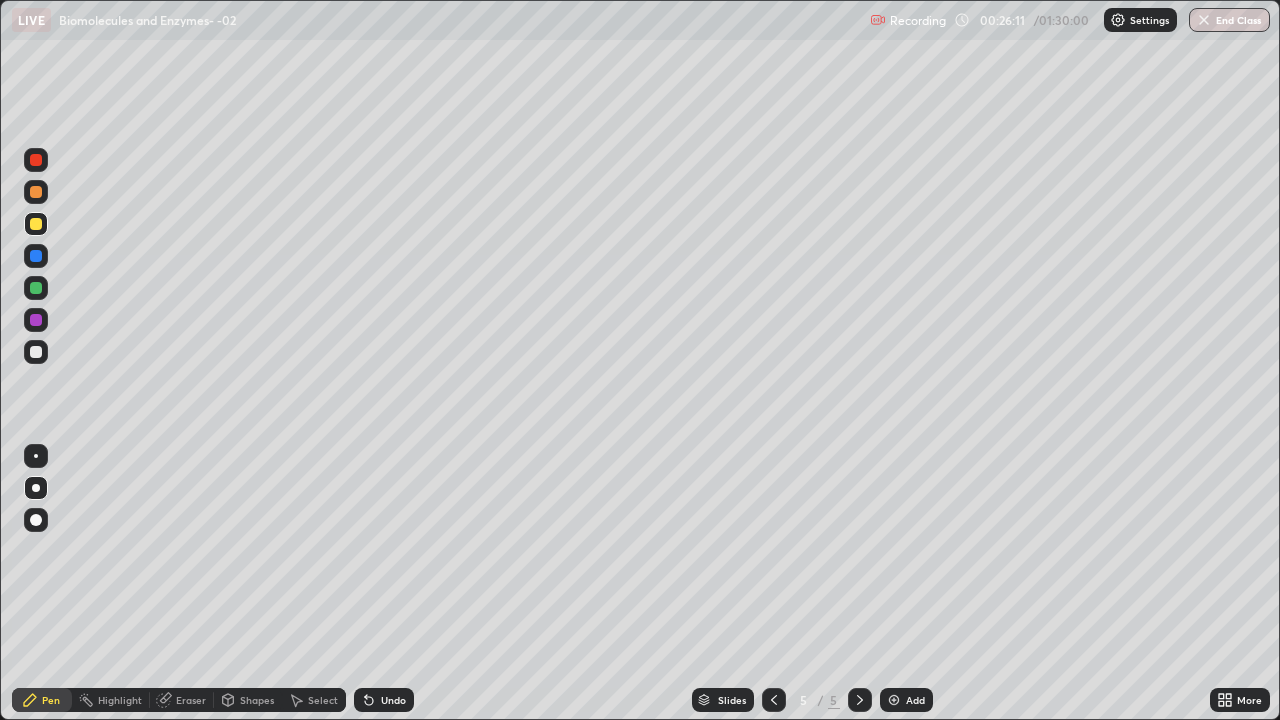 click on "Undo" at bounding box center [393, 700] 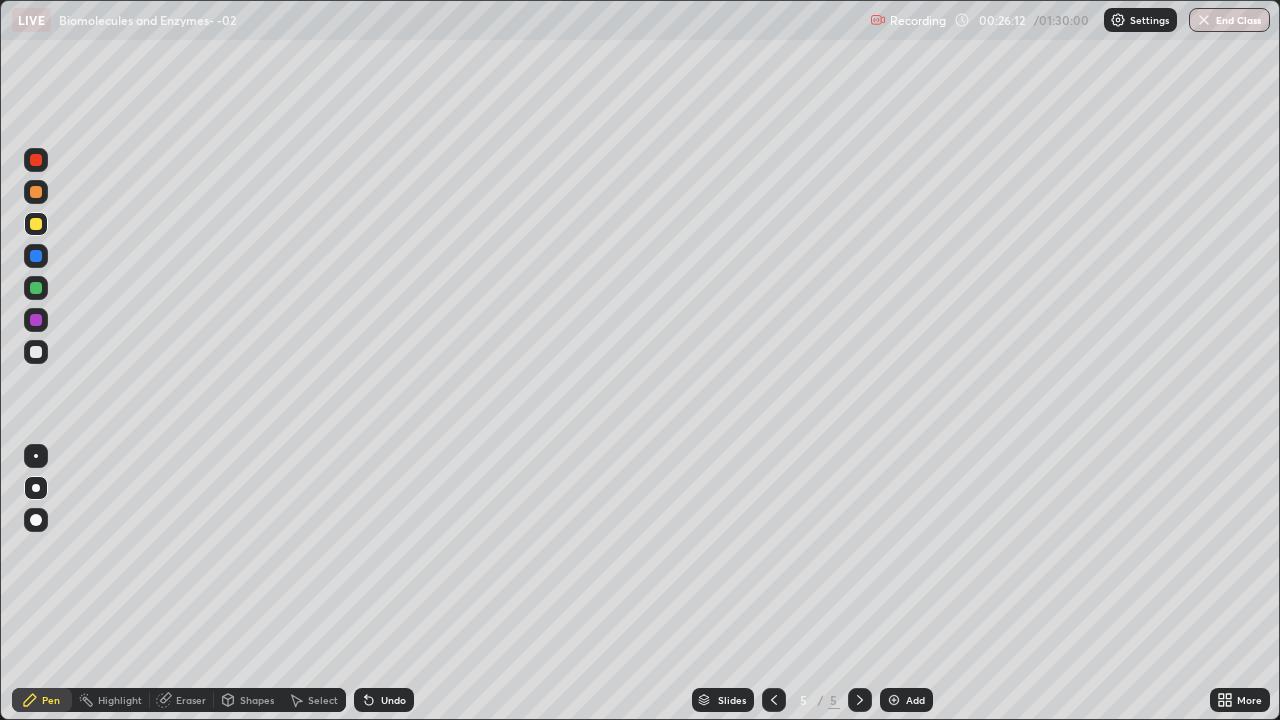 click on "Undo" at bounding box center [384, 700] 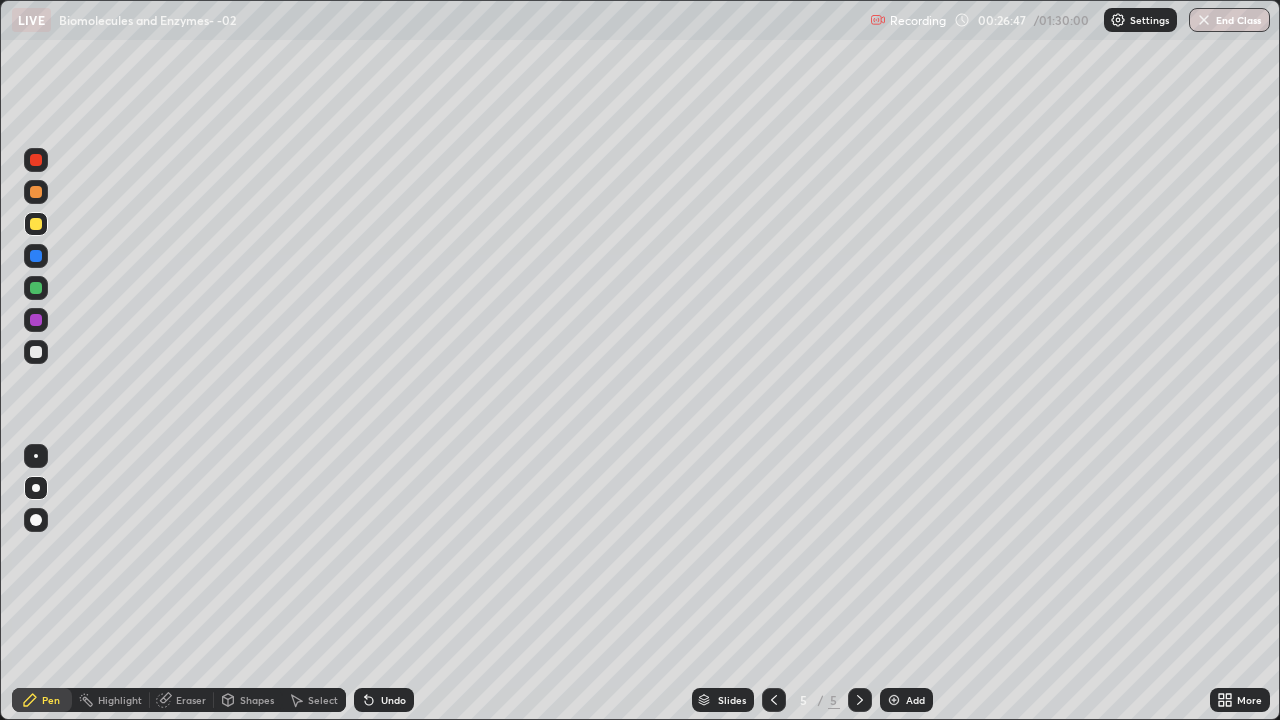 click at bounding box center (36, 352) 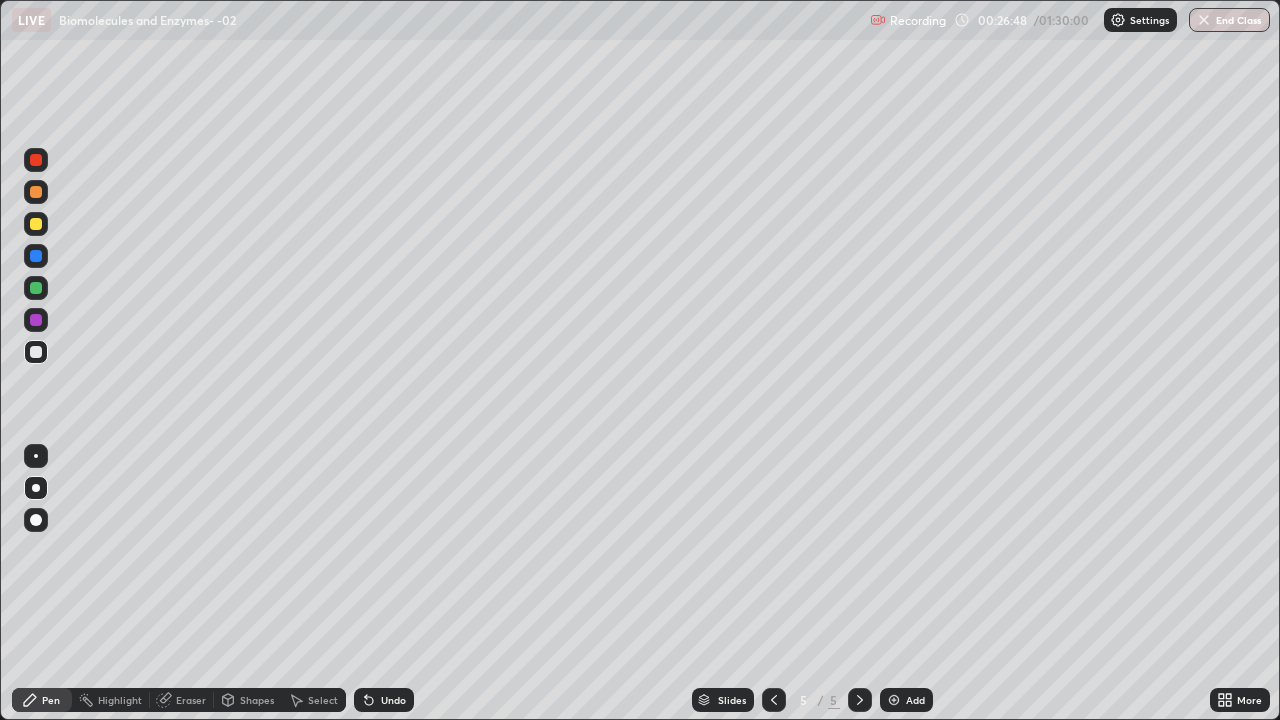 click at bounding box center [36, 456] 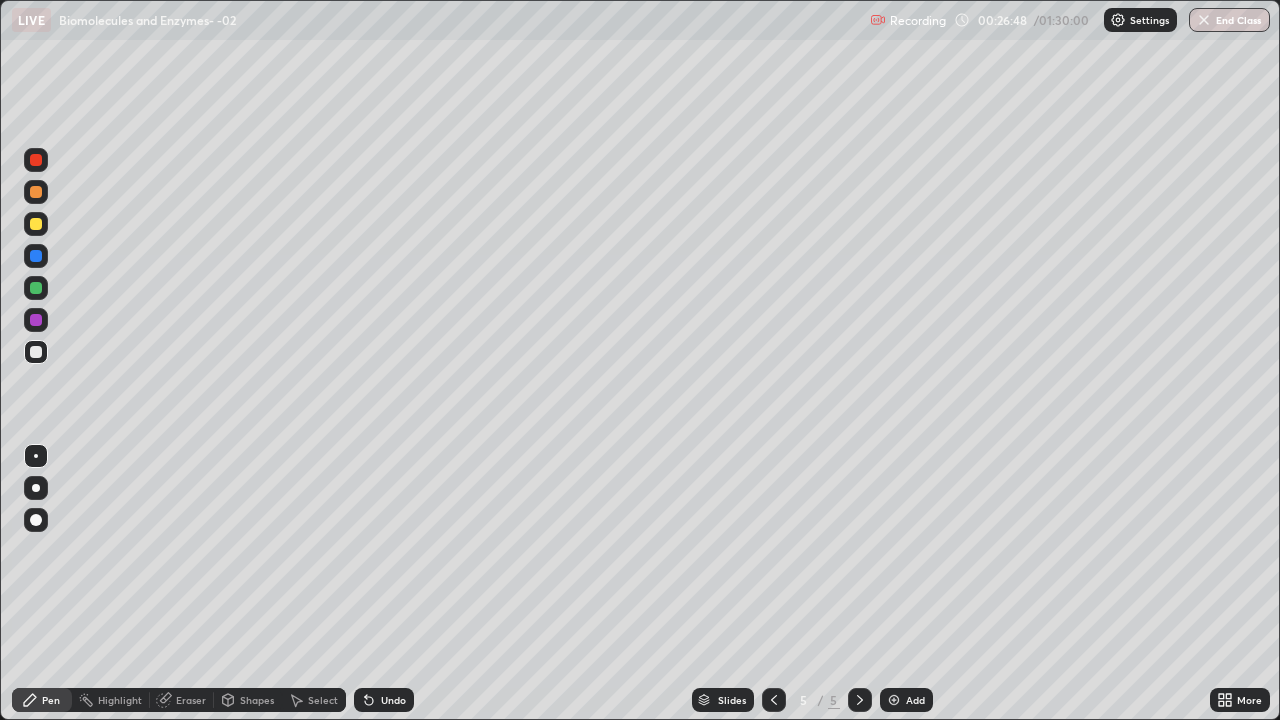 click at bounding box center (36, 320) 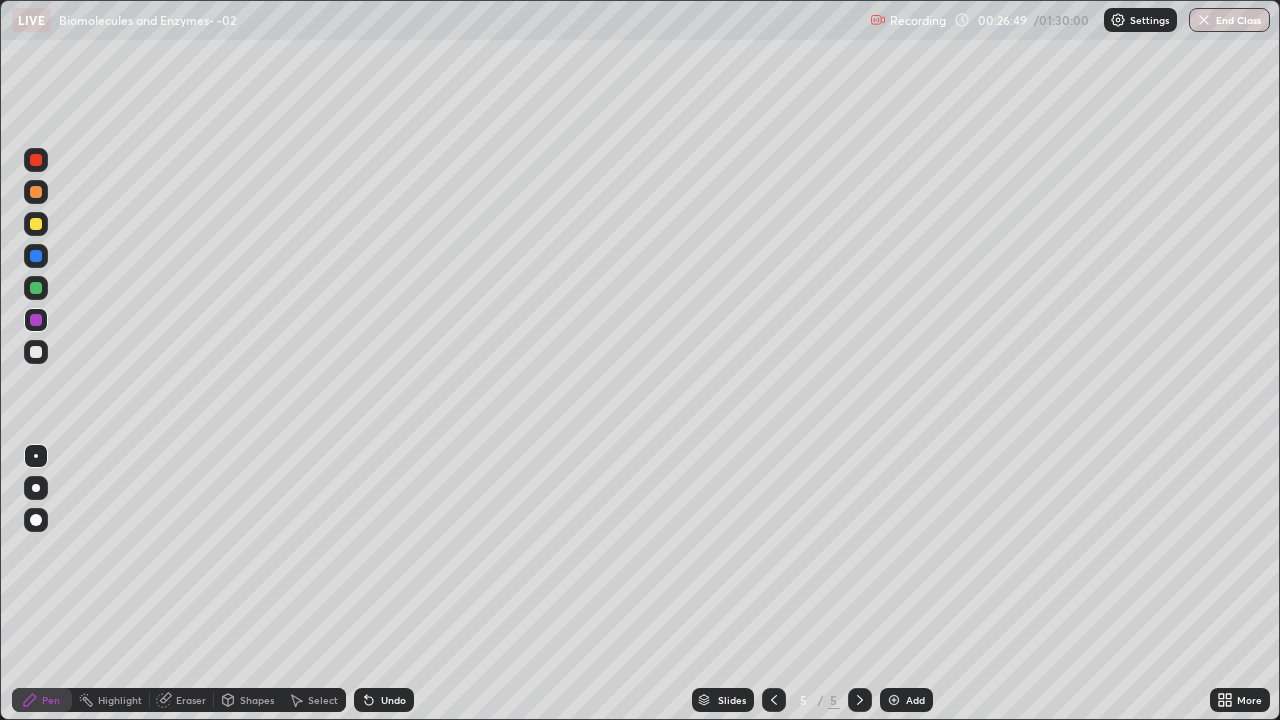 click at bounding box center (36, 160) 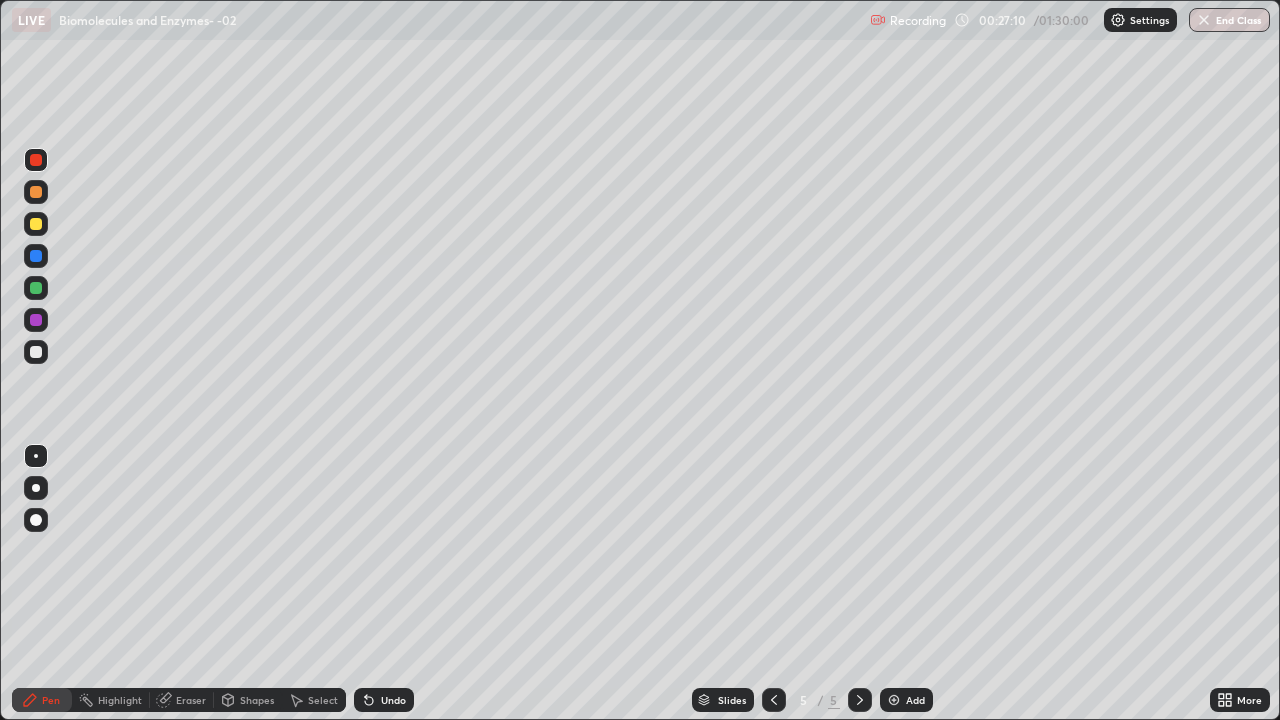 click at bounding box center (36, 288) 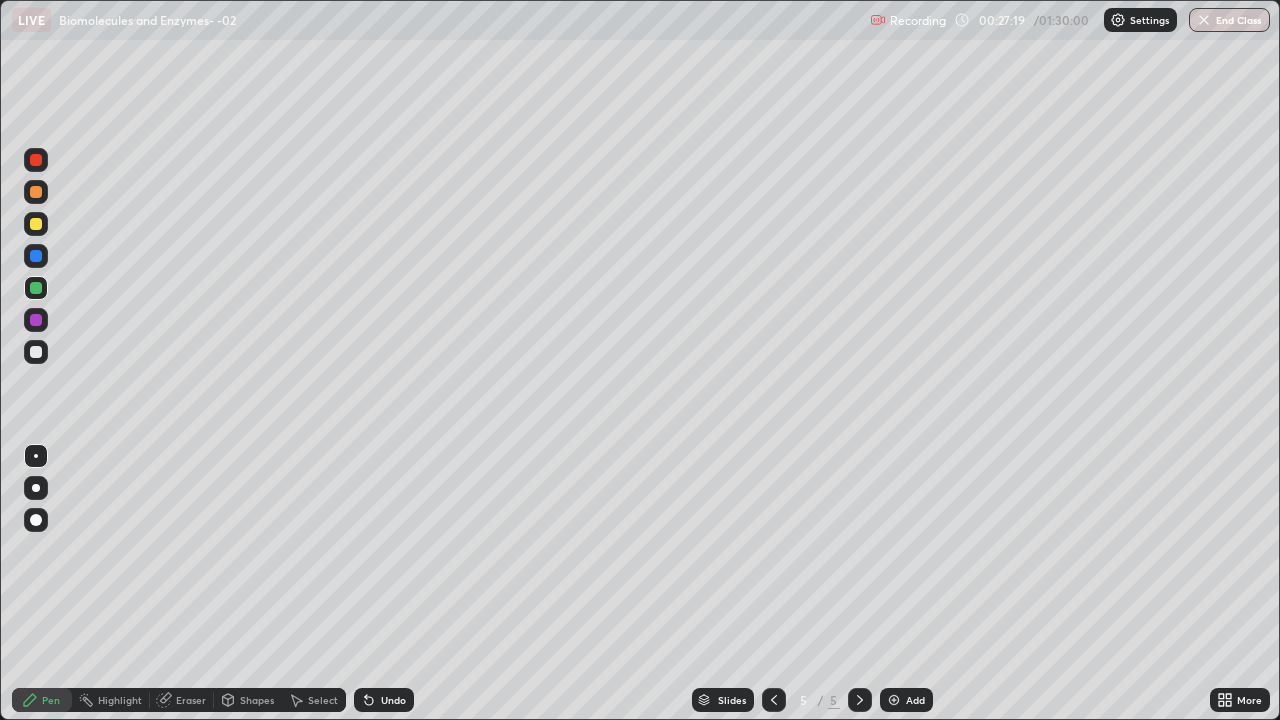 click at bounding box center [36, 224] 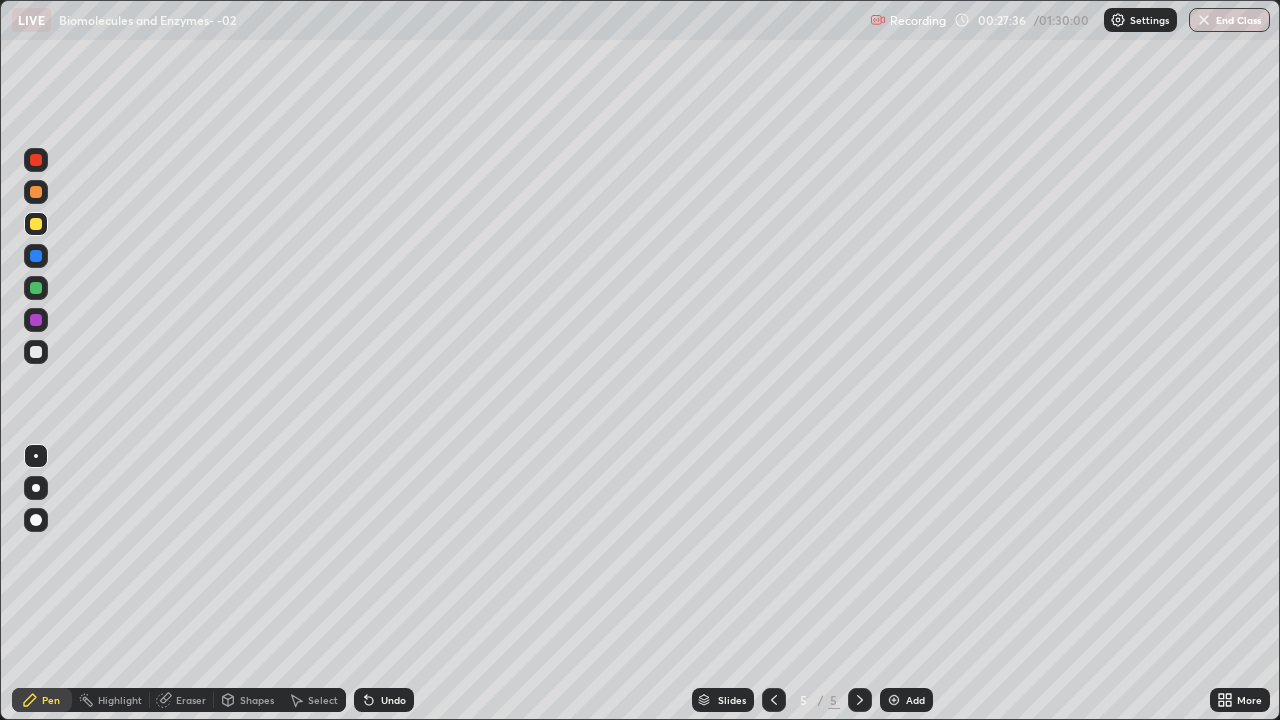 click at bounding box center [36, 256] 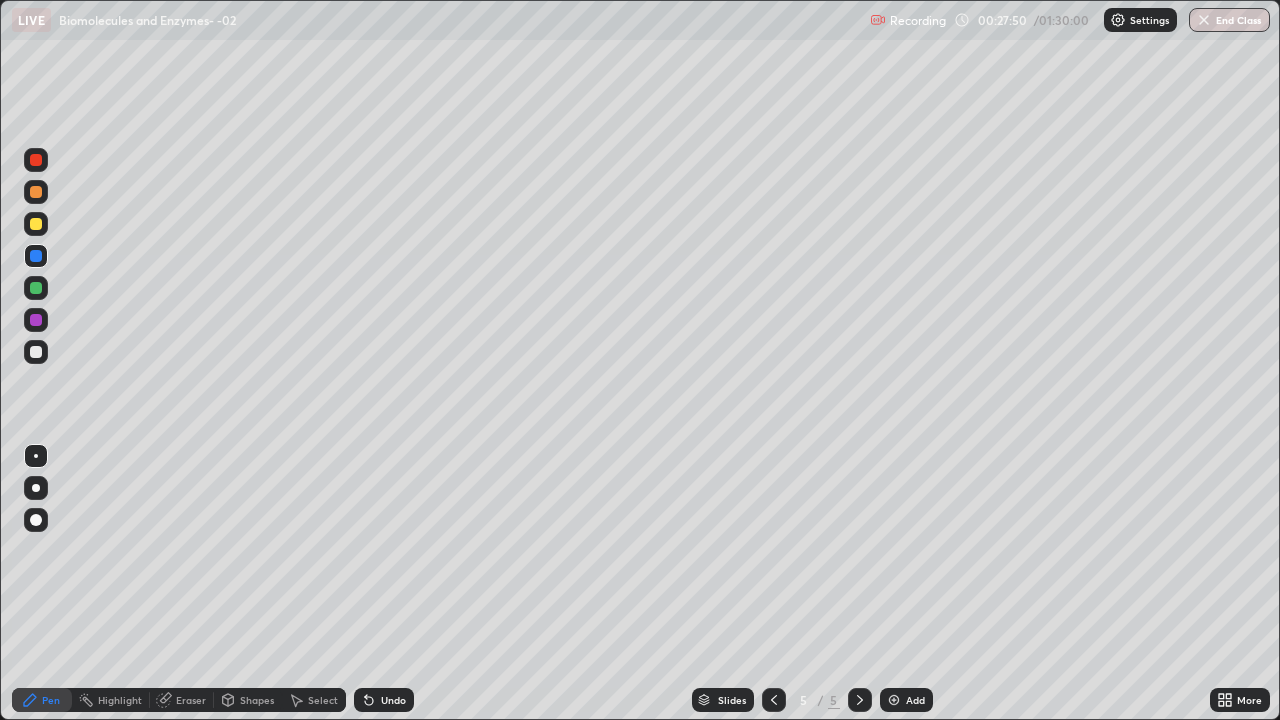 click at bounding box center (36, 352) 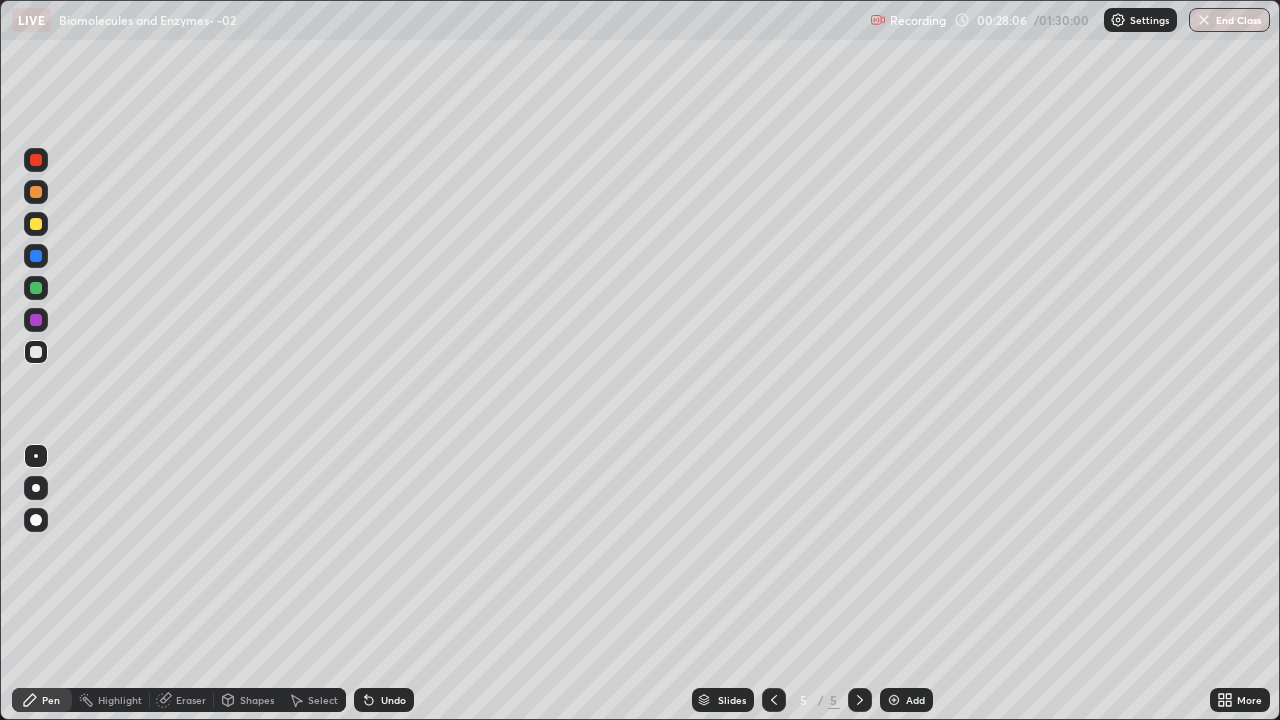 click at bounding box center [36, 488] 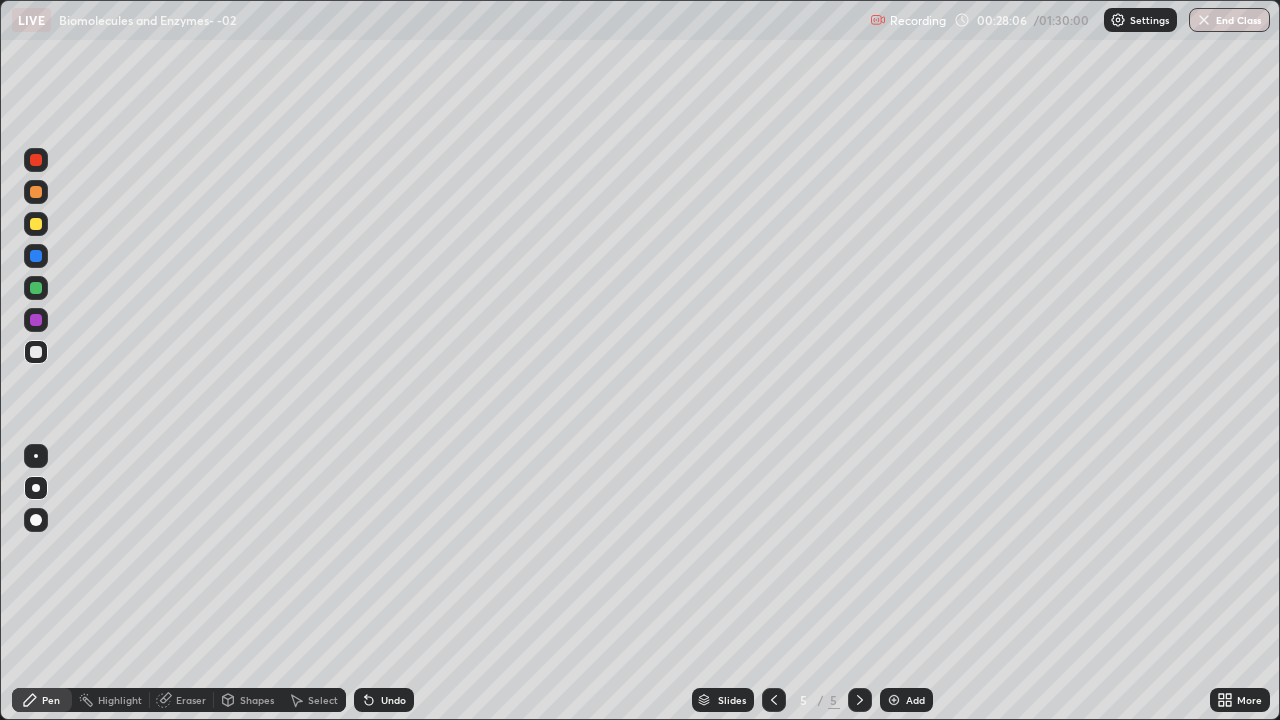 click at bounding box center (36, 288) 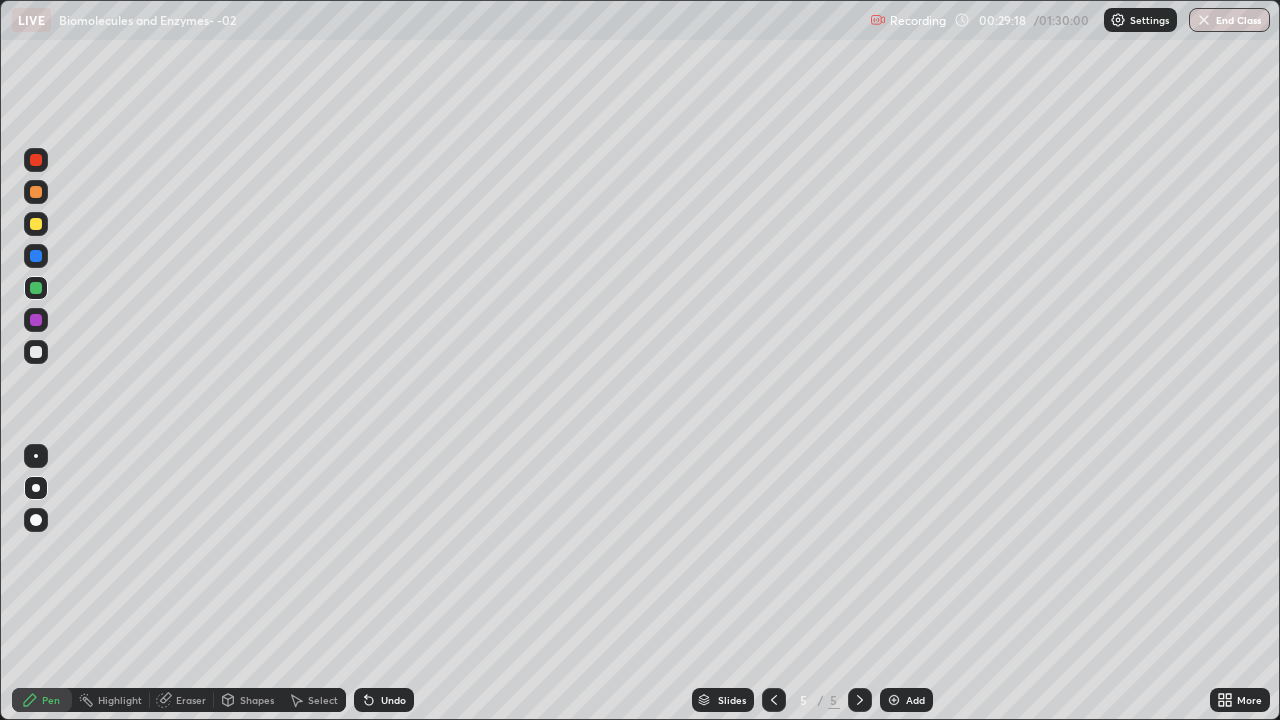 click at bounding box center (36, 192) 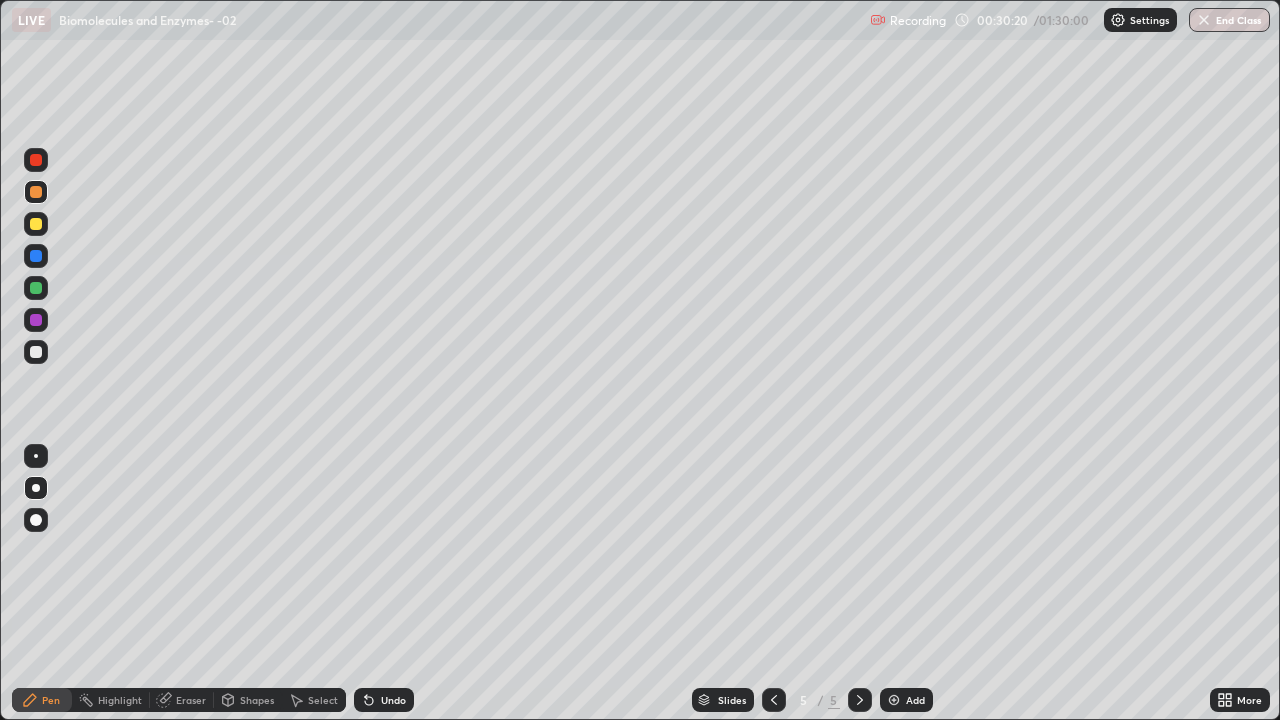 click at bounding box center [36, 320] 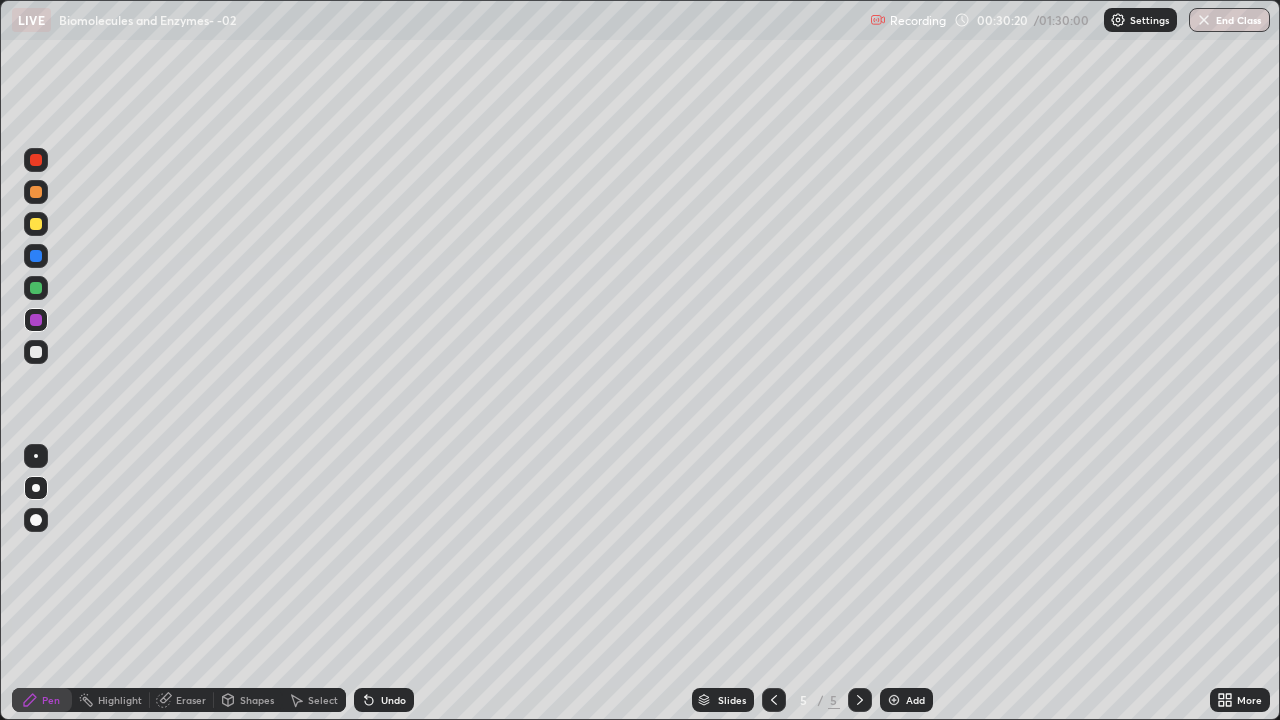 click at bounding box center [36, 456] 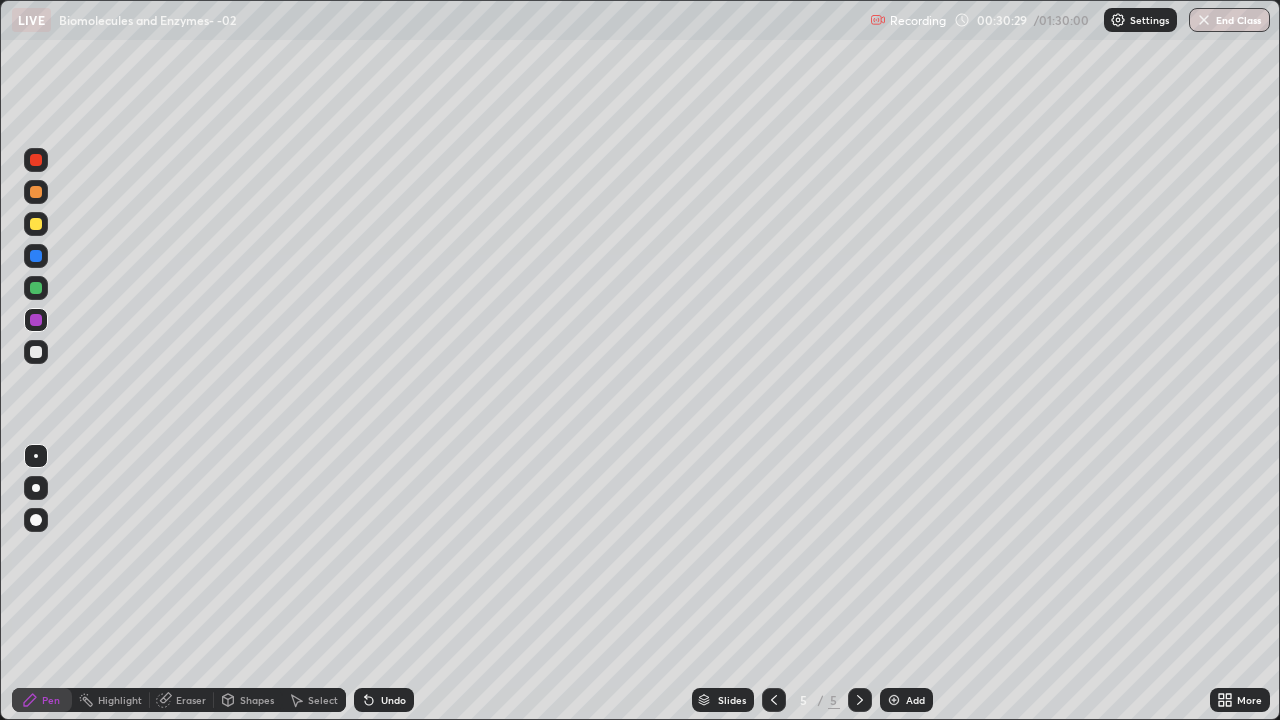 click on "Undo" at bounding box center (393, 700) 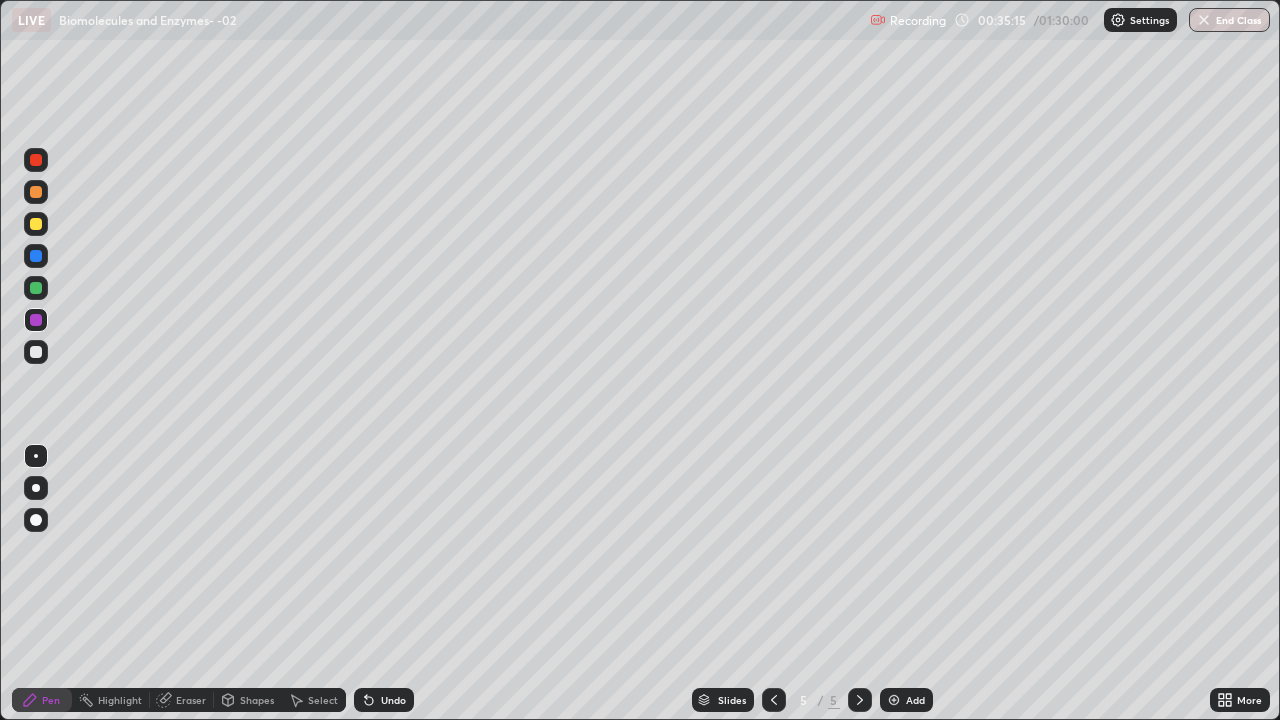 click at bounding box center (894, 700) 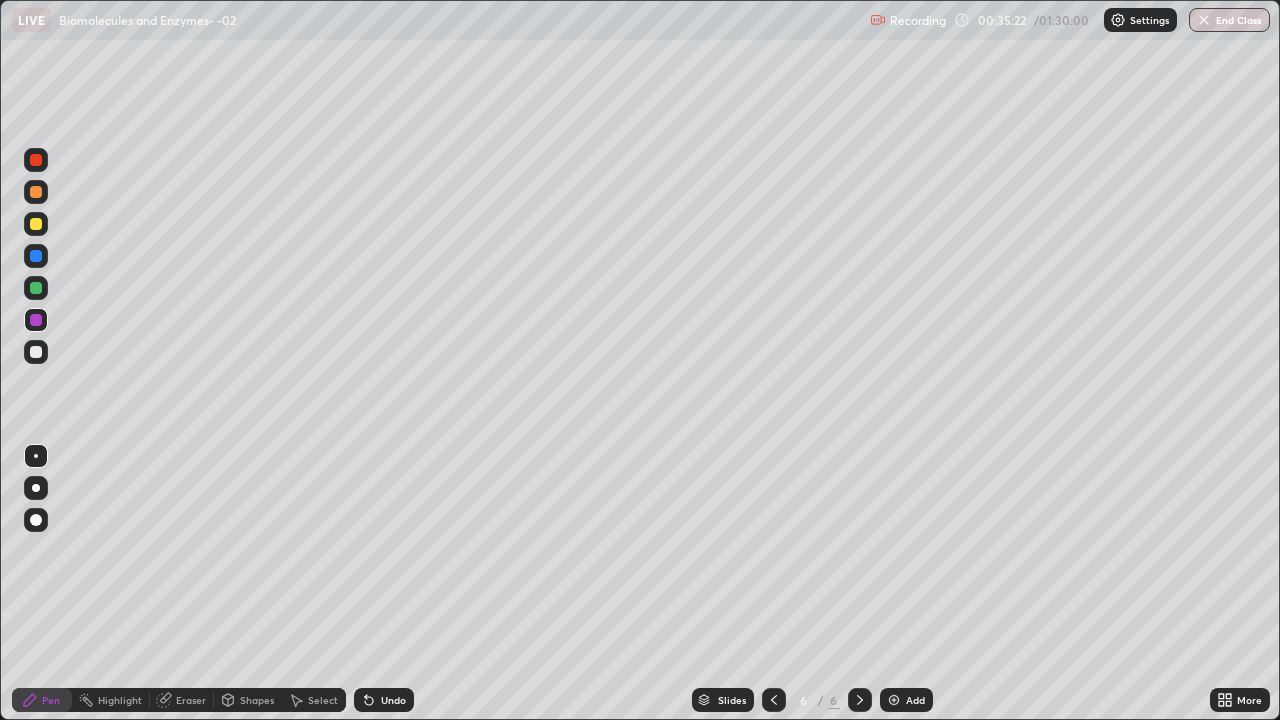 click at bounding box center [36, 352] 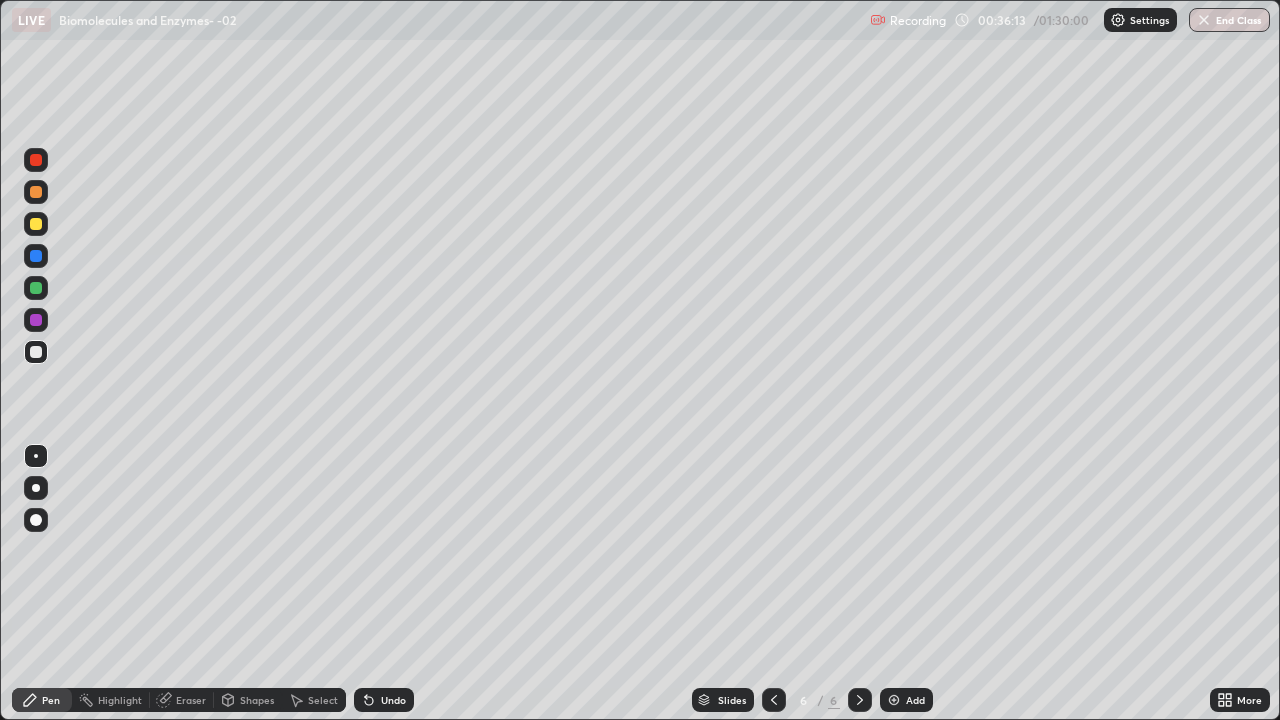 click on "Undo" at bounding box center (393, 700) 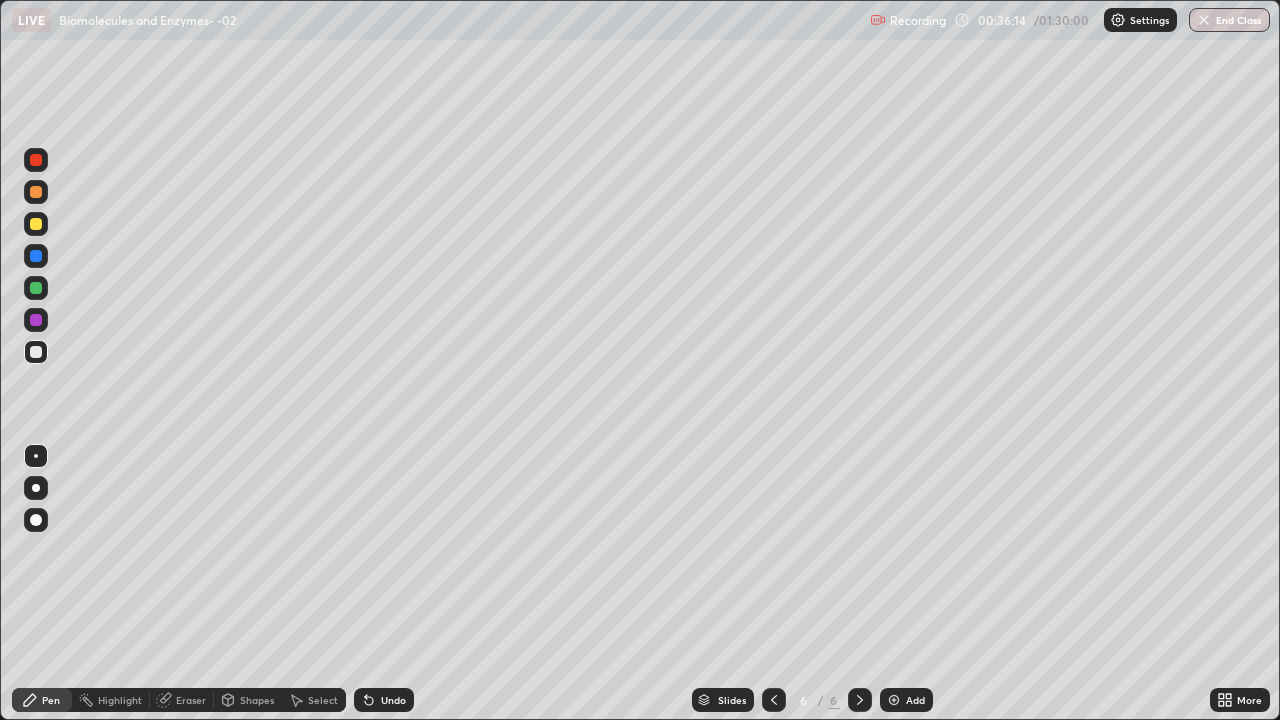 click 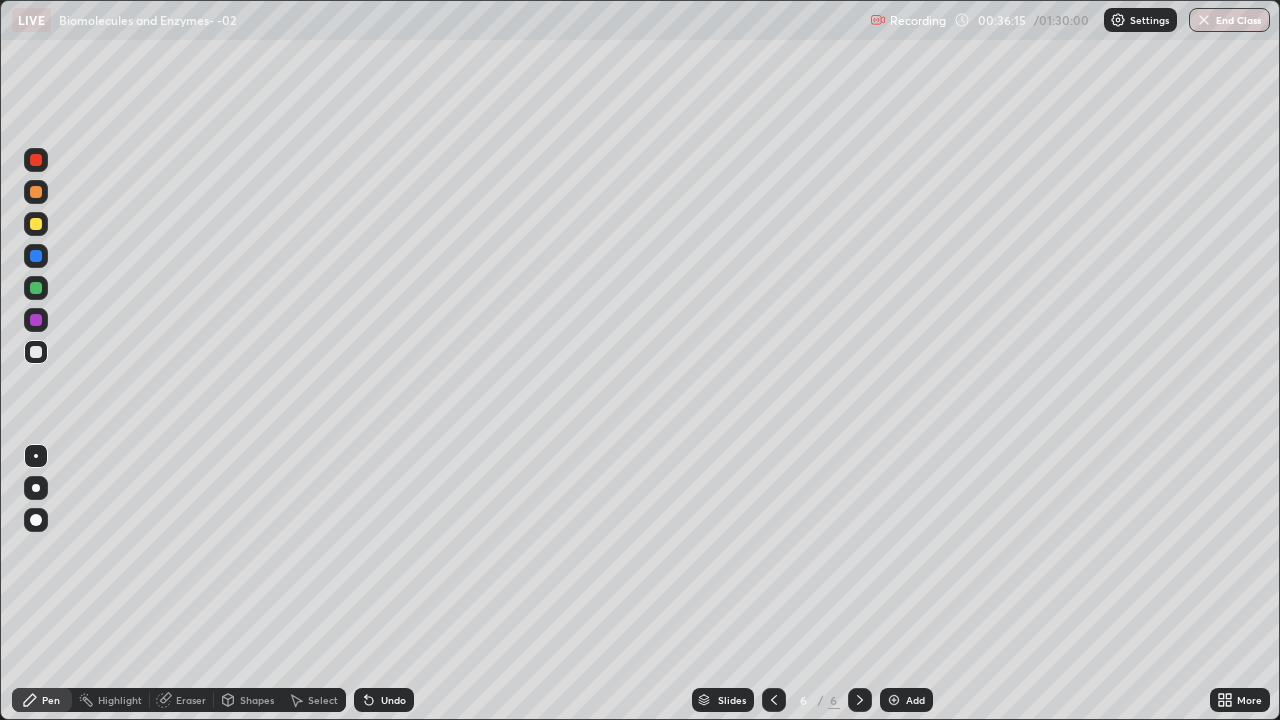 click on "Undo" at bounding box center [393, 700] 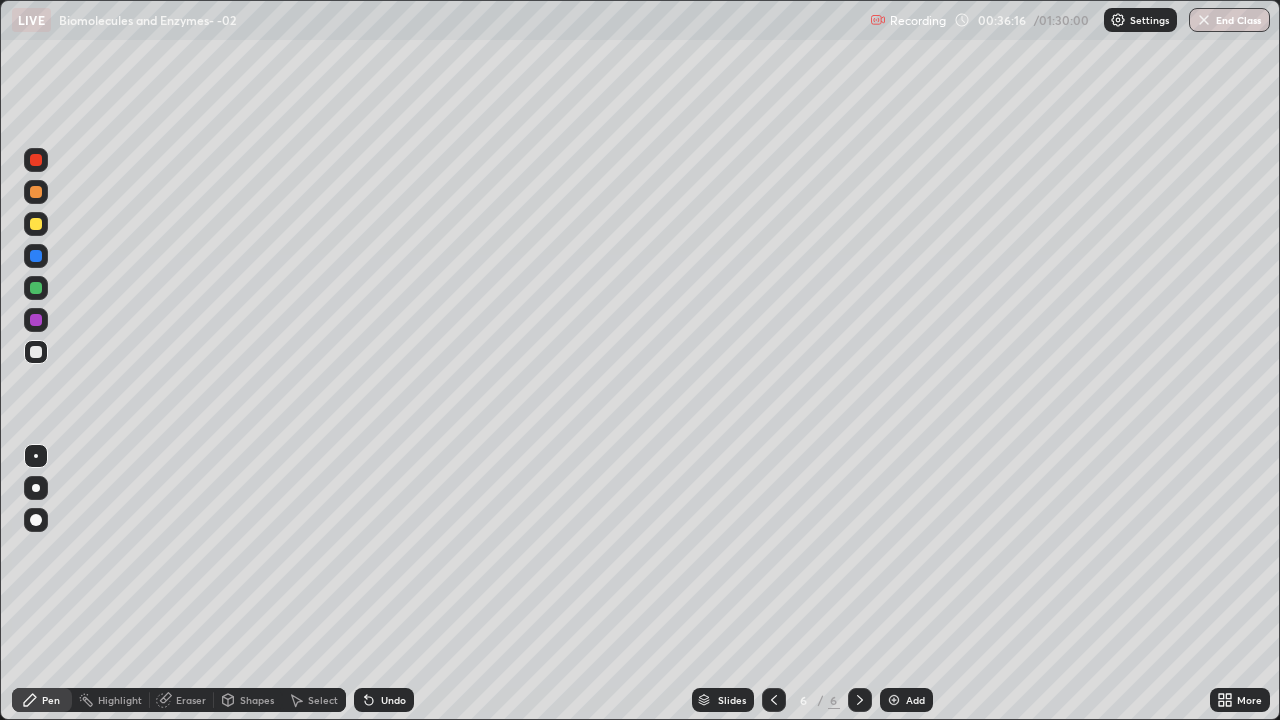 click on "Undo" at bounding box center (393, 700) 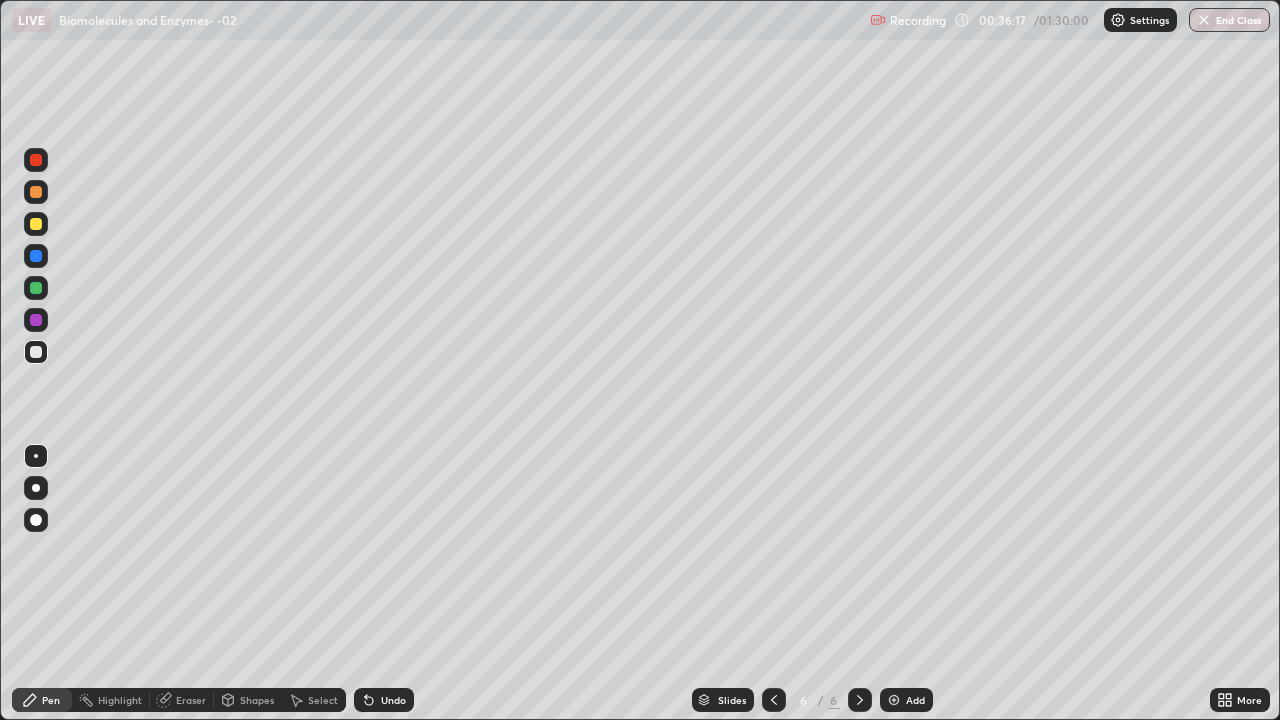 click on "Undo" at bounding box center (393, 700) 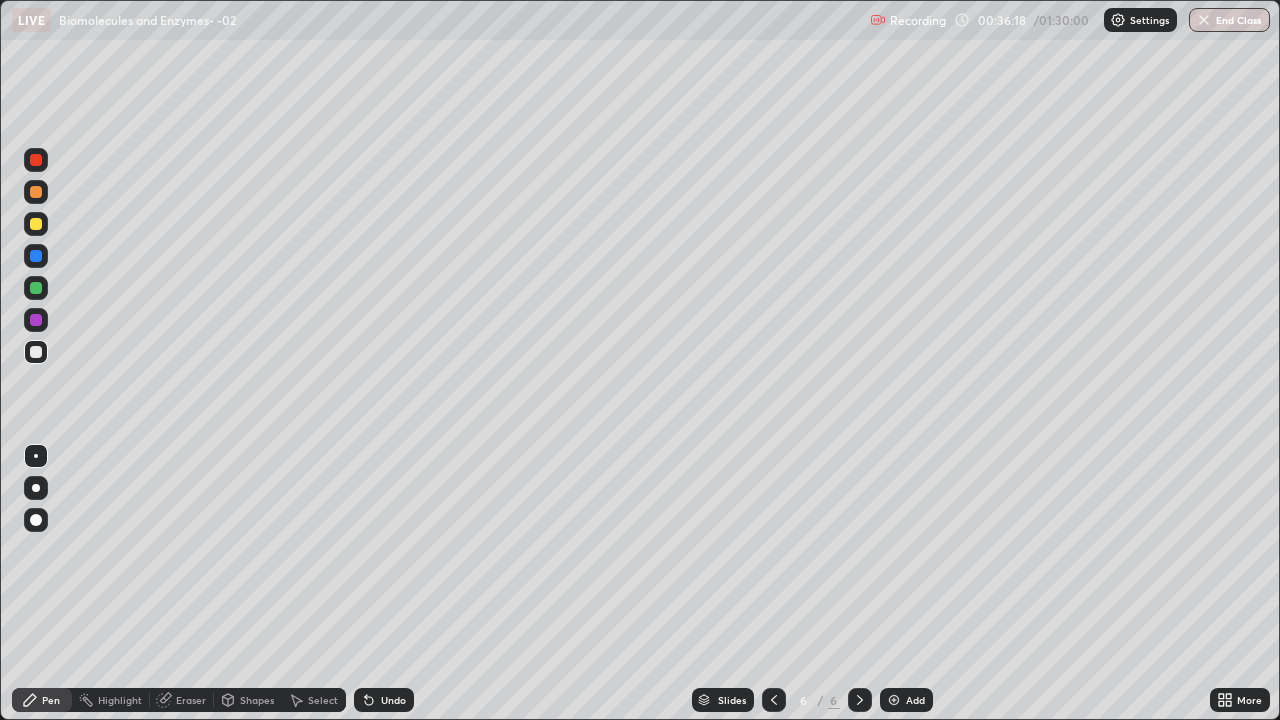 click on "Undo" at bounding box center (393, 700) 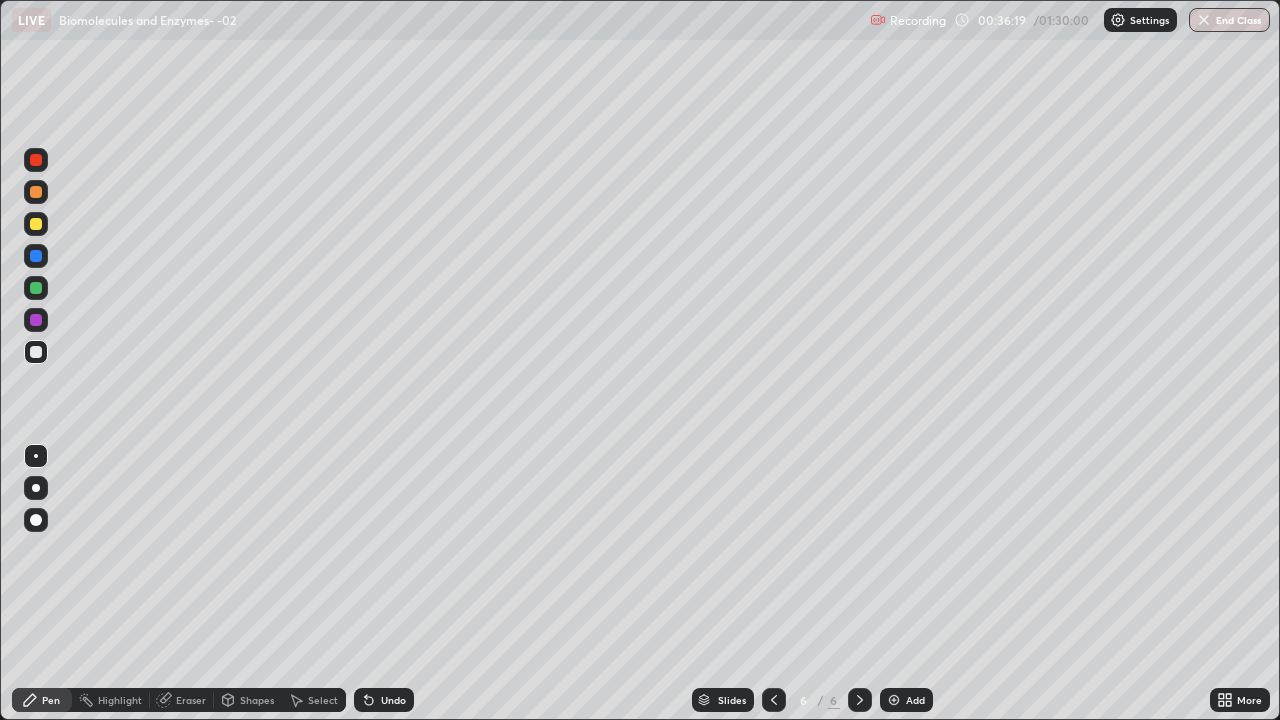 click on "Undo" at bounding box center [393, 700] 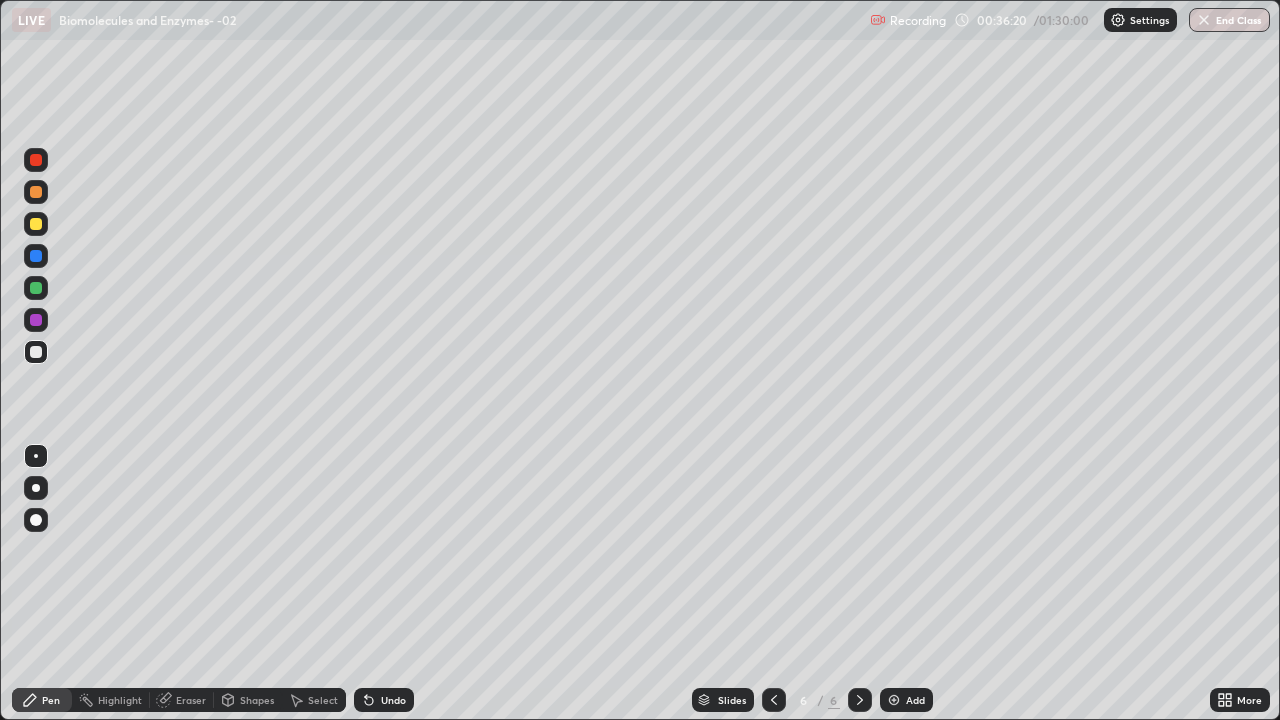 click on "Undo" at bounding box center (393, 700) 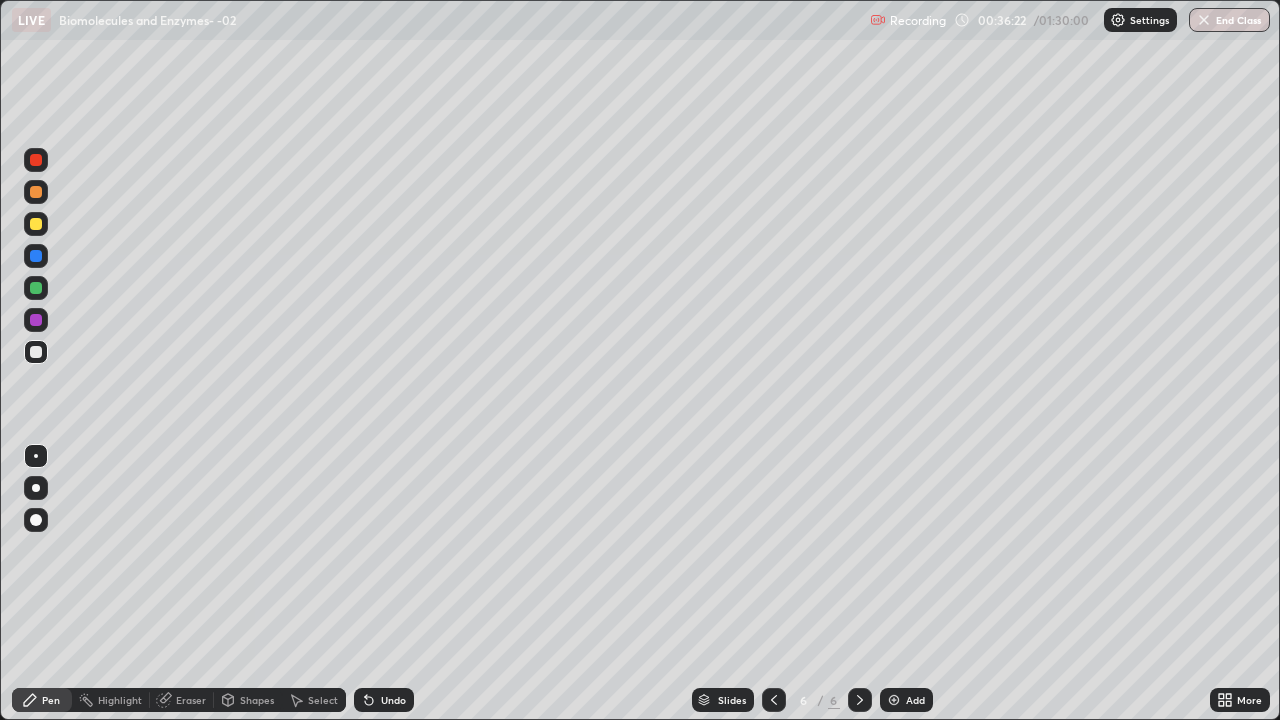 click at bounding box center (36, 488) 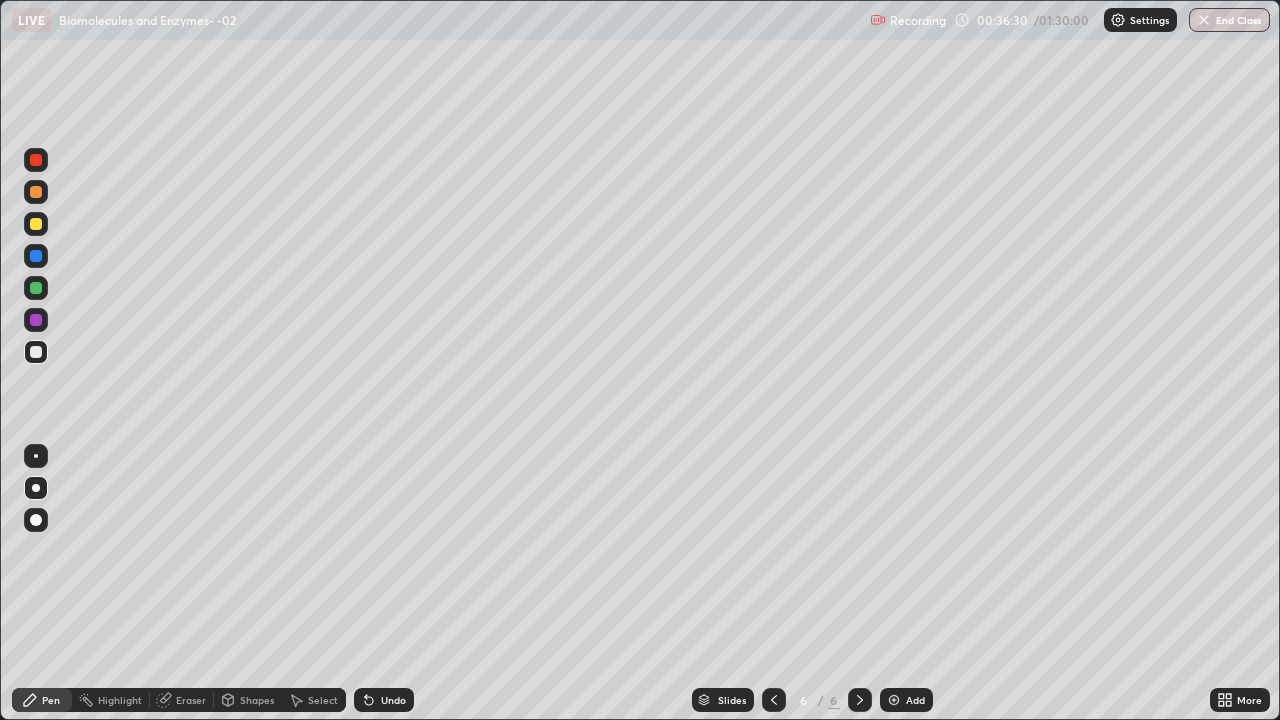 click at bounding box center [36, 224] 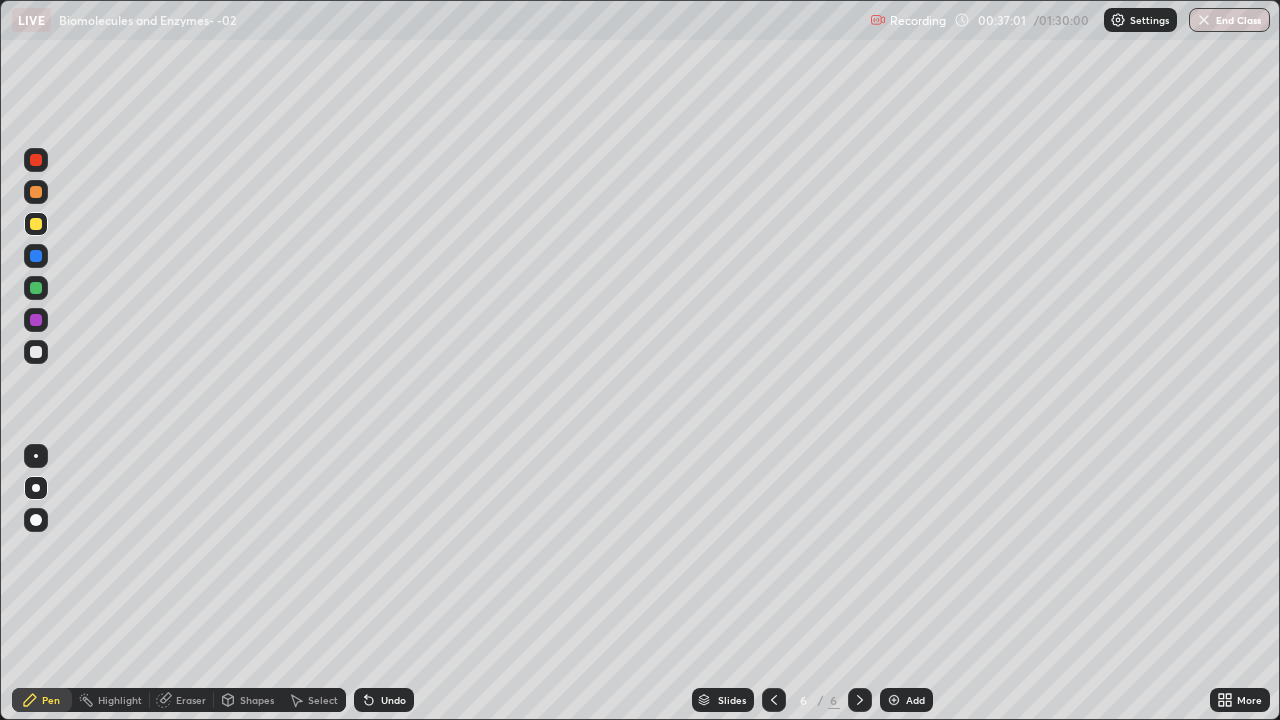 click at bounding box center [36, 256] 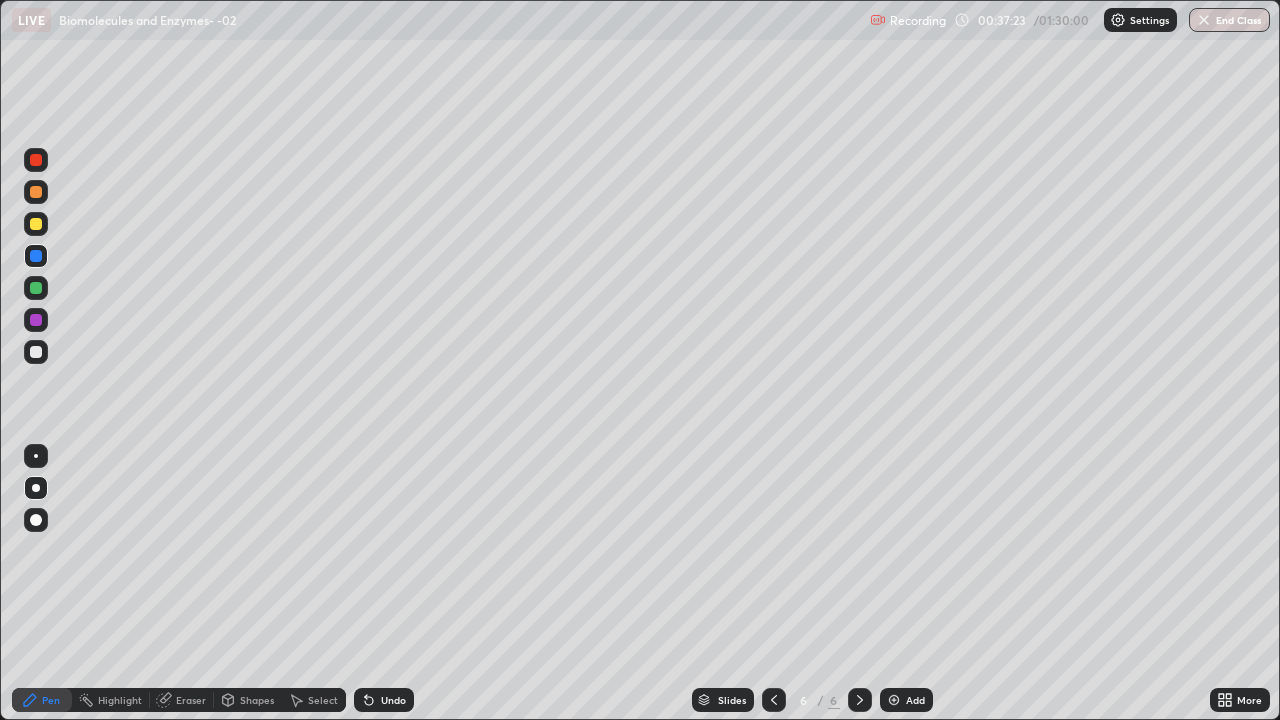 click on "Undo" at bounding box center (393, 700) 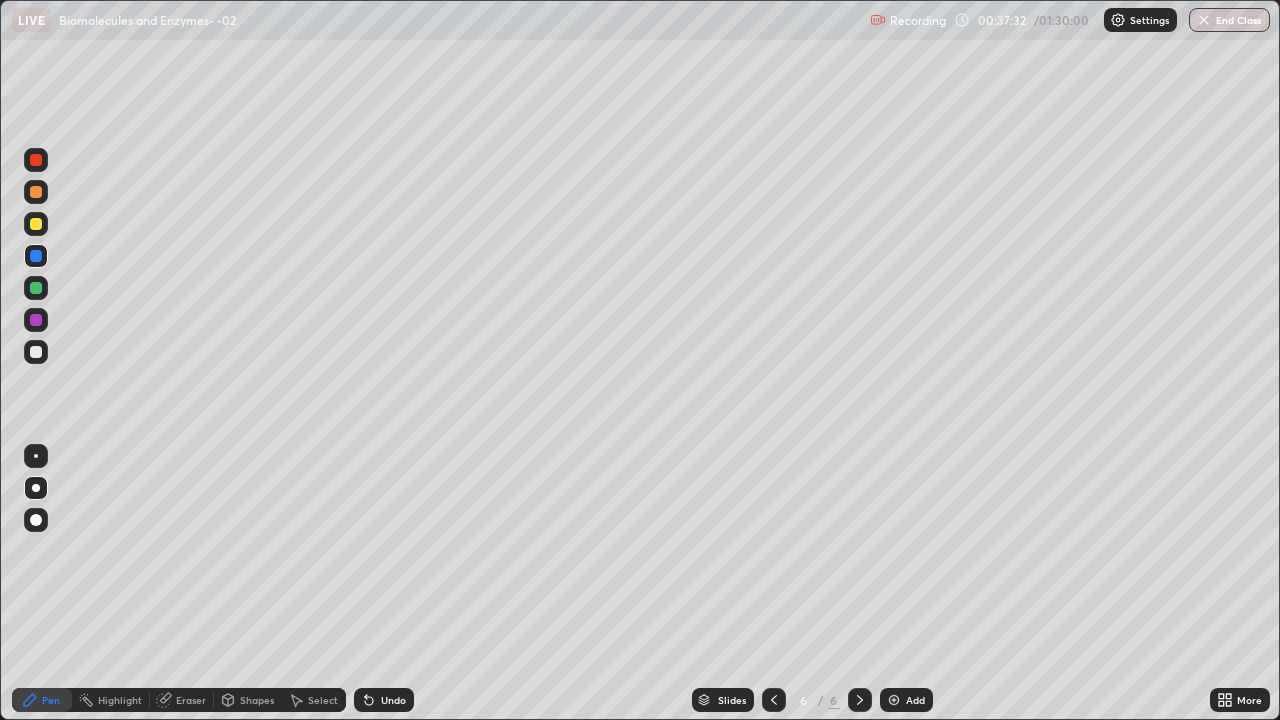 click at bounding box center (36, 288) 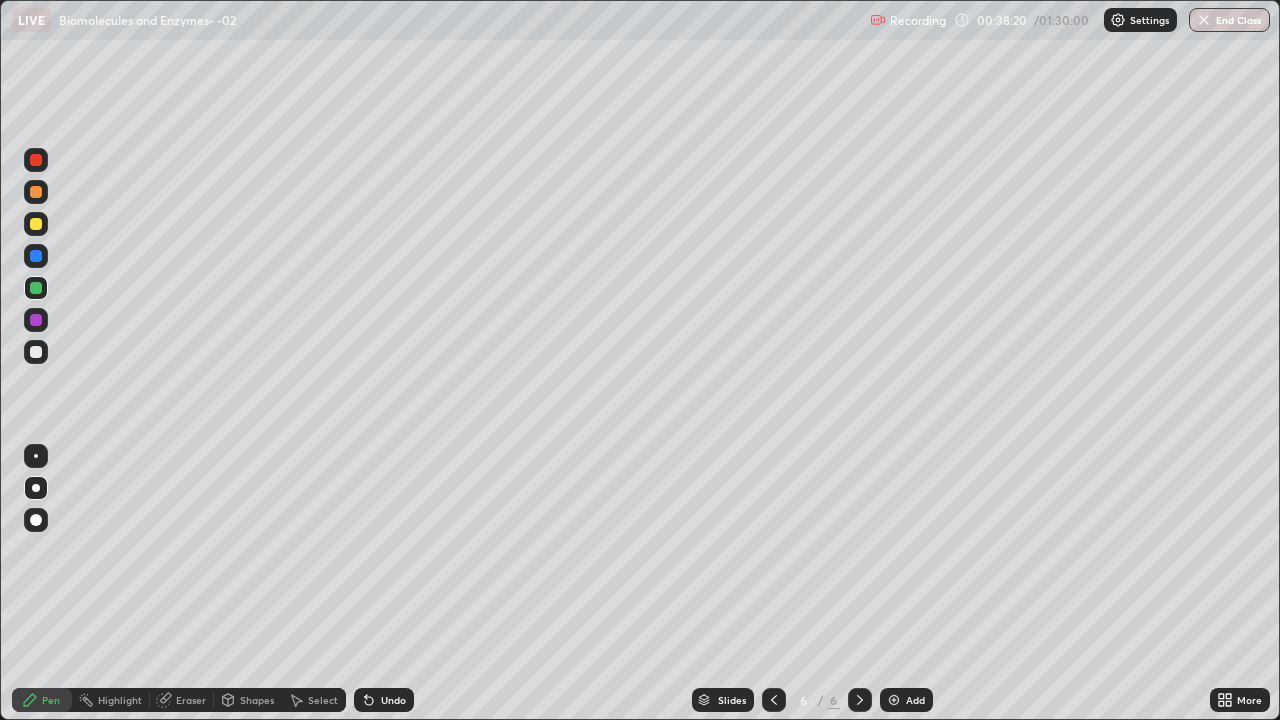 click at bounding box center (36, 288) 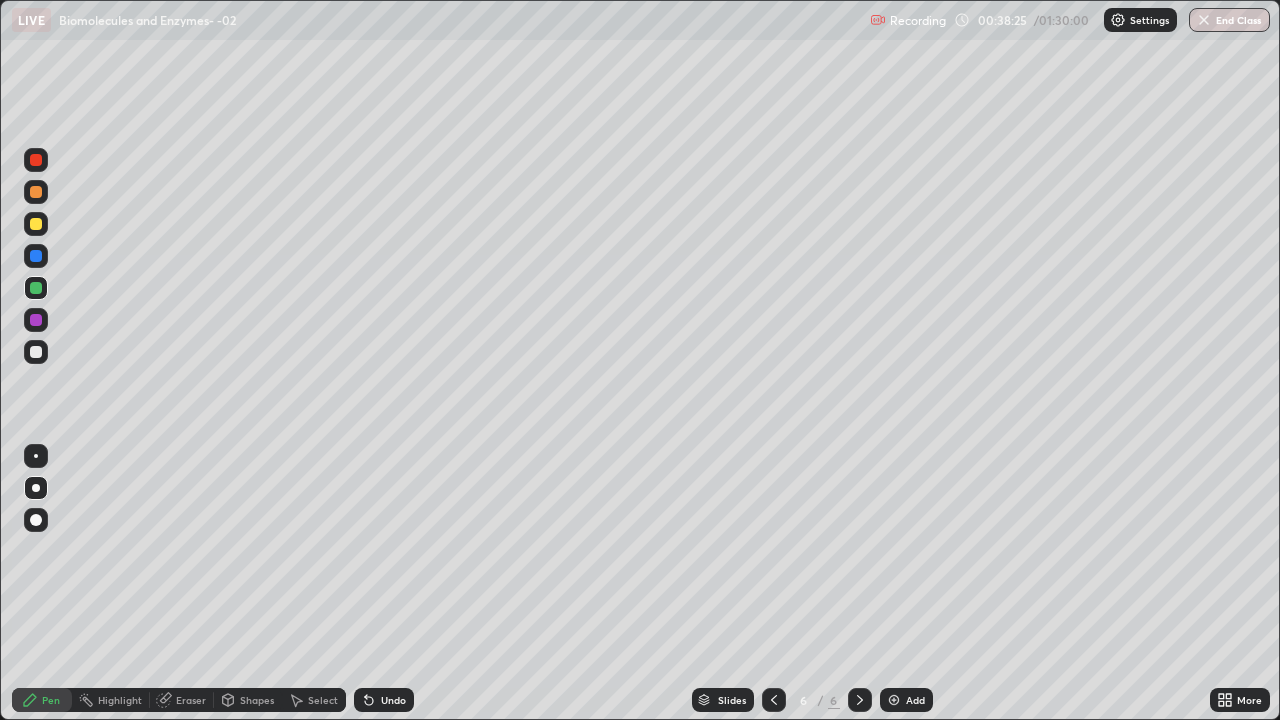 click at bounding box center [36, 352] 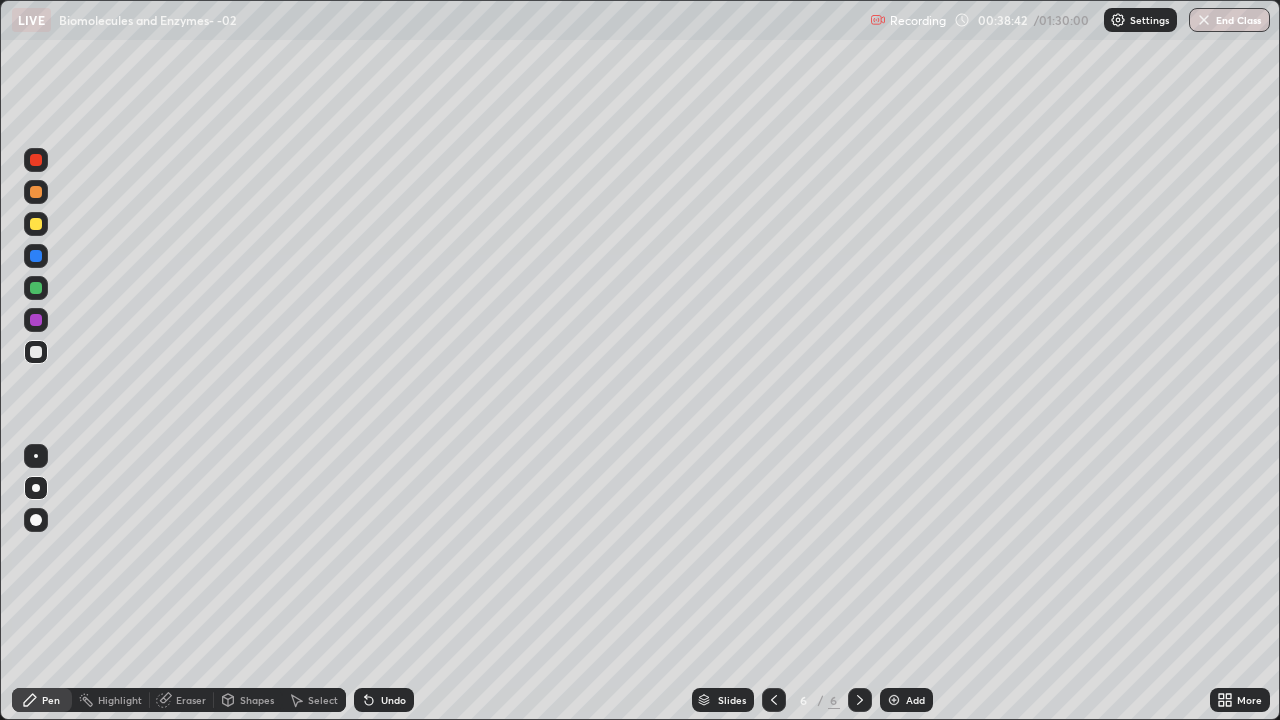 click at bounding box center (36, 288) 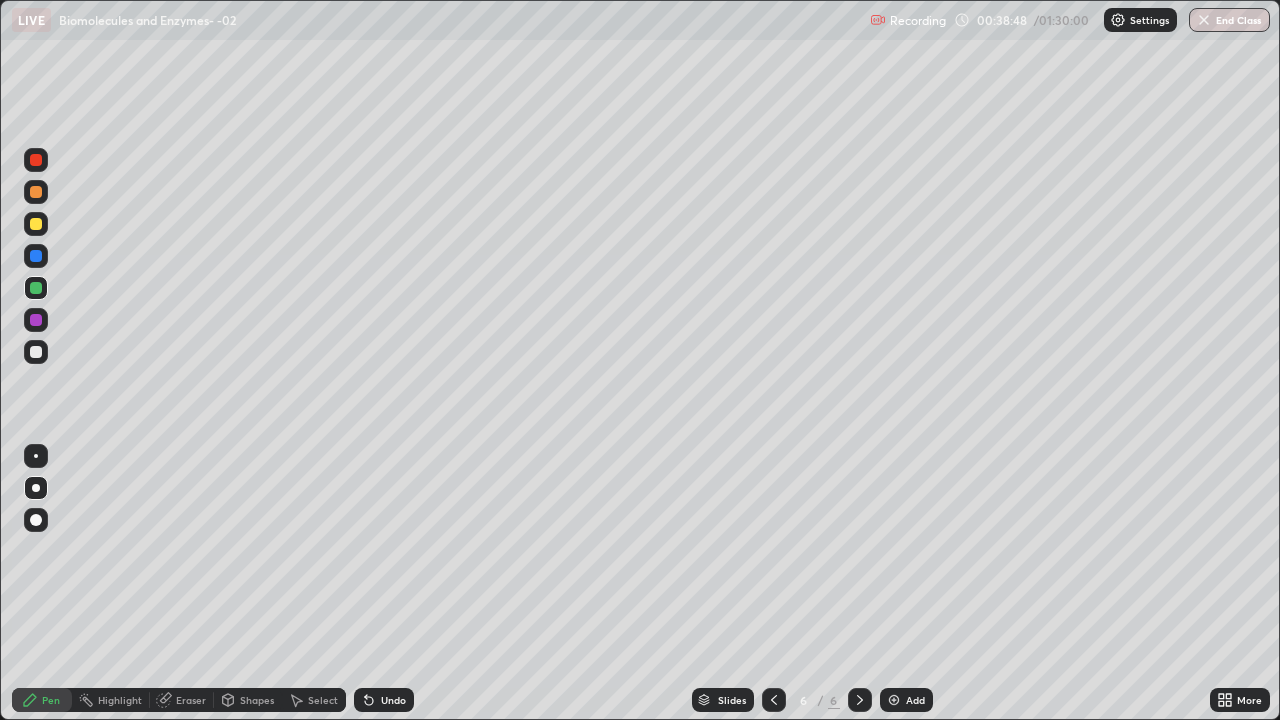 click at bounding box center [36, 352] 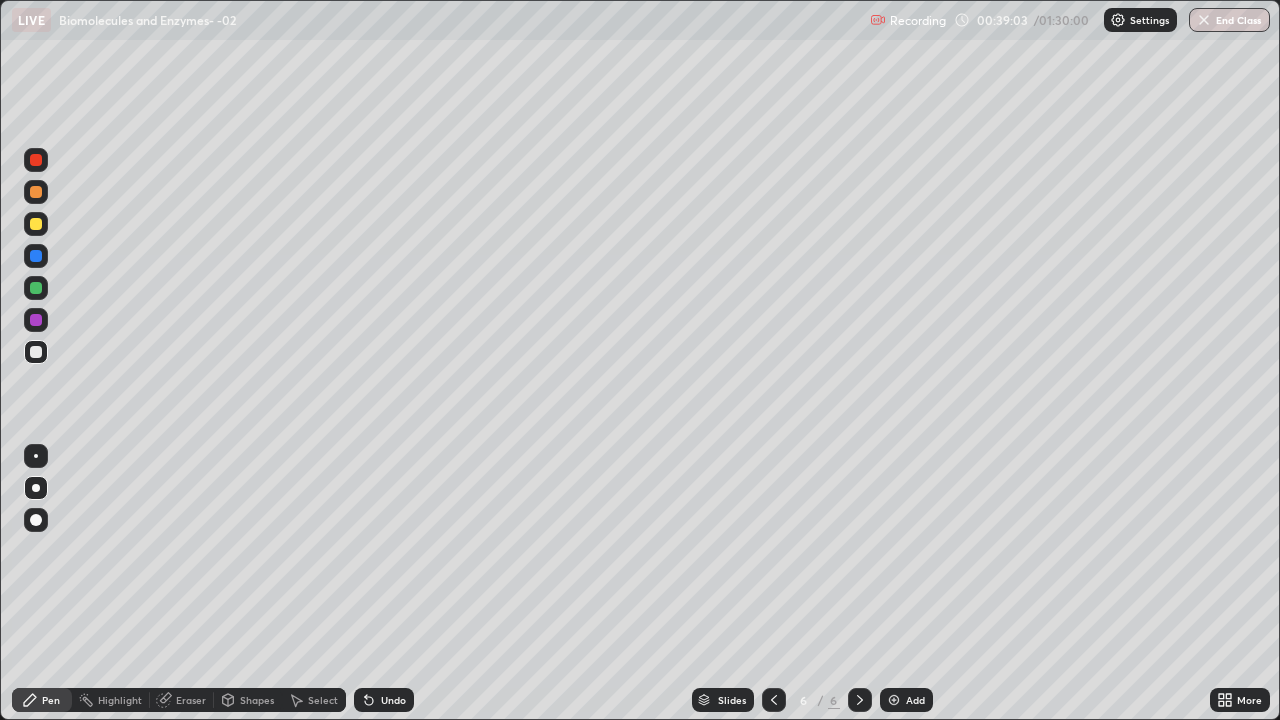 click on "Undo" at bounding box center [393, 700] 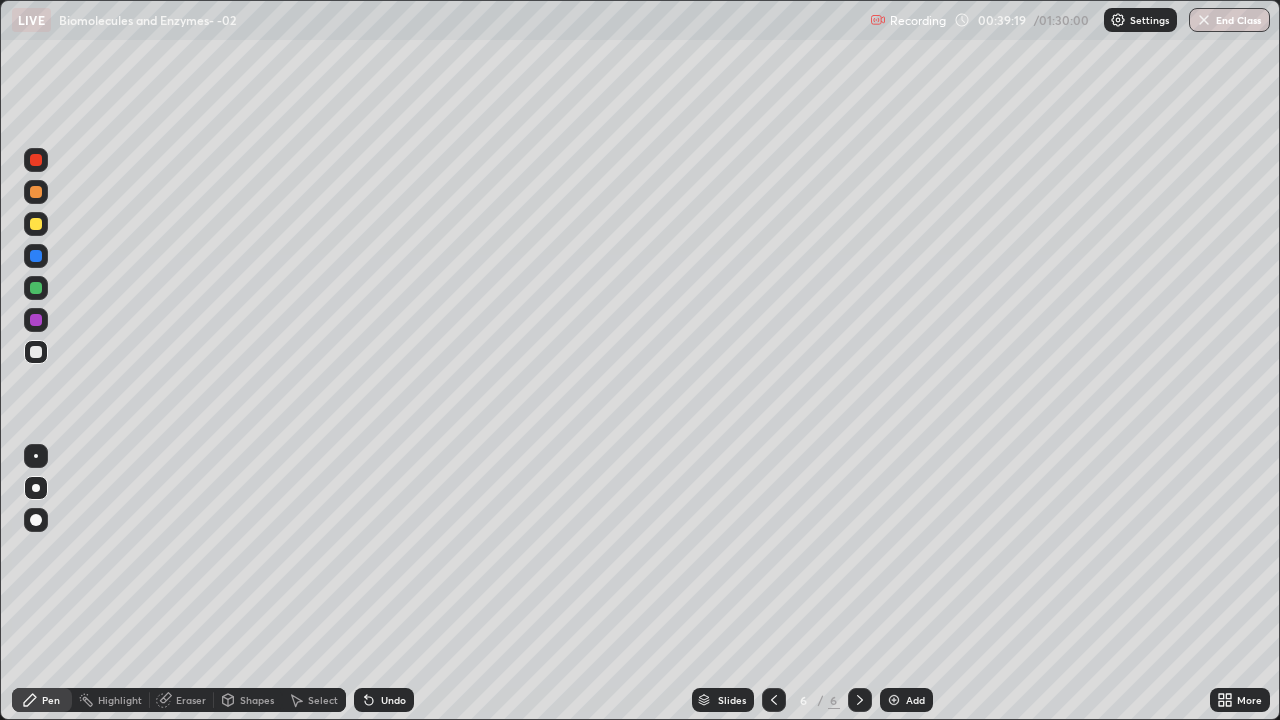 click at bounding box center (36, 320) 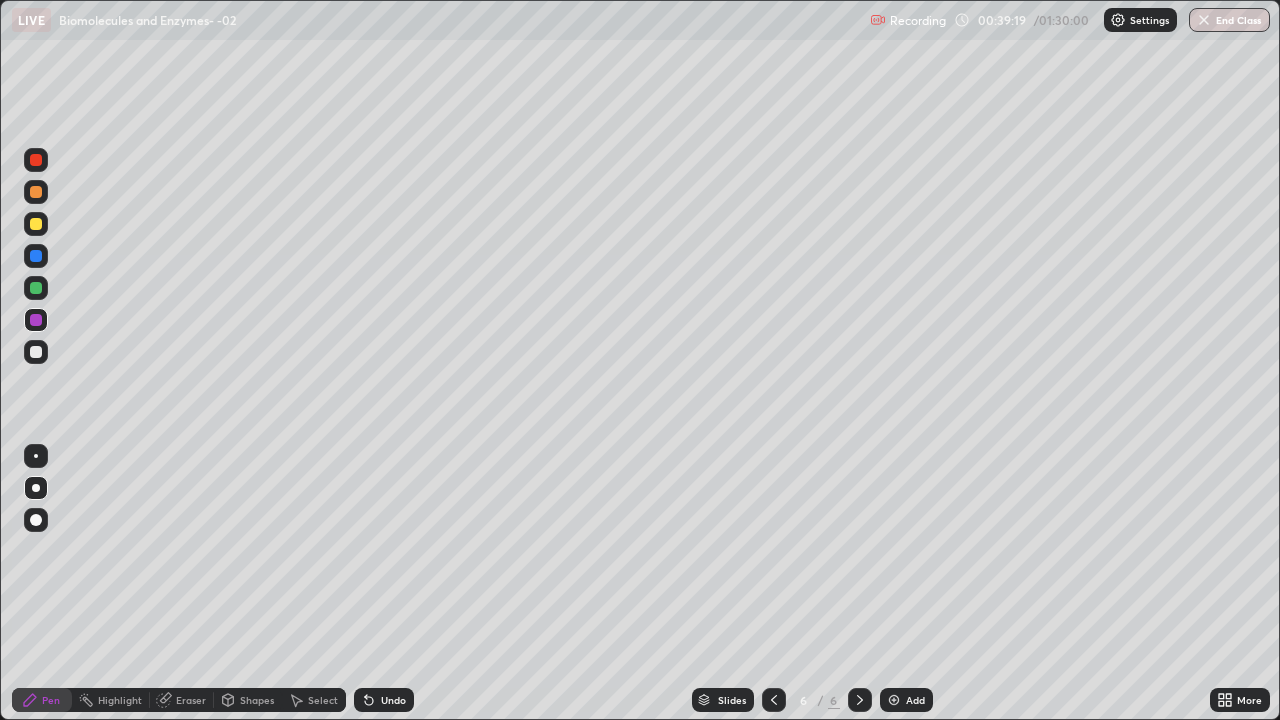 click at bounding box center (36, 456) 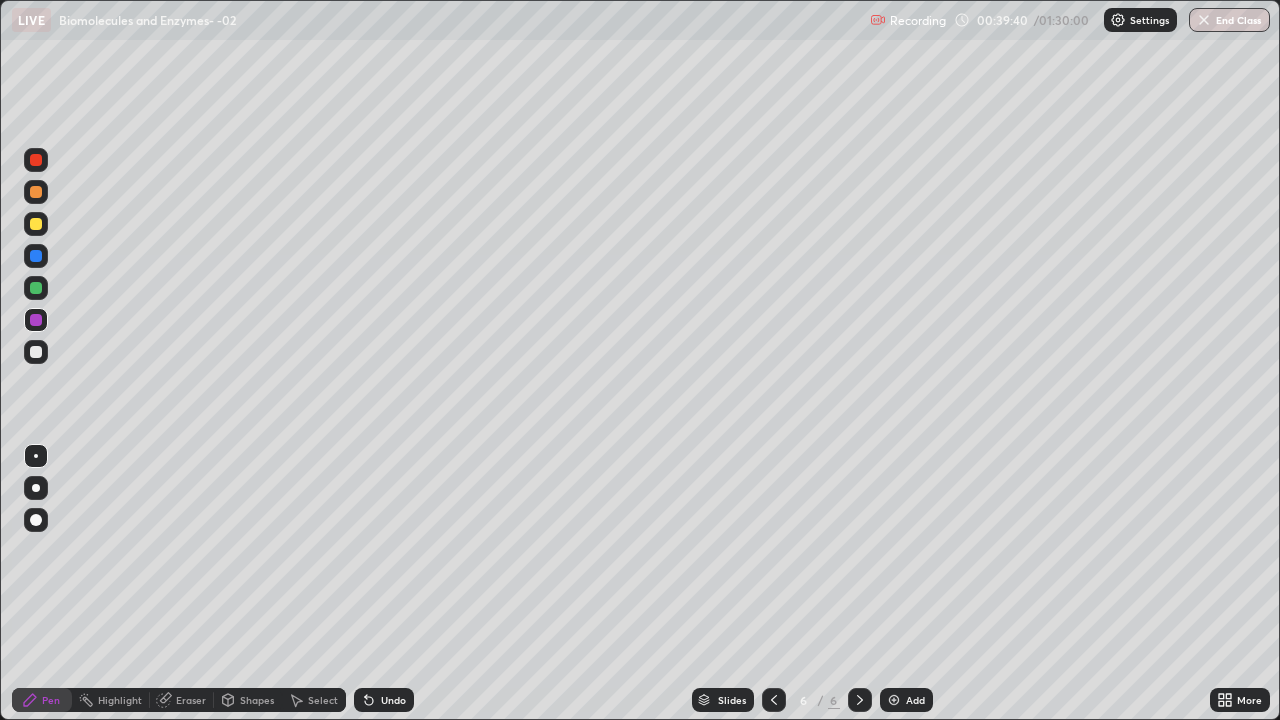 click 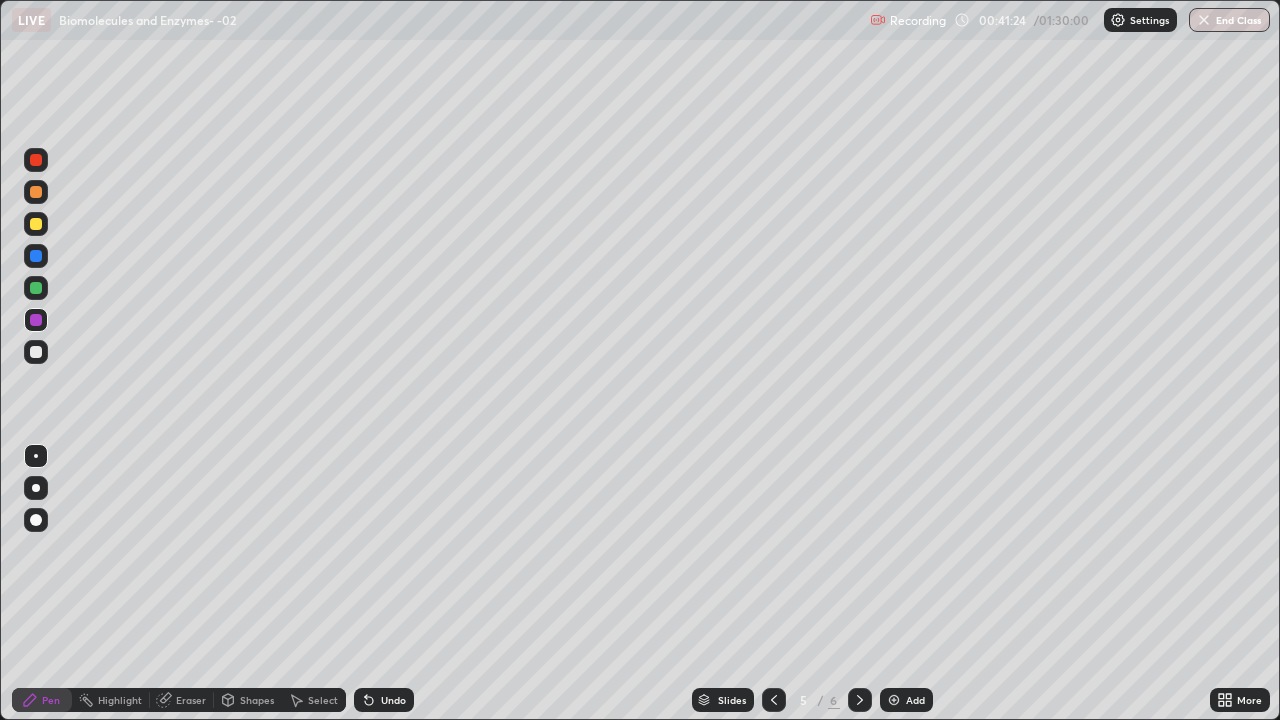 click 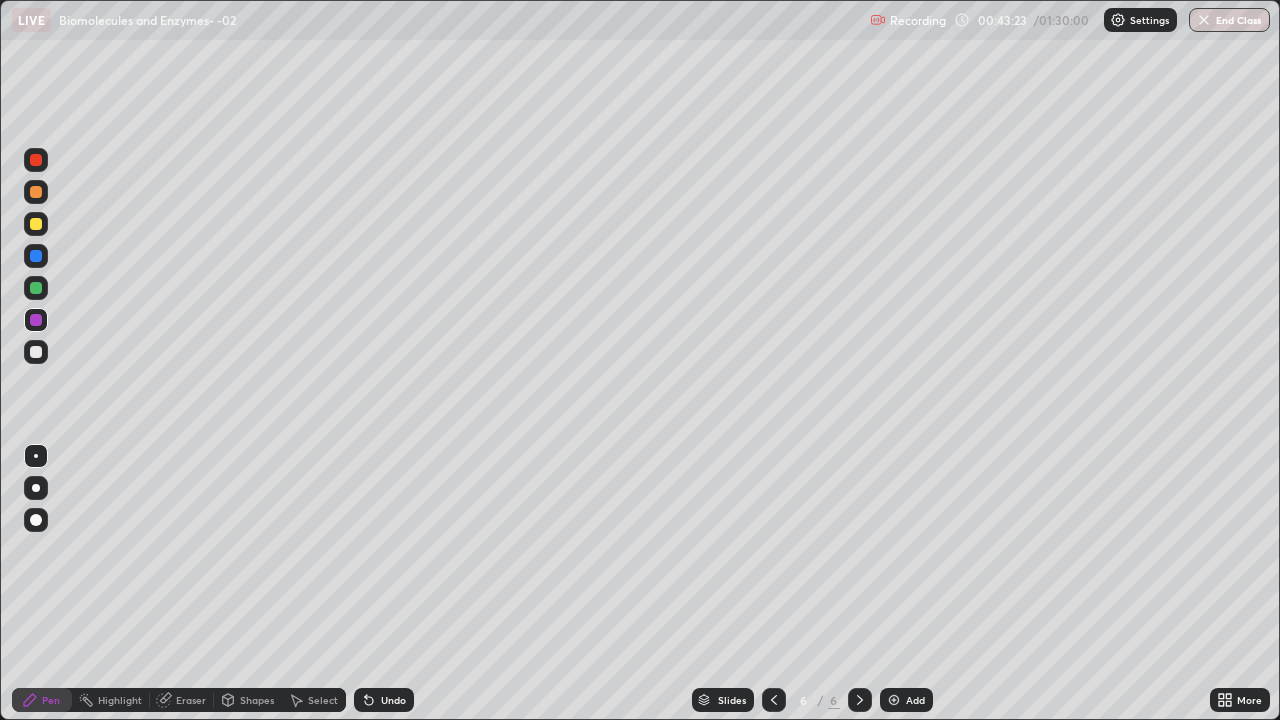 click at bounding box center [36, 288] 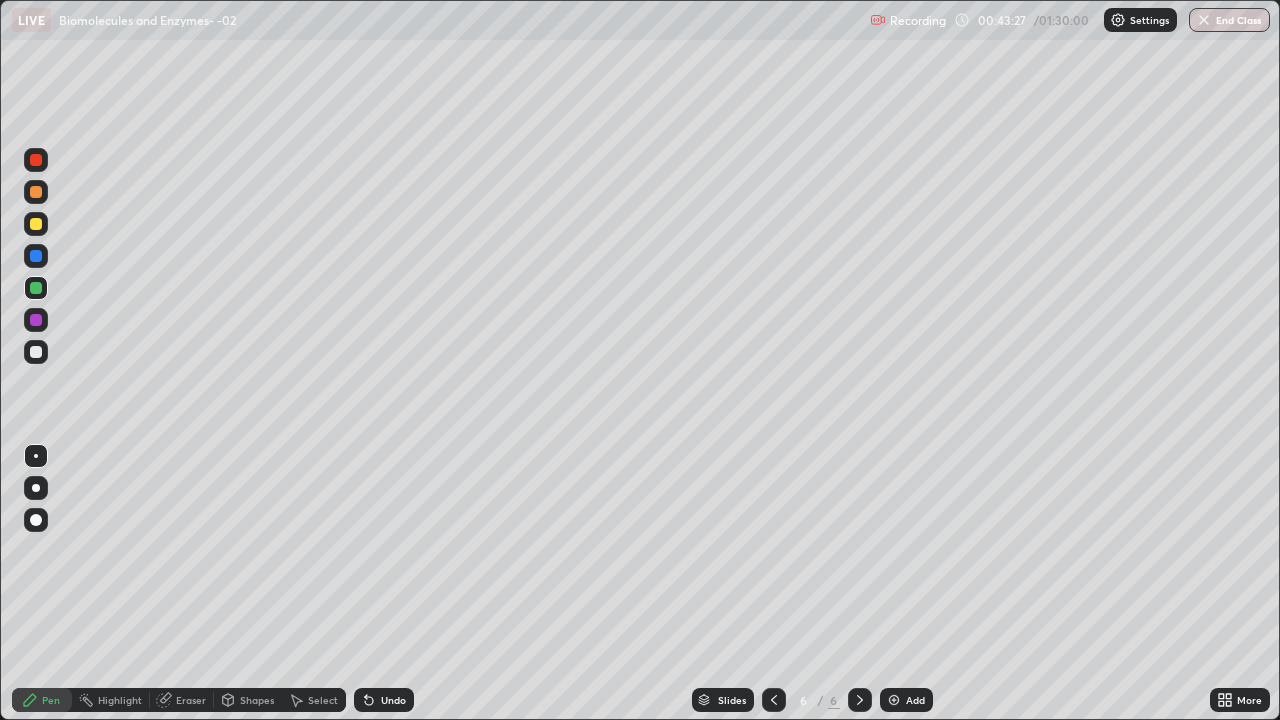 click at bounding box center (894, 700) 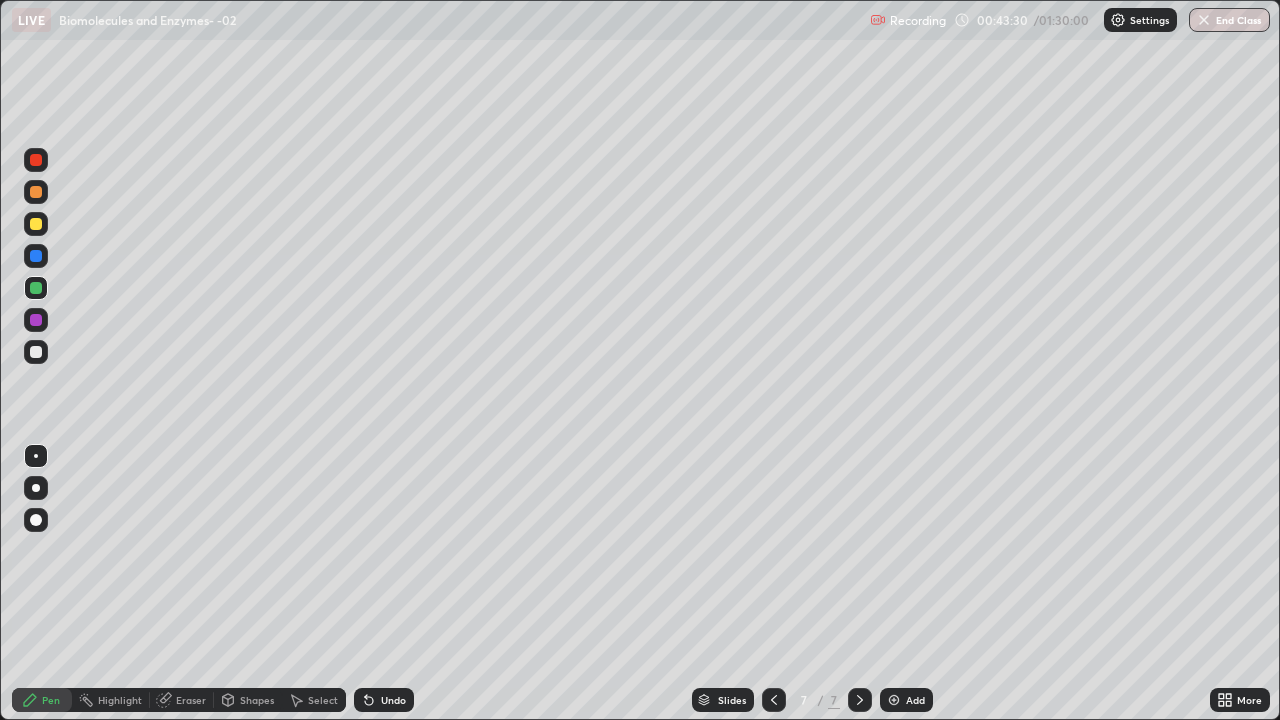 click at bounding box center (36, 160) 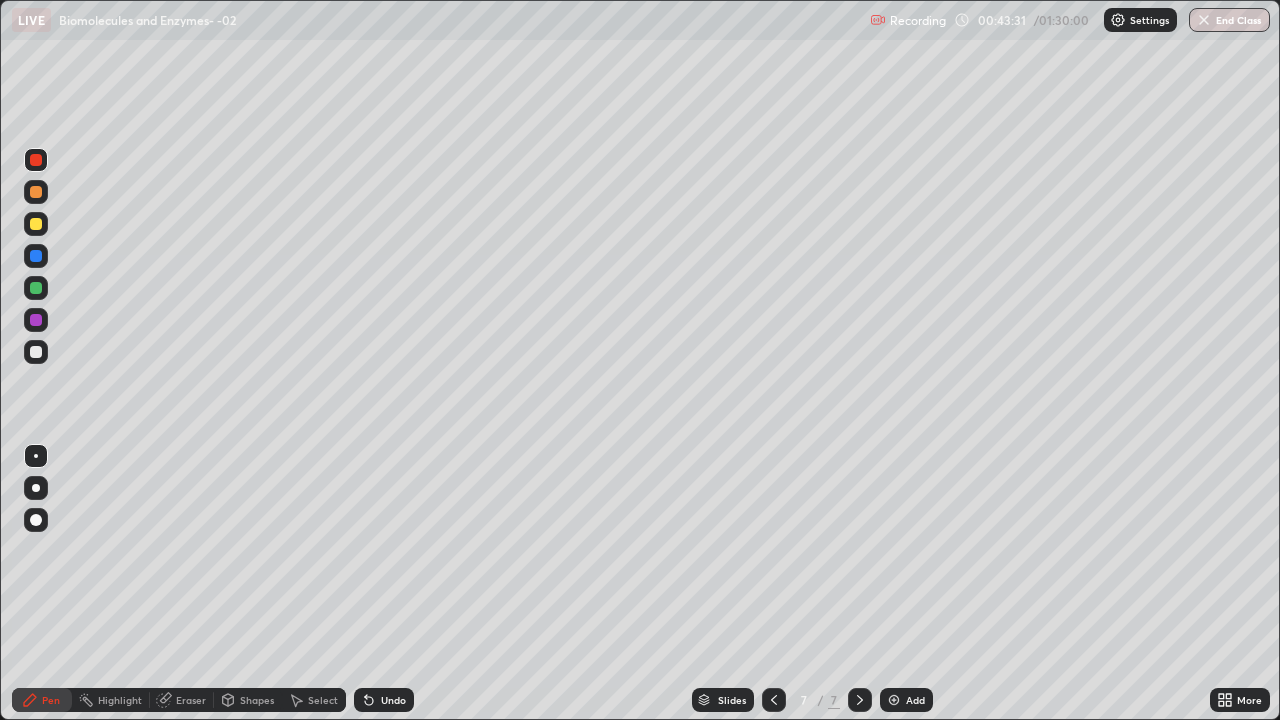click at bounding box center (36, 488) 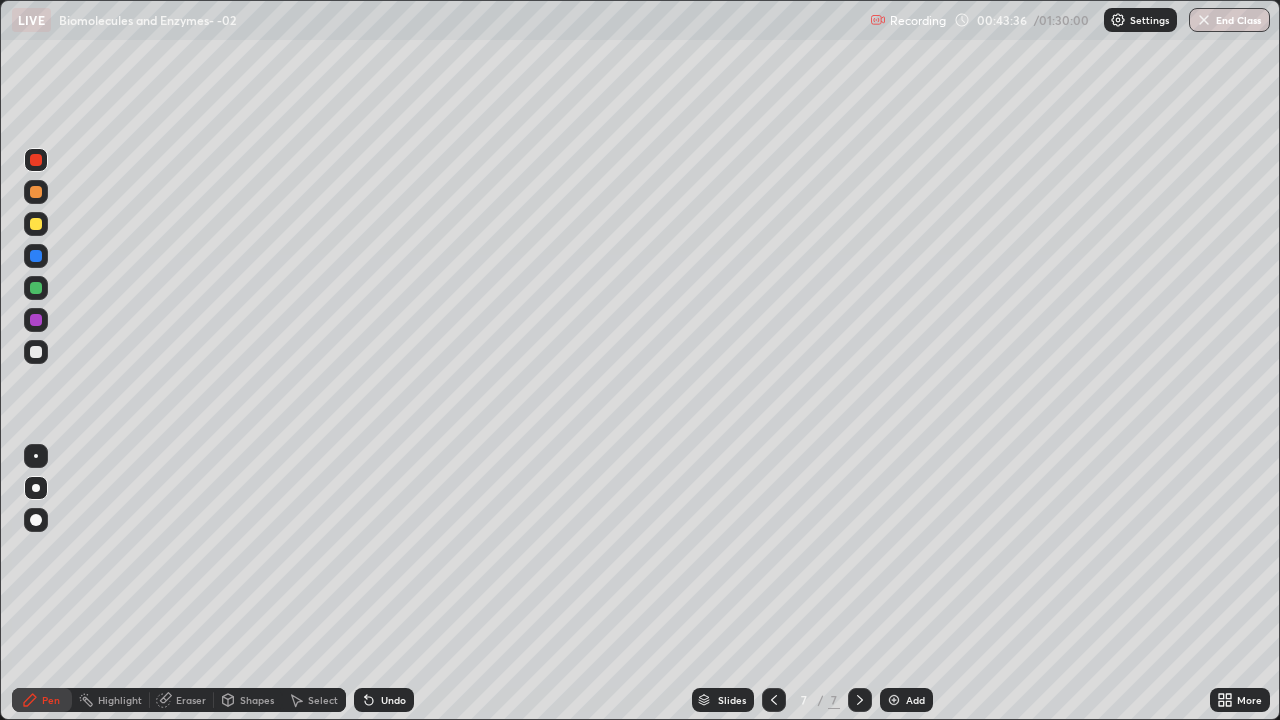click at bounding box center [36, 224] 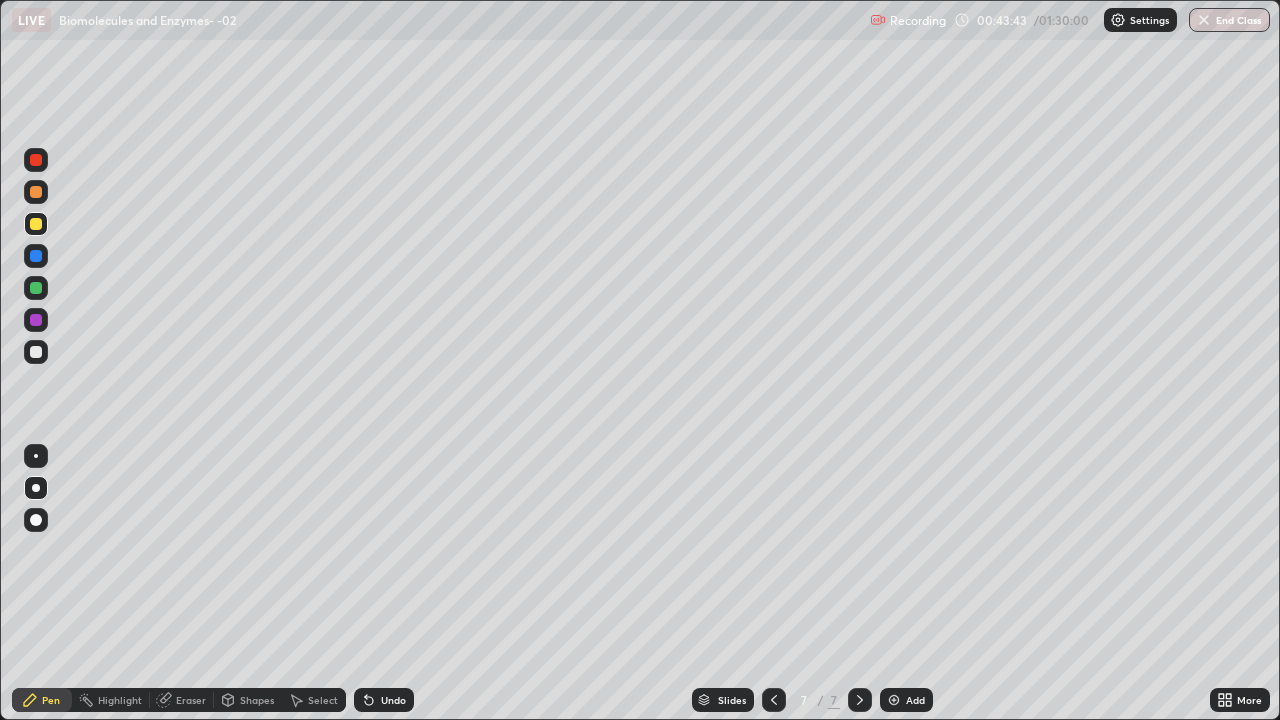 click at bounding box center [36, 256] 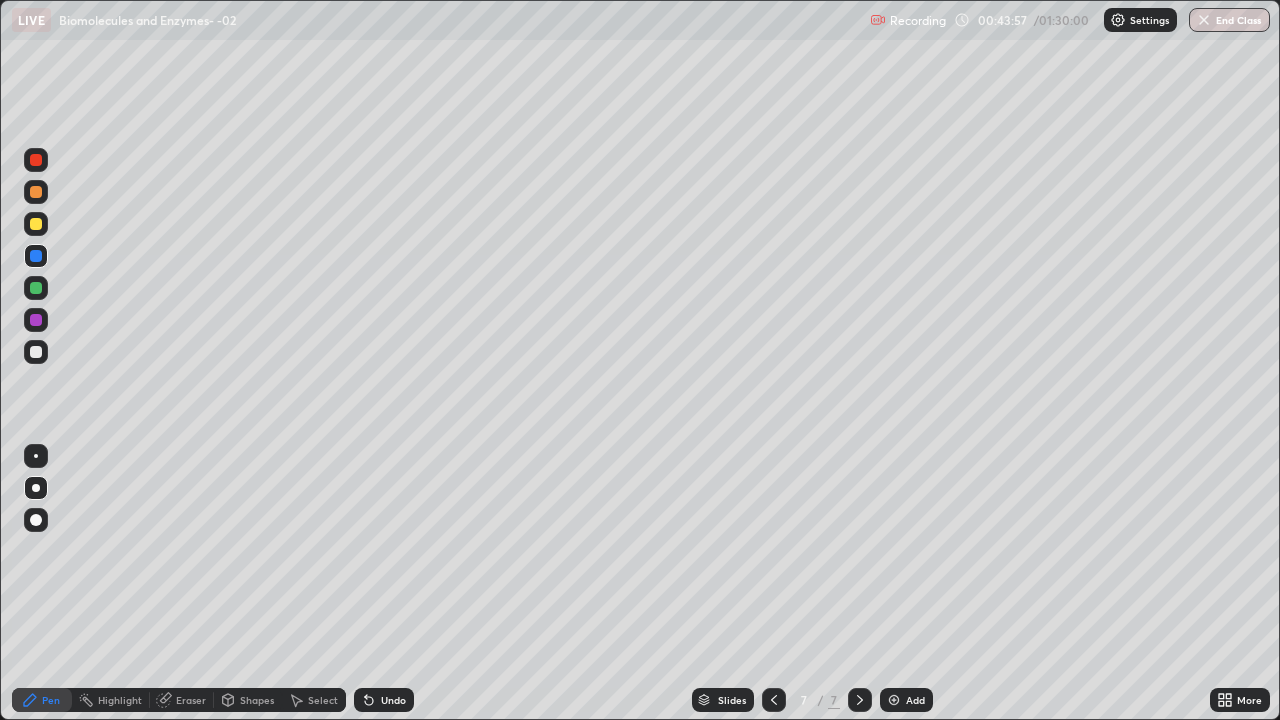 click at bounding box center (36, 256) 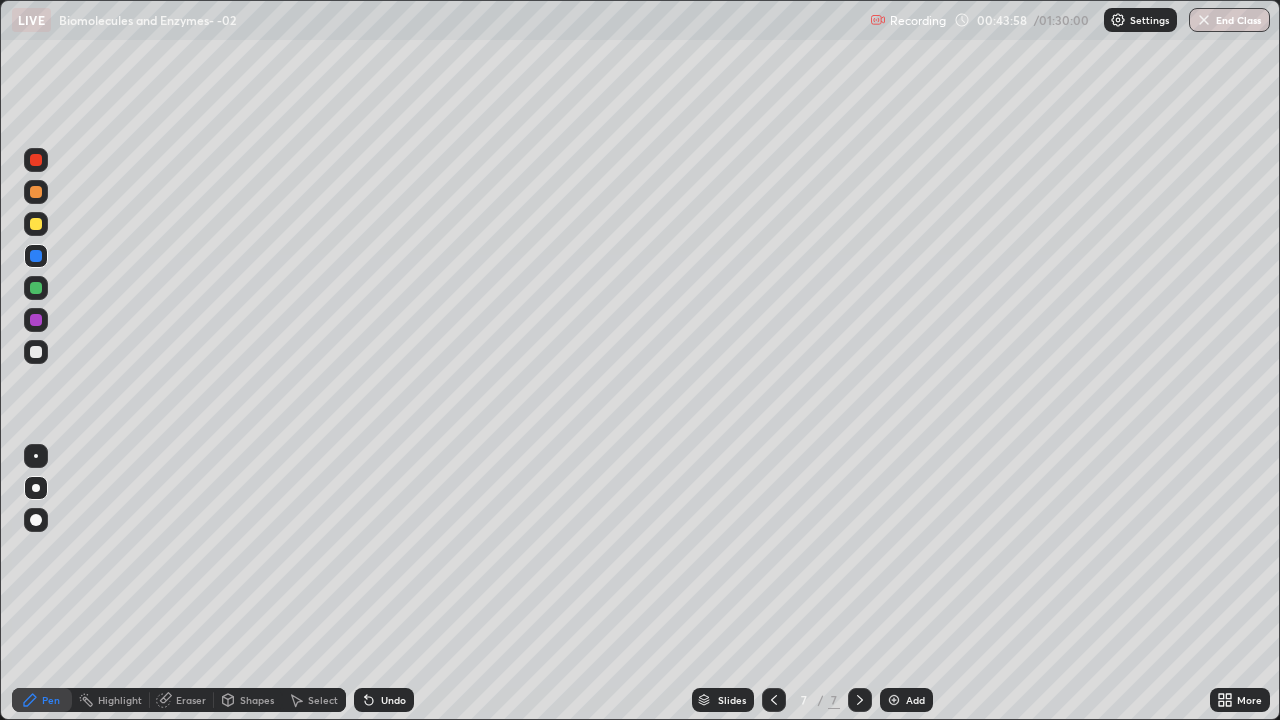click at bounding box center (36, 288) 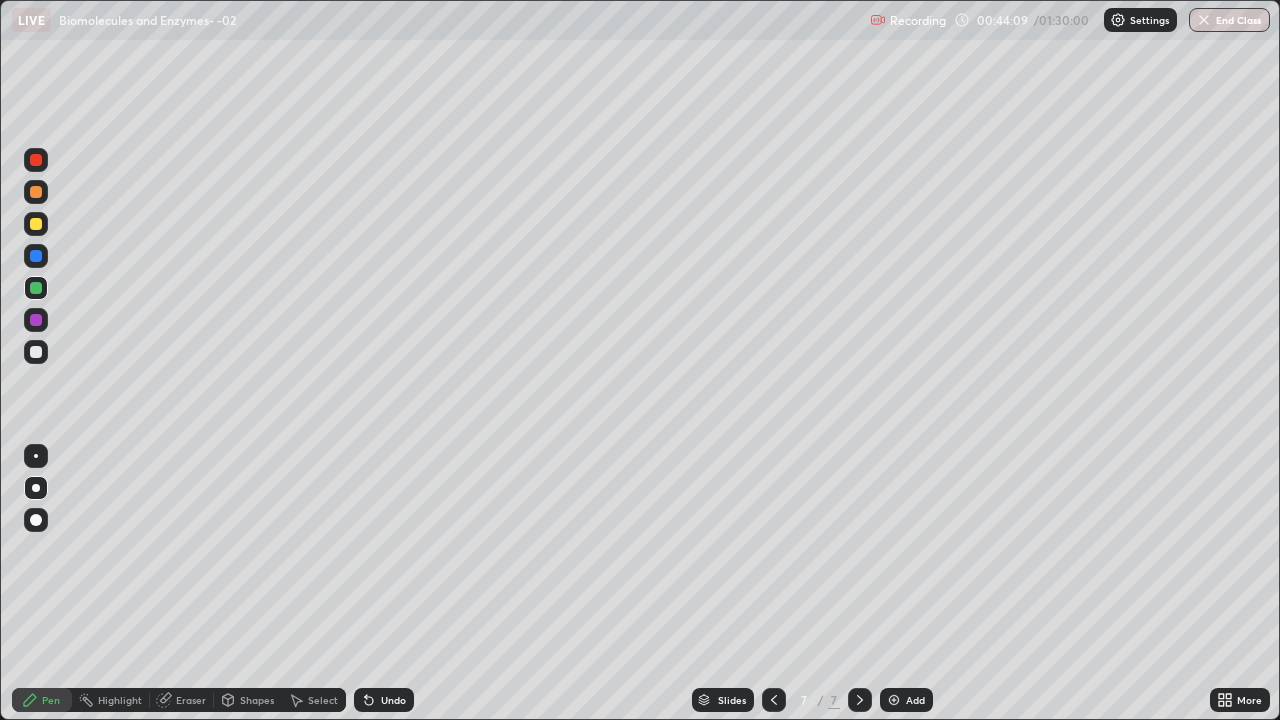 click at bounding box center (36, 288) 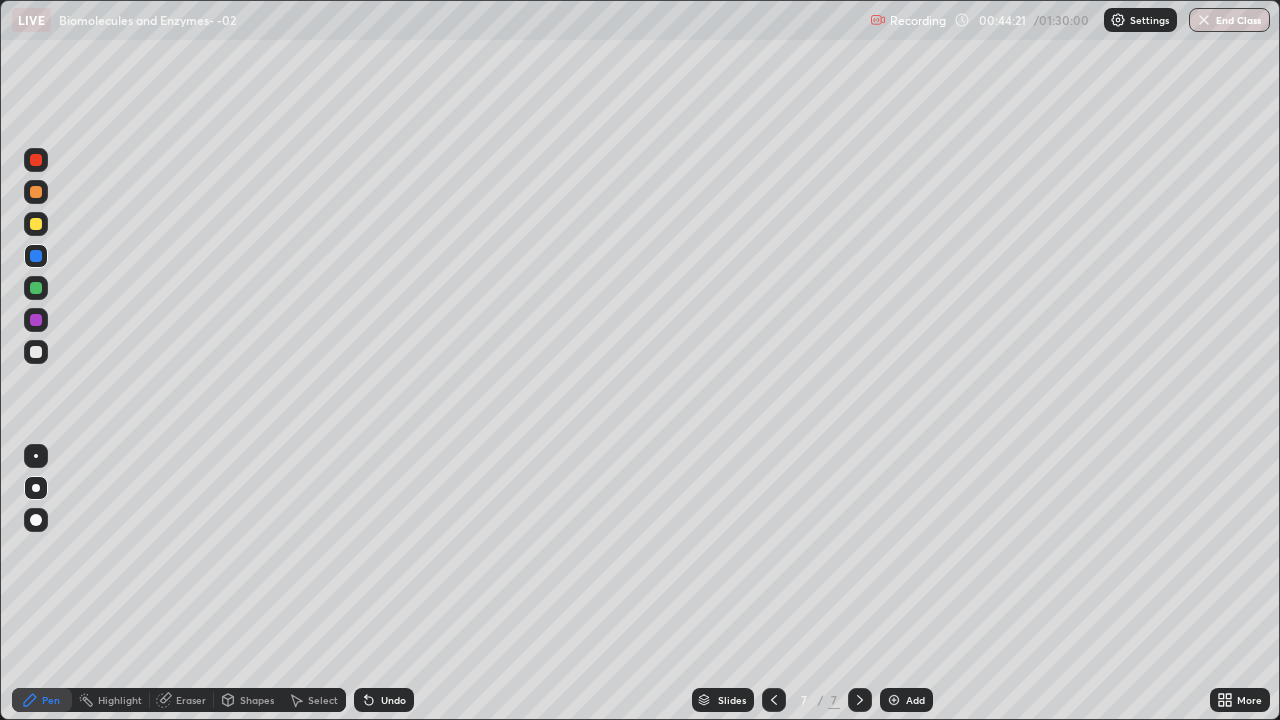 click at bounding box center (36, 320) 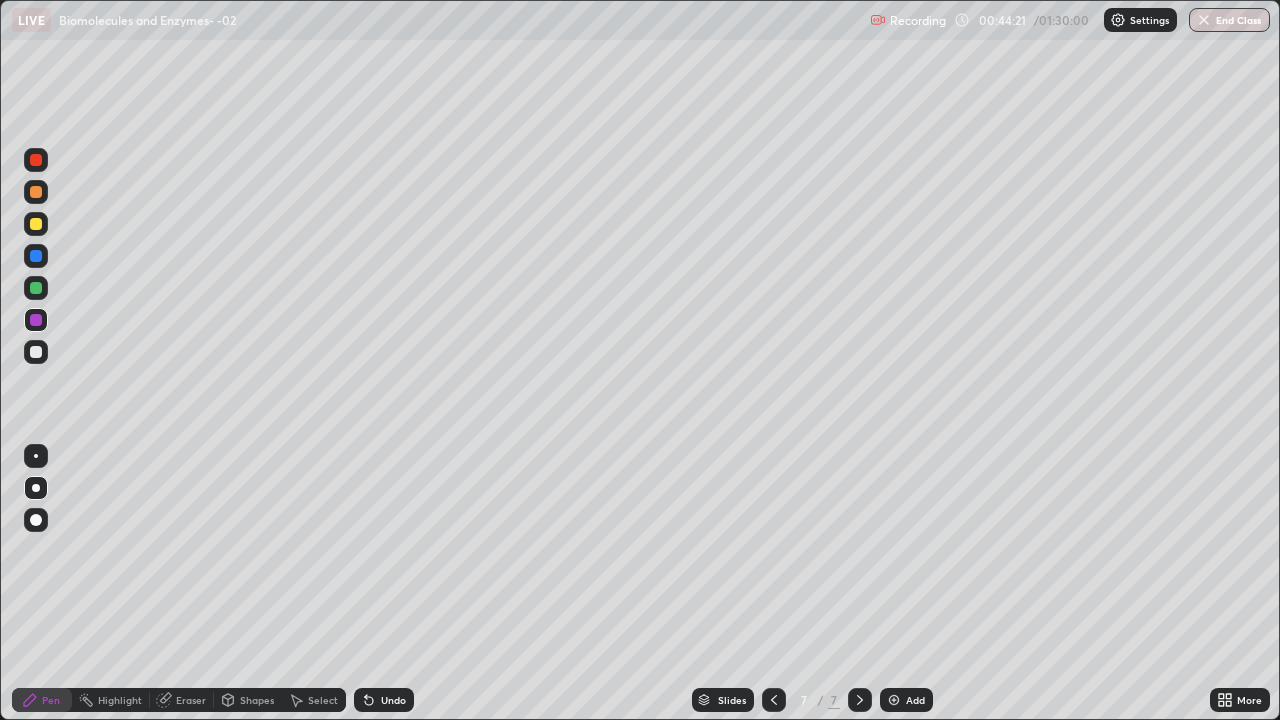 click at bounding box center (36, 288) 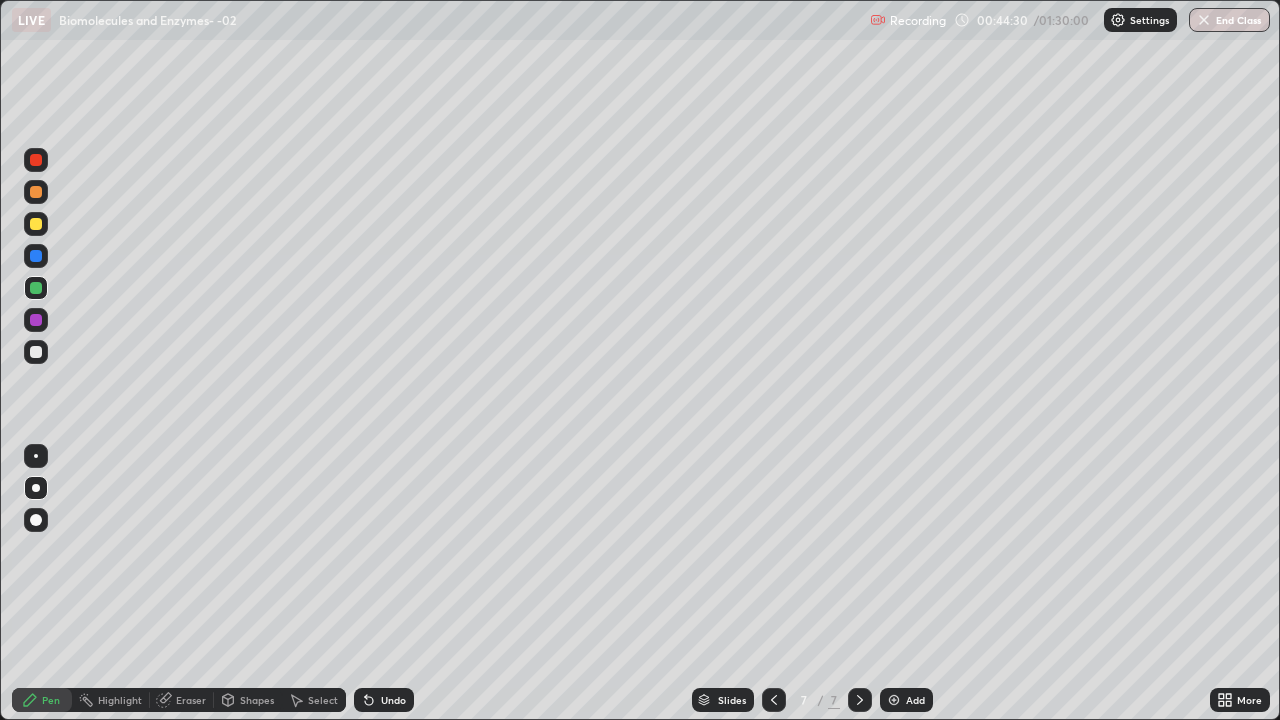click at bounding box center (36, 456) 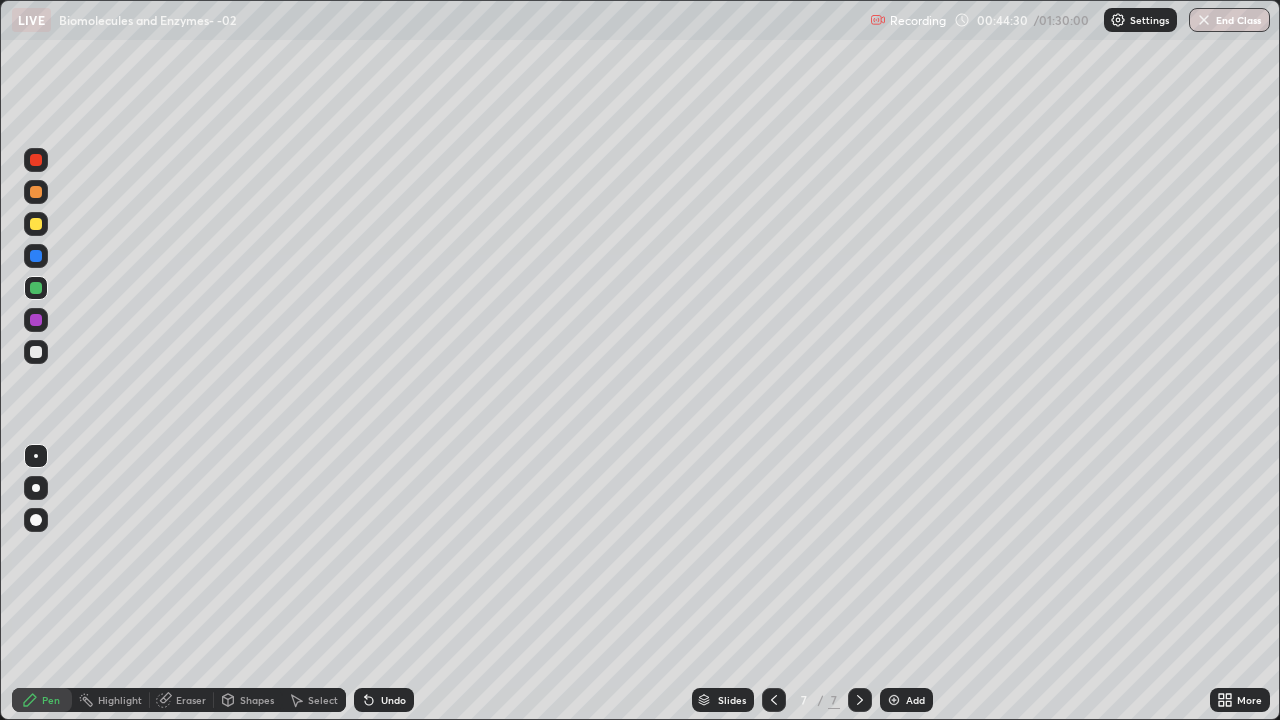 click at bounding box center (36, 320) 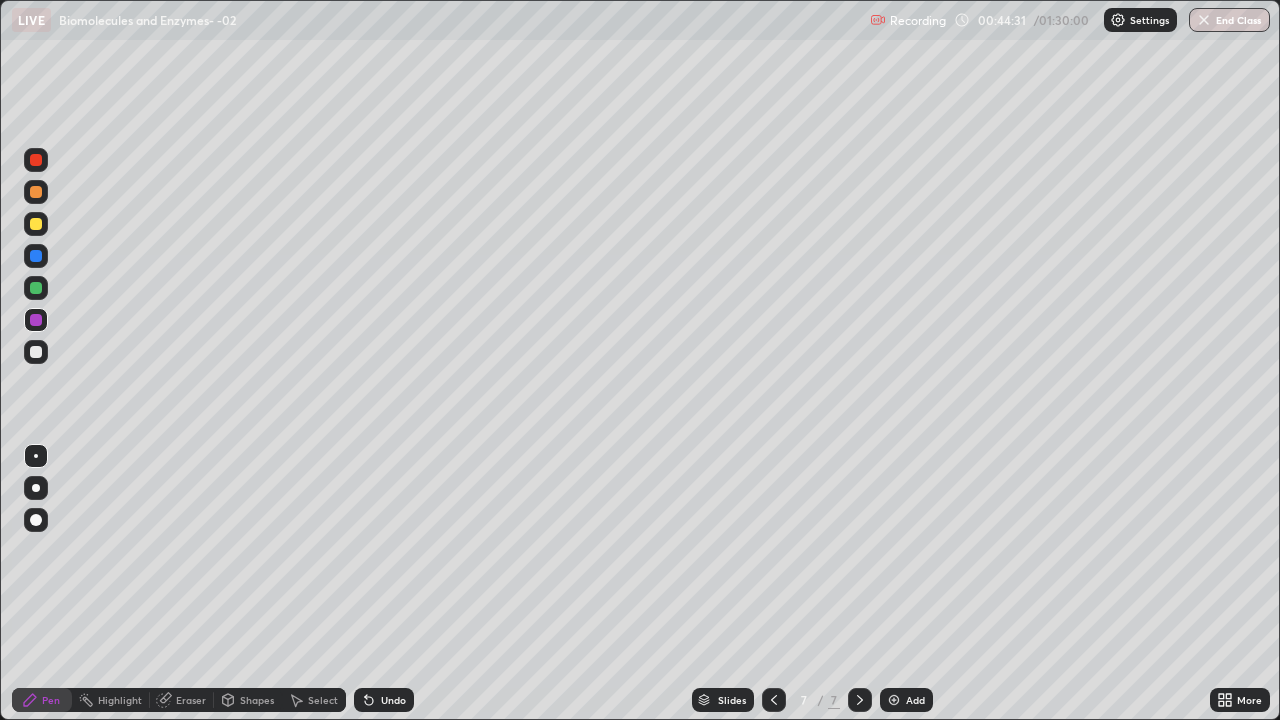 click at bounding box center [36, 224] 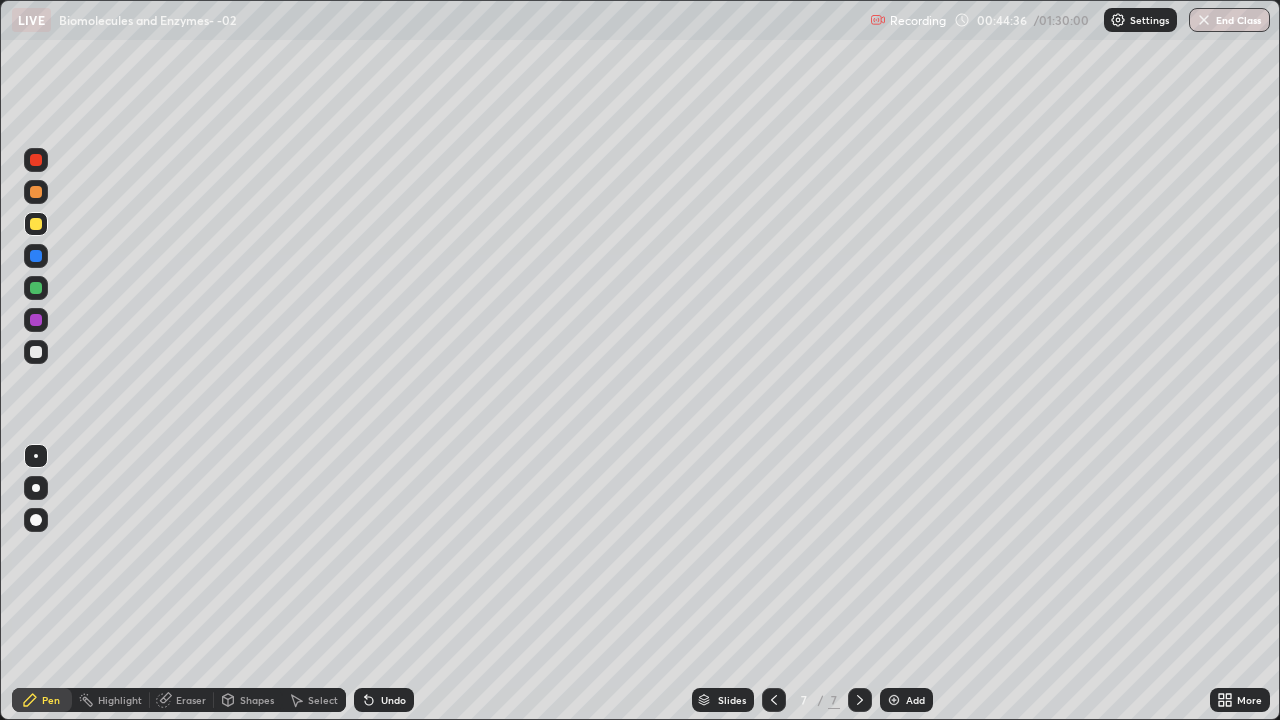 click at bounding box center [36, 488] 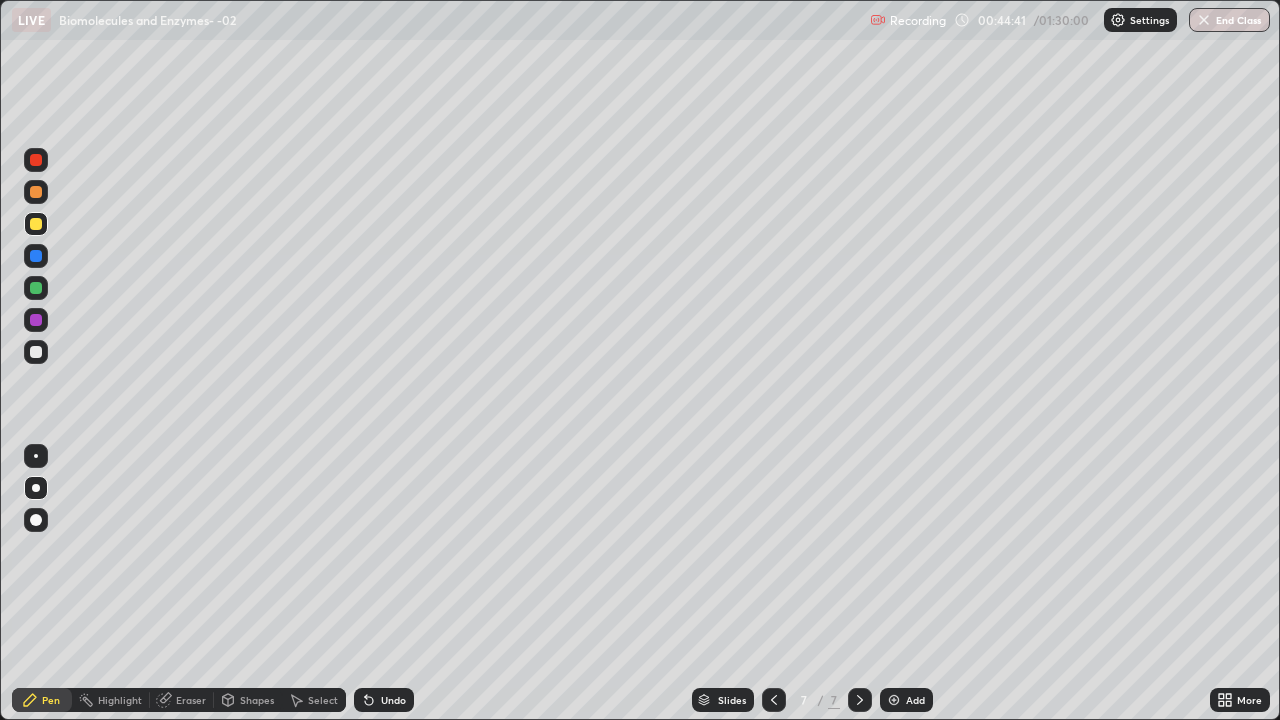 click at bounding box center (36, 320) 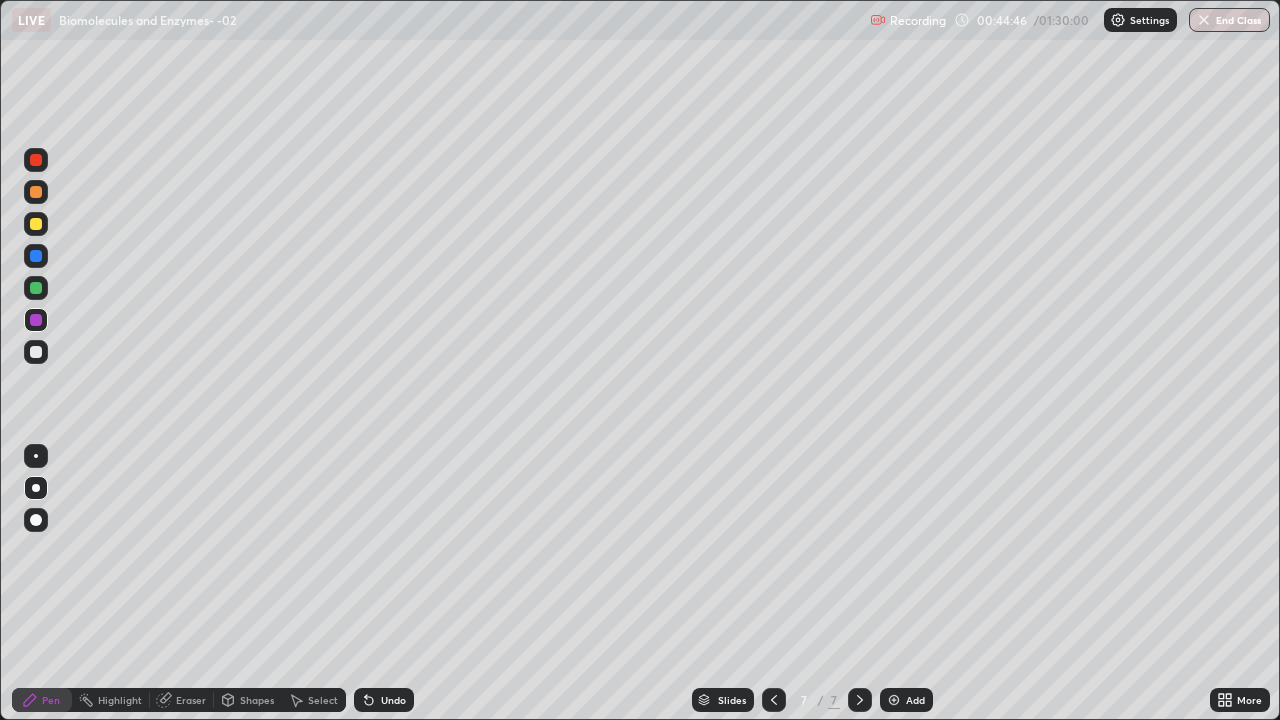 click at bounding box center (36, 288) 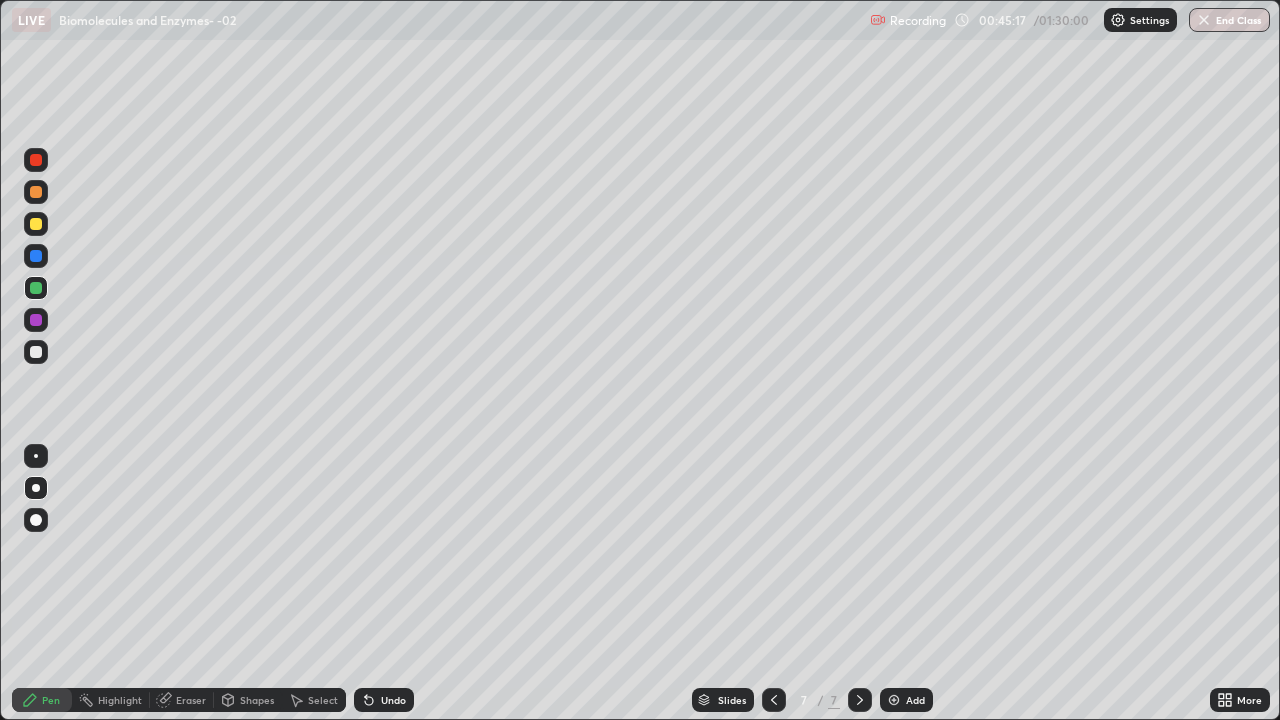 click at bounding box center (36, 288) 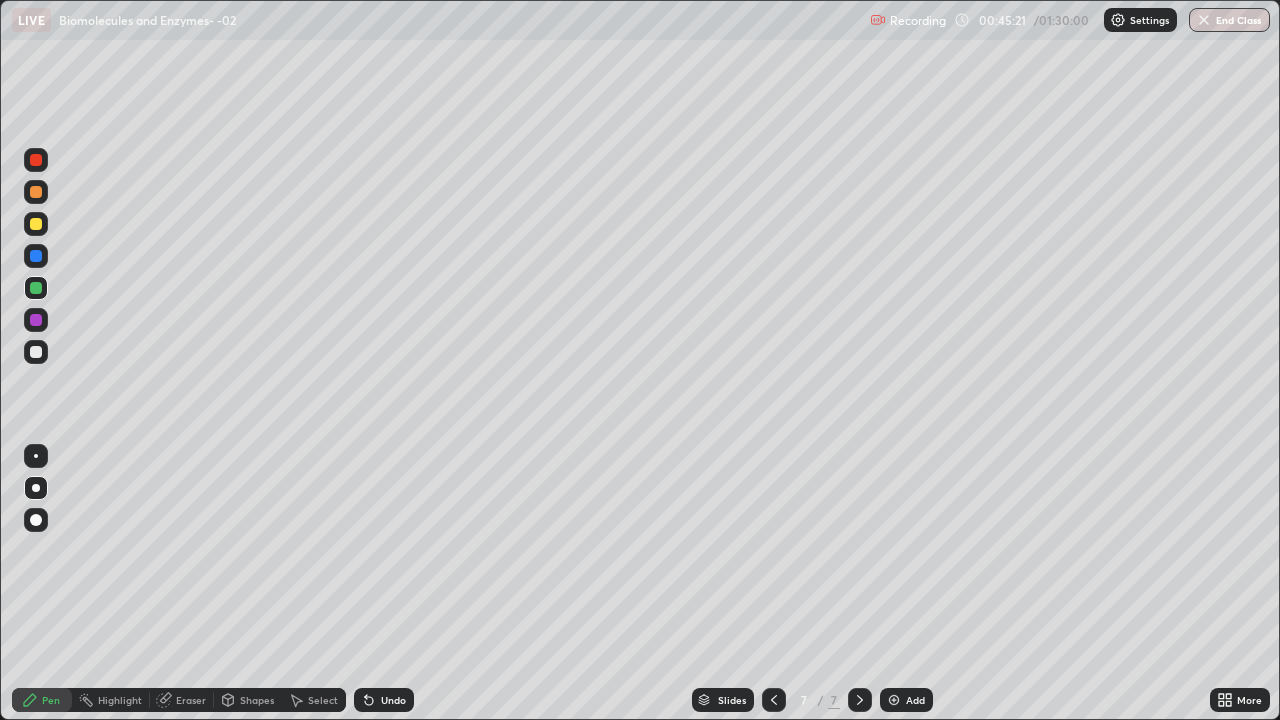 click at bounding box center [36, 256] 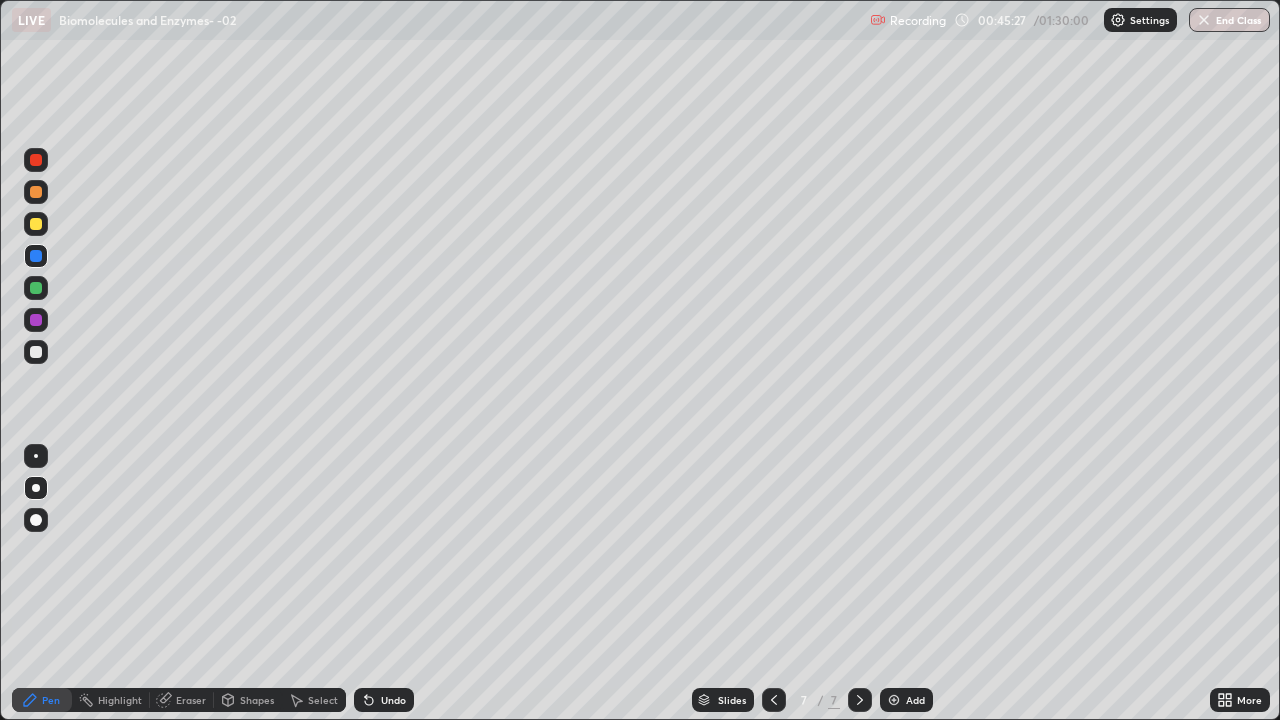 click on "Undo" at bounding box center (384, 700) 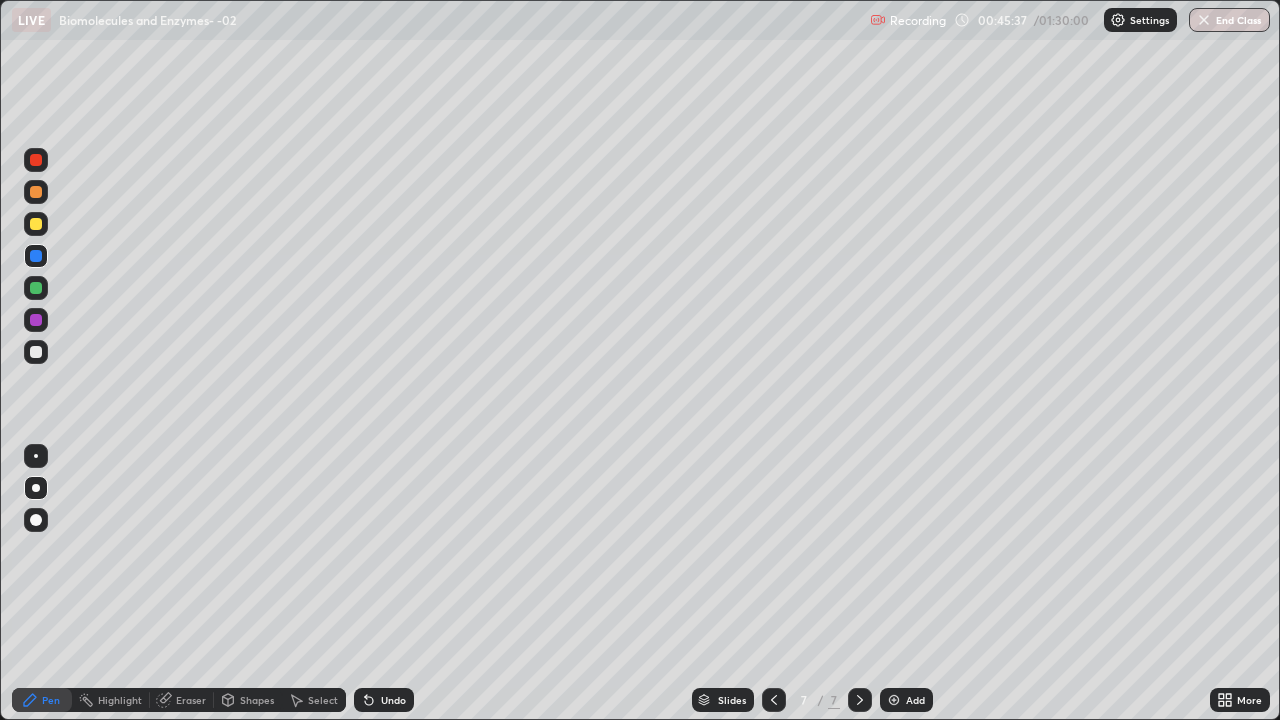 click on "Undo" at bounding box center [393, 700] 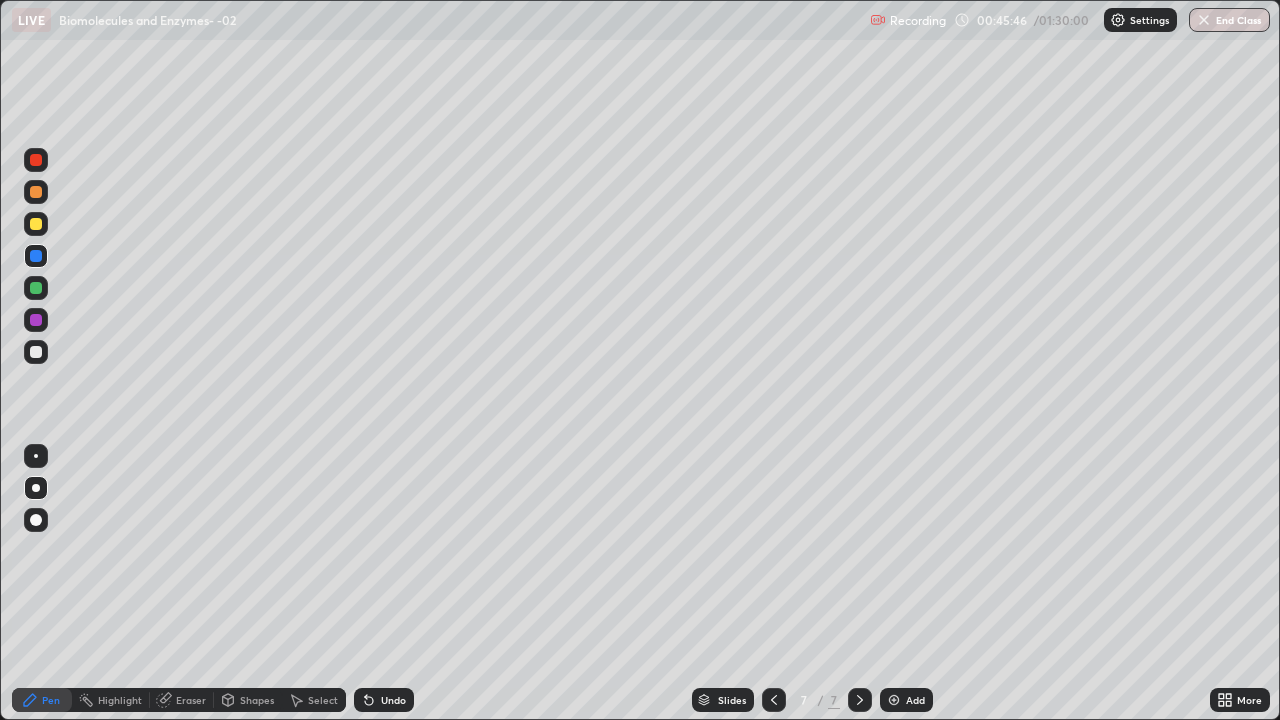click at bounding box center [36, 352] 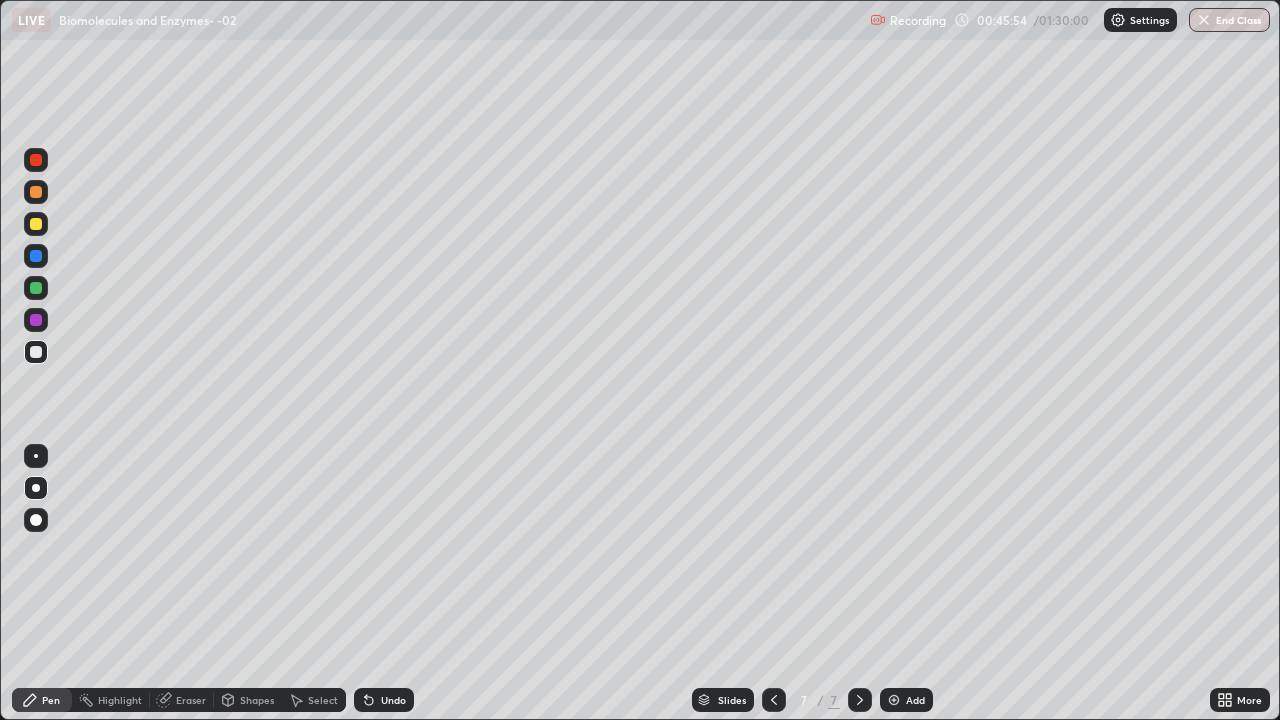 click on "Undo" at bounding box center [393, 700] 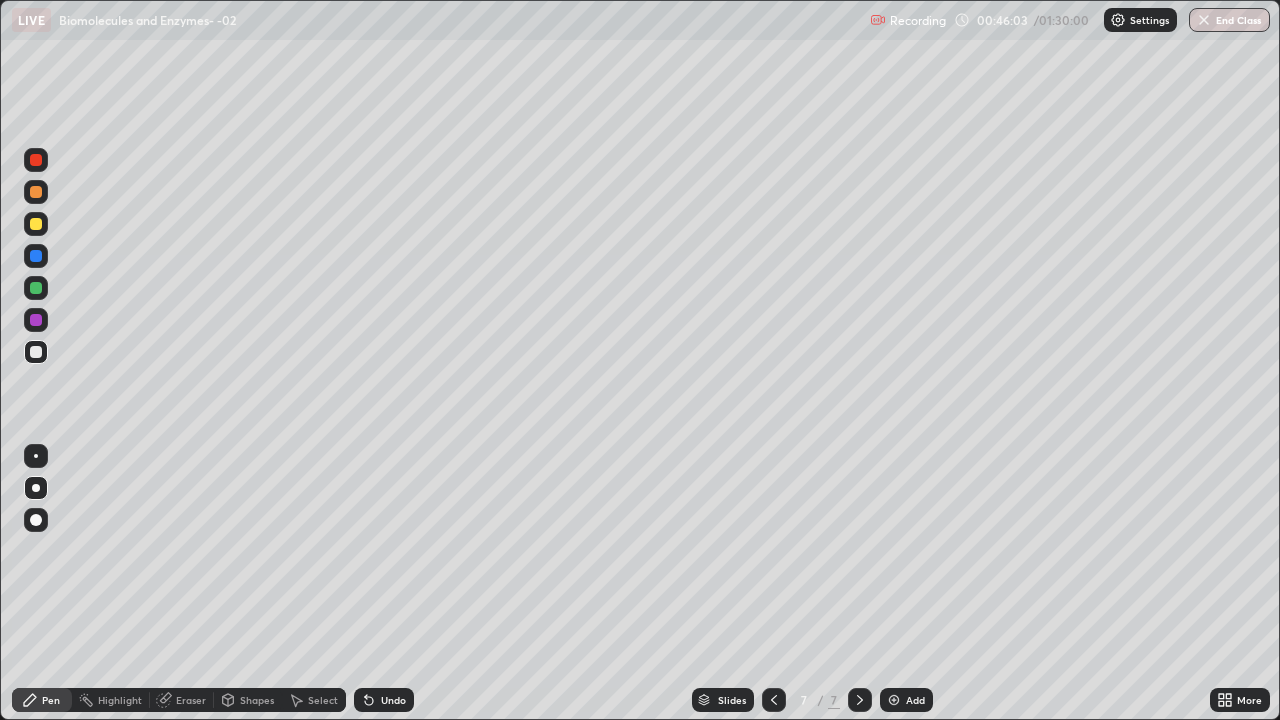 click on "Undo" at bounding box center [393, 700] 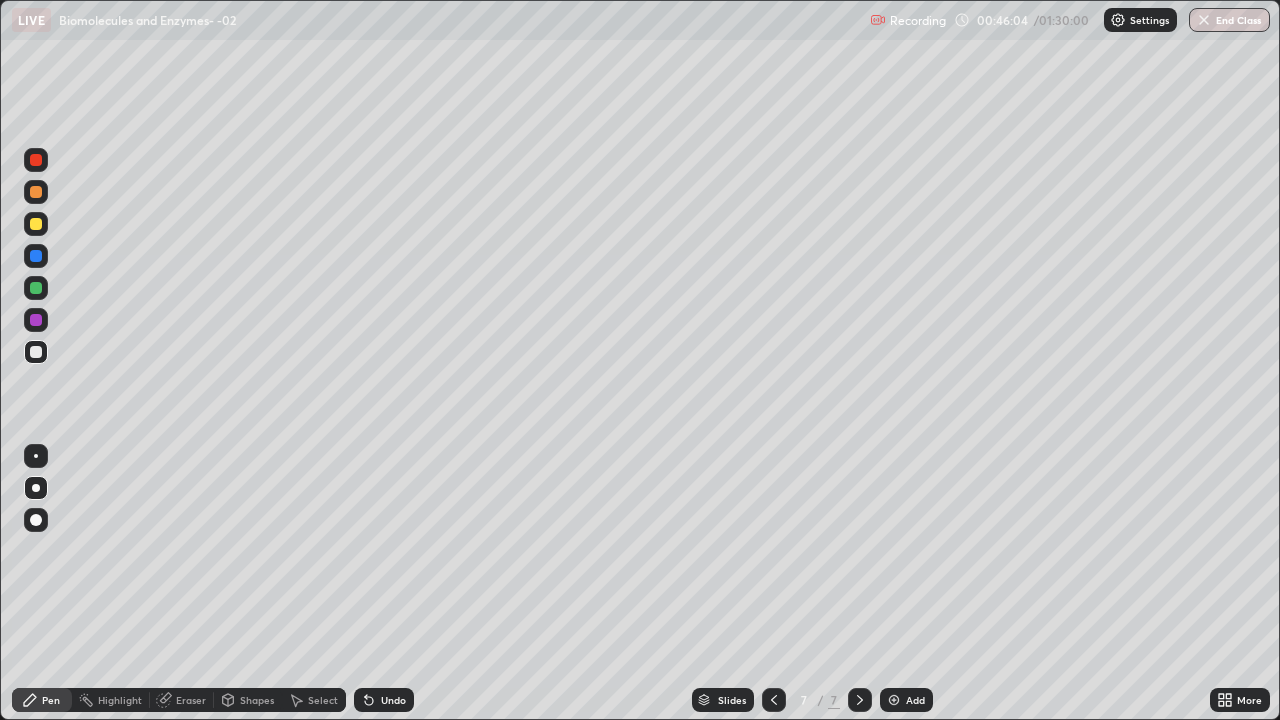 click on "Undo" at bounding box center [393, 700] 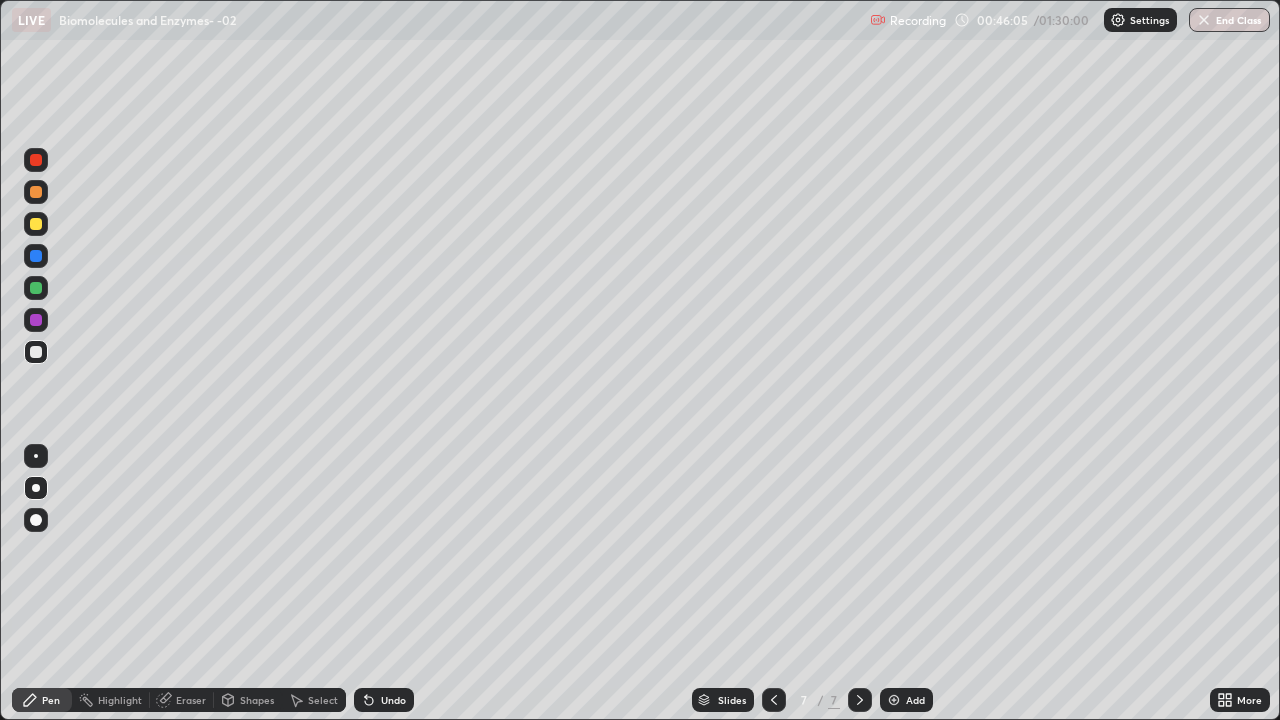 click on "Undo" at bounding box center (393, 700) 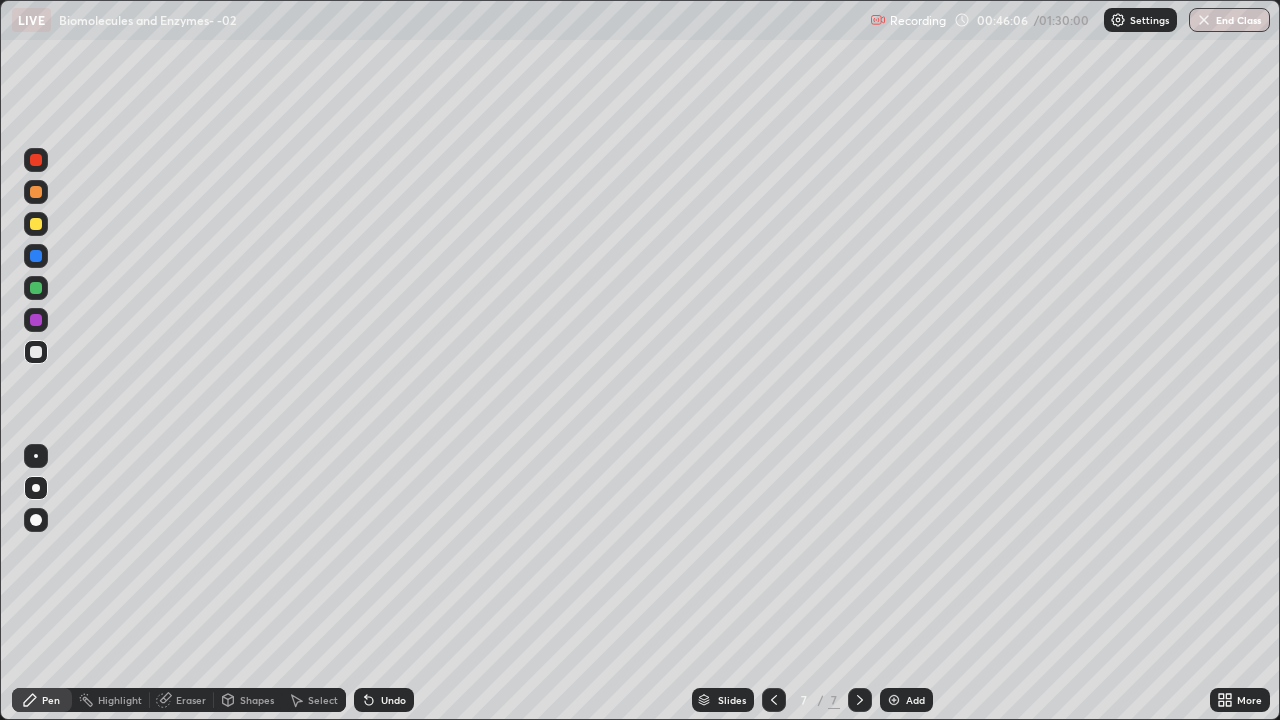 click on "Undo" at bounding box center (393, 700) 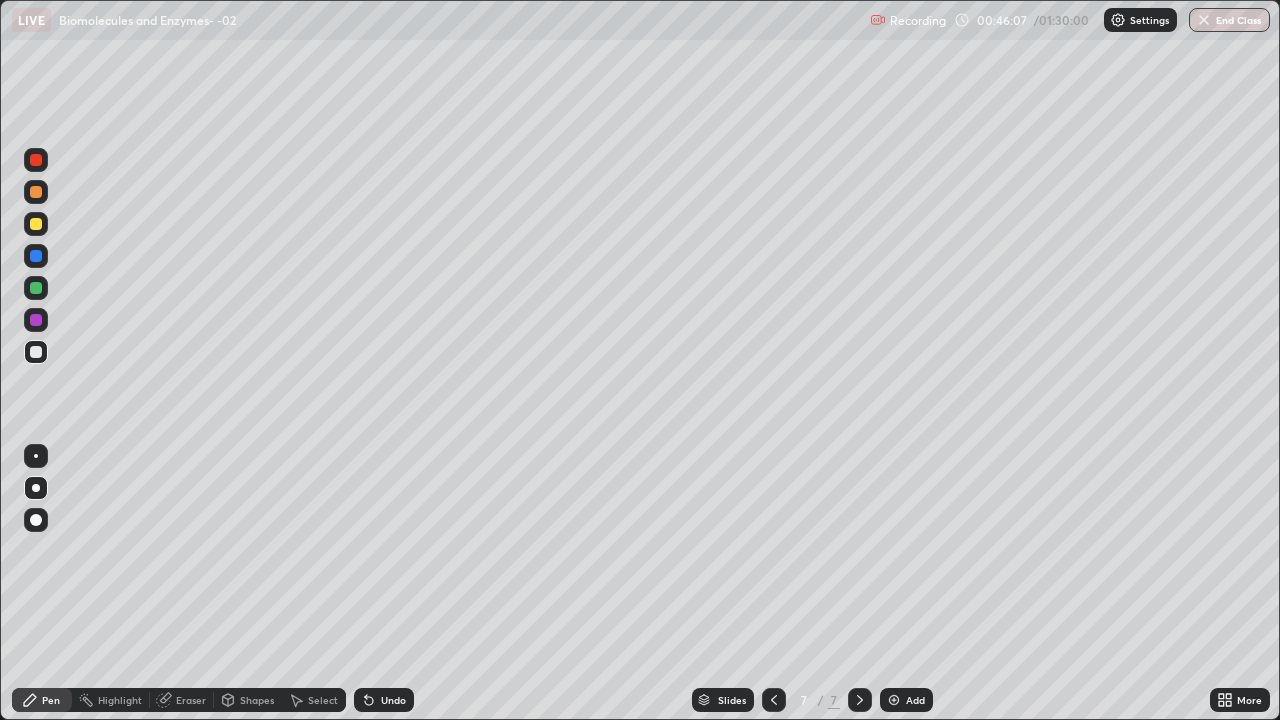 click on "Undo" at bounding box center (393, 700) 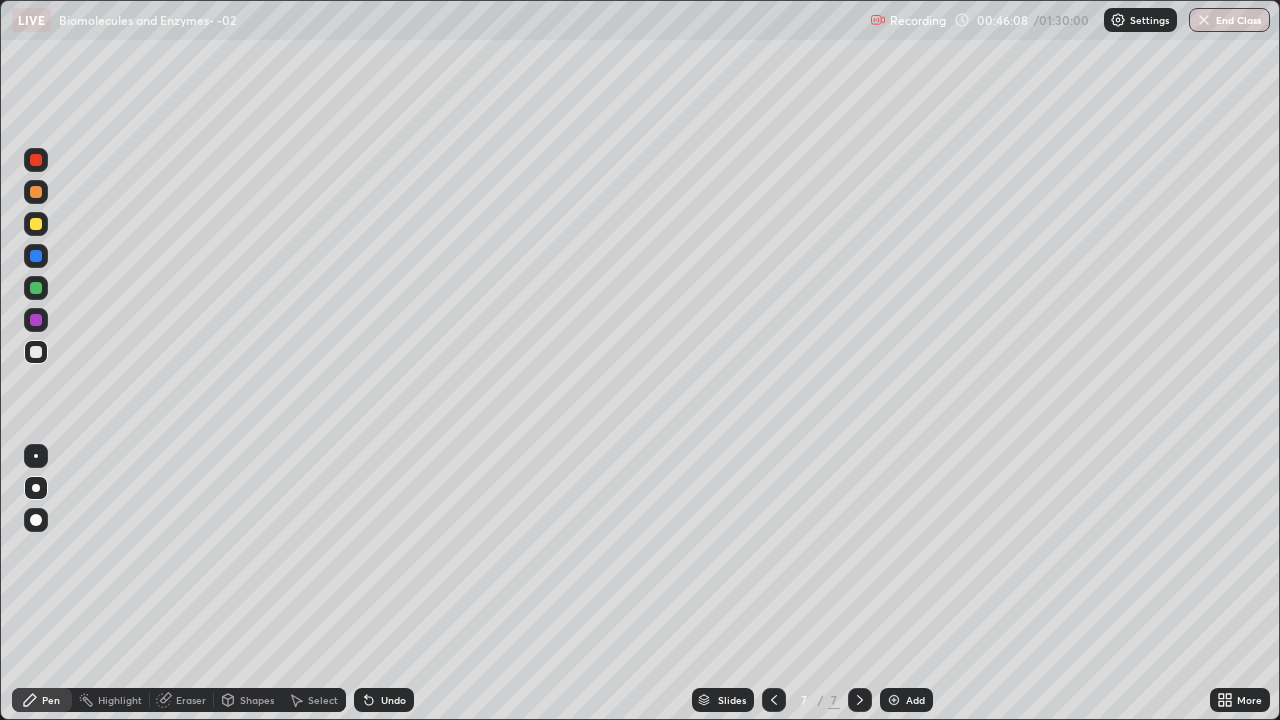 click on "Undo" at bounding box center [393, 700] 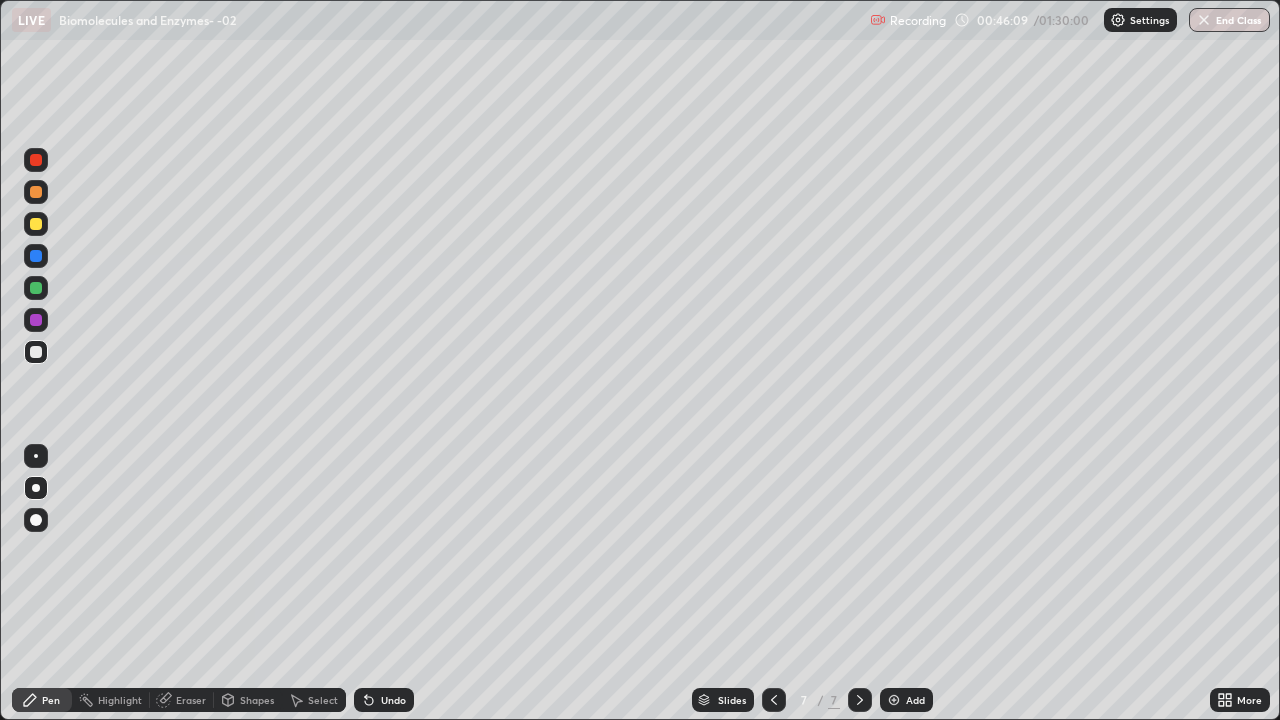 click 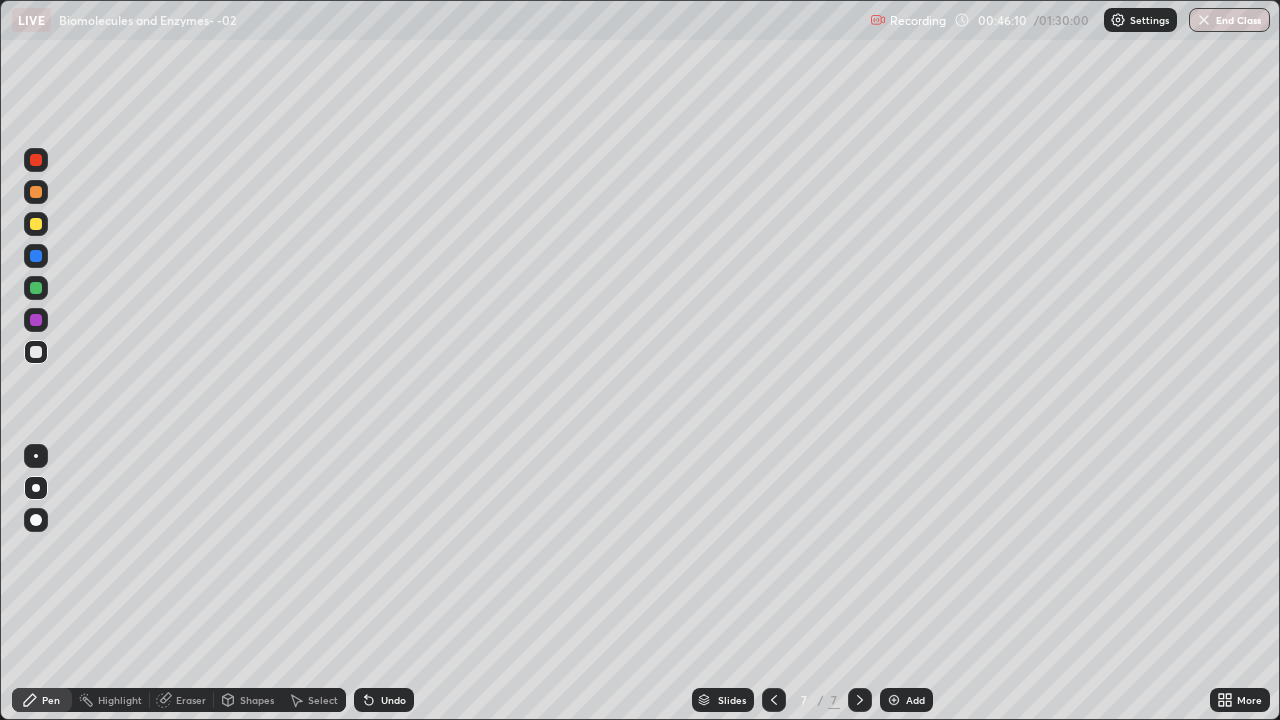 click at bounding box center (36, 352) 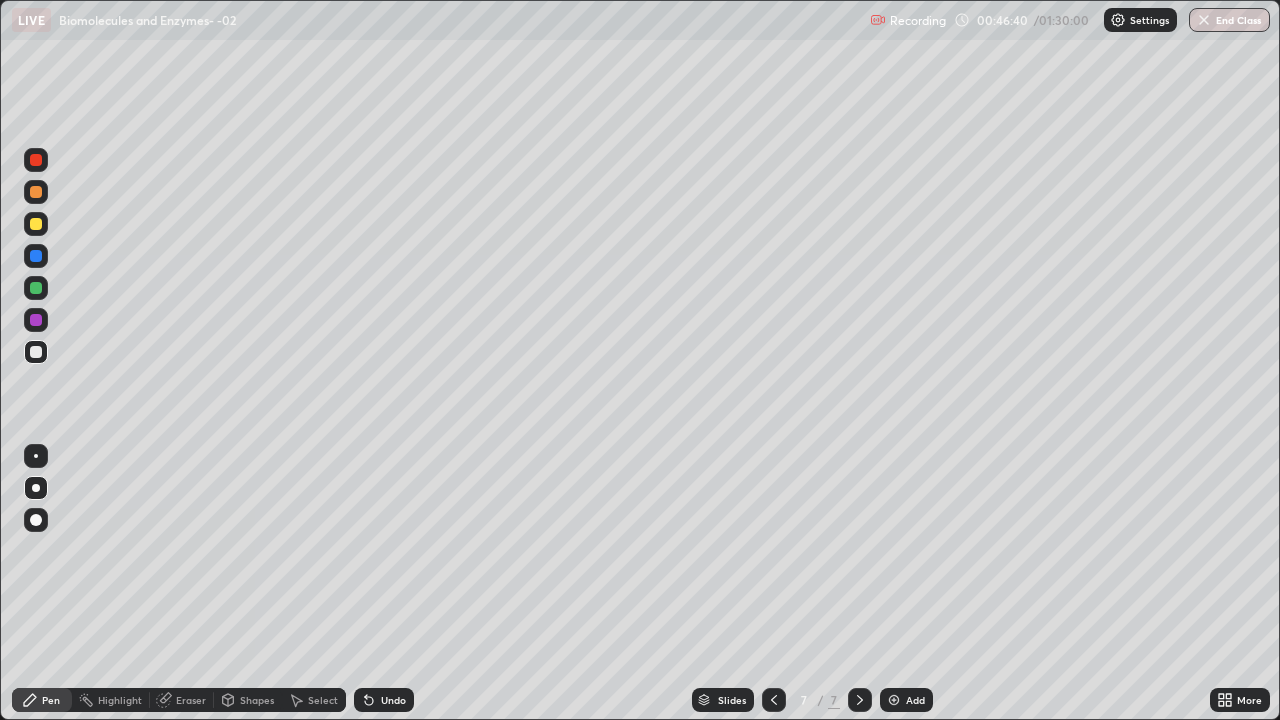 click on "Undo" at bounding box center [393, 700] 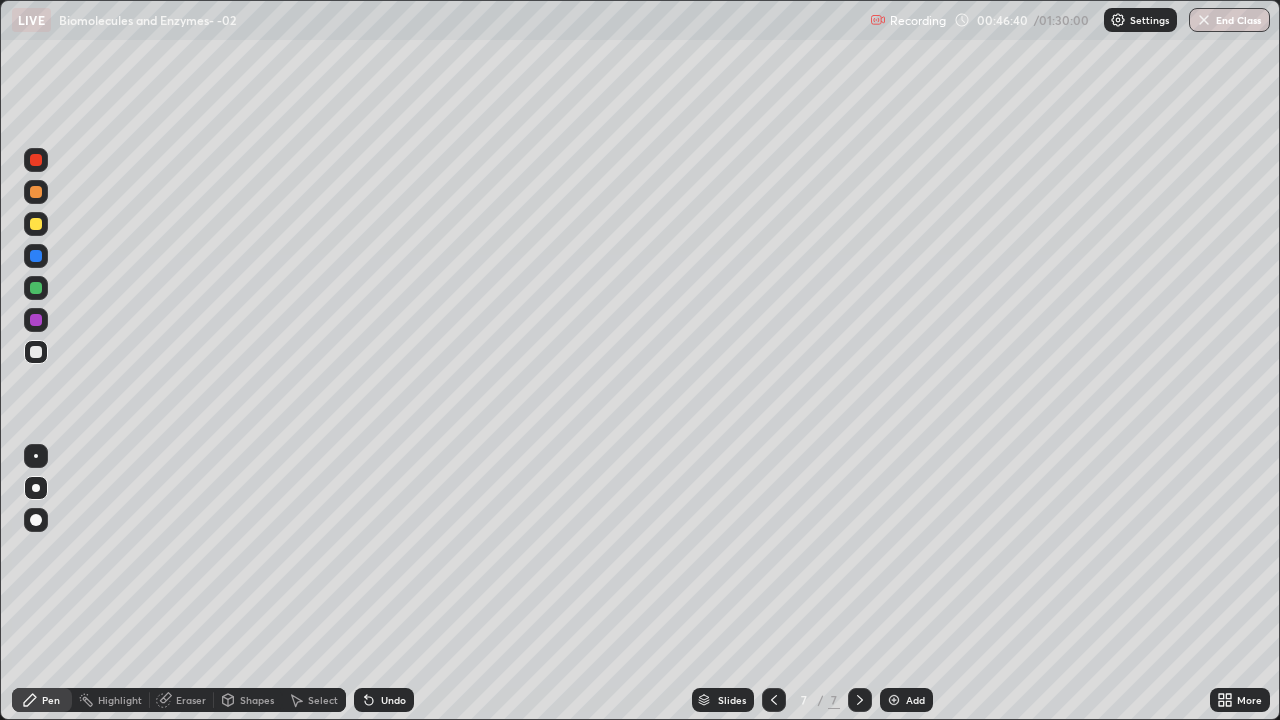 click on "Undo" at bounding box center (393, 700) 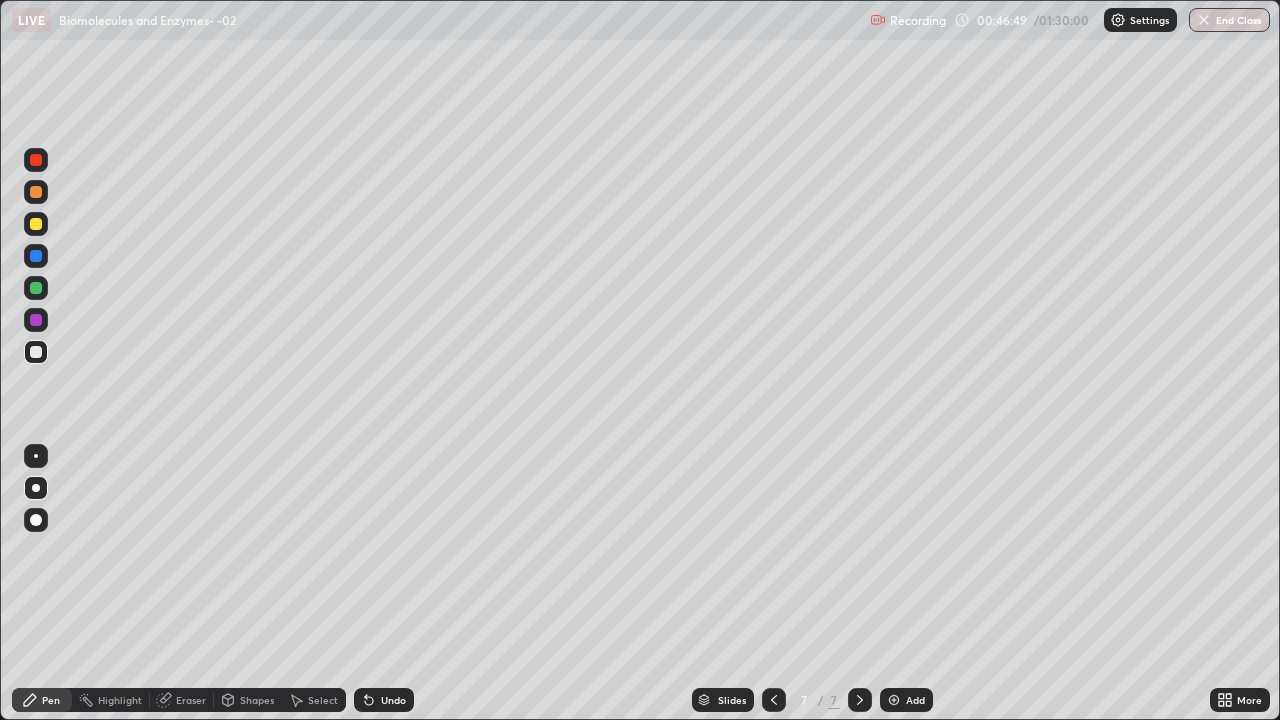 click at bounding box center [36, 288] 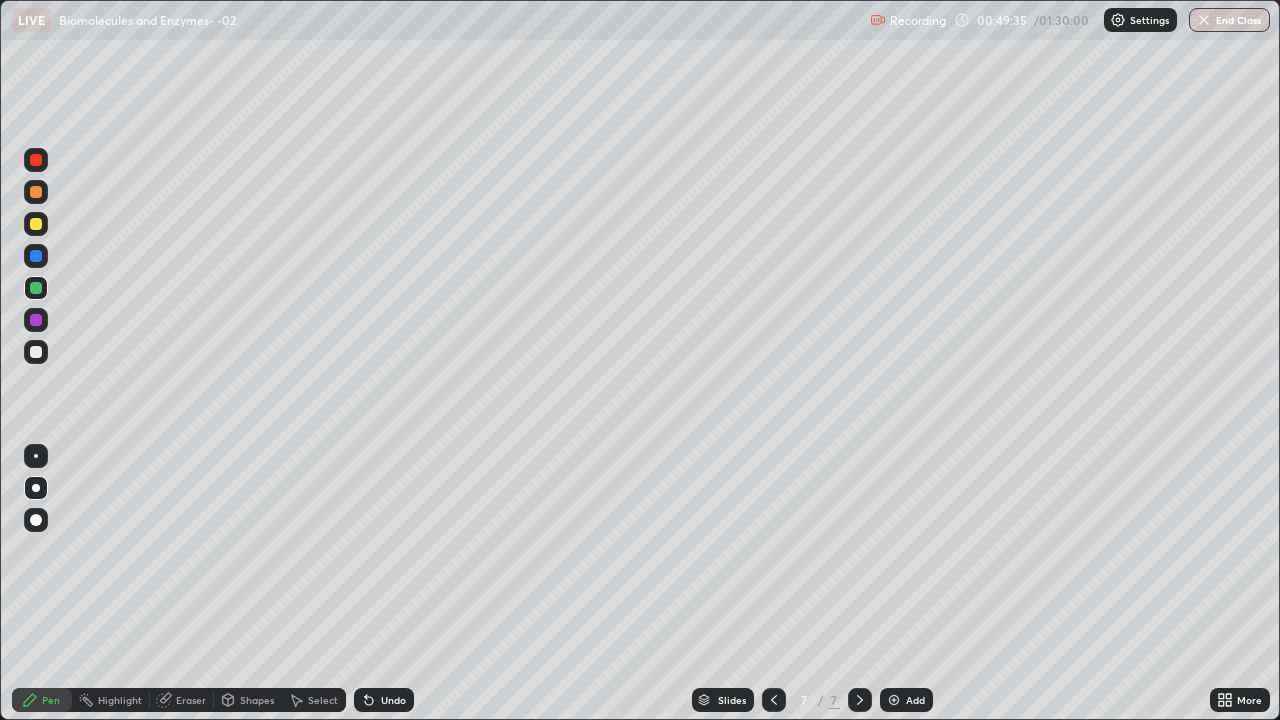 click at bounding box center [36, 256] 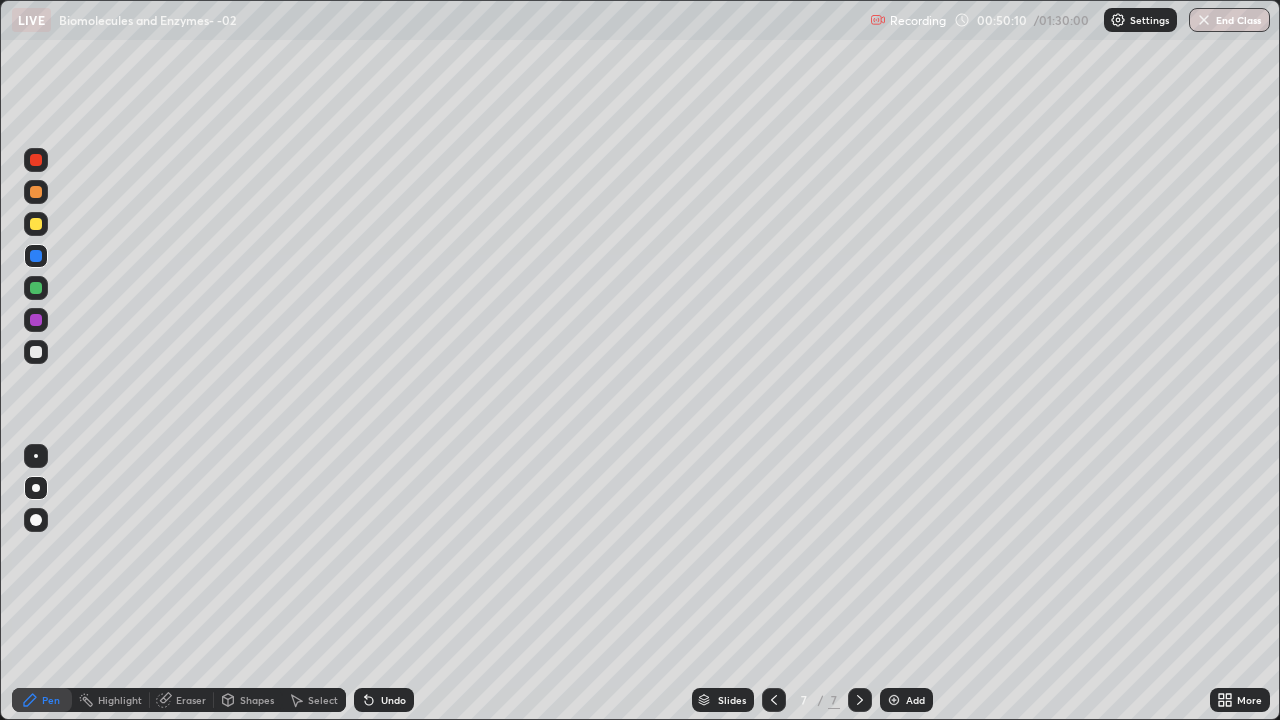 click at bounding box center [36, 192] 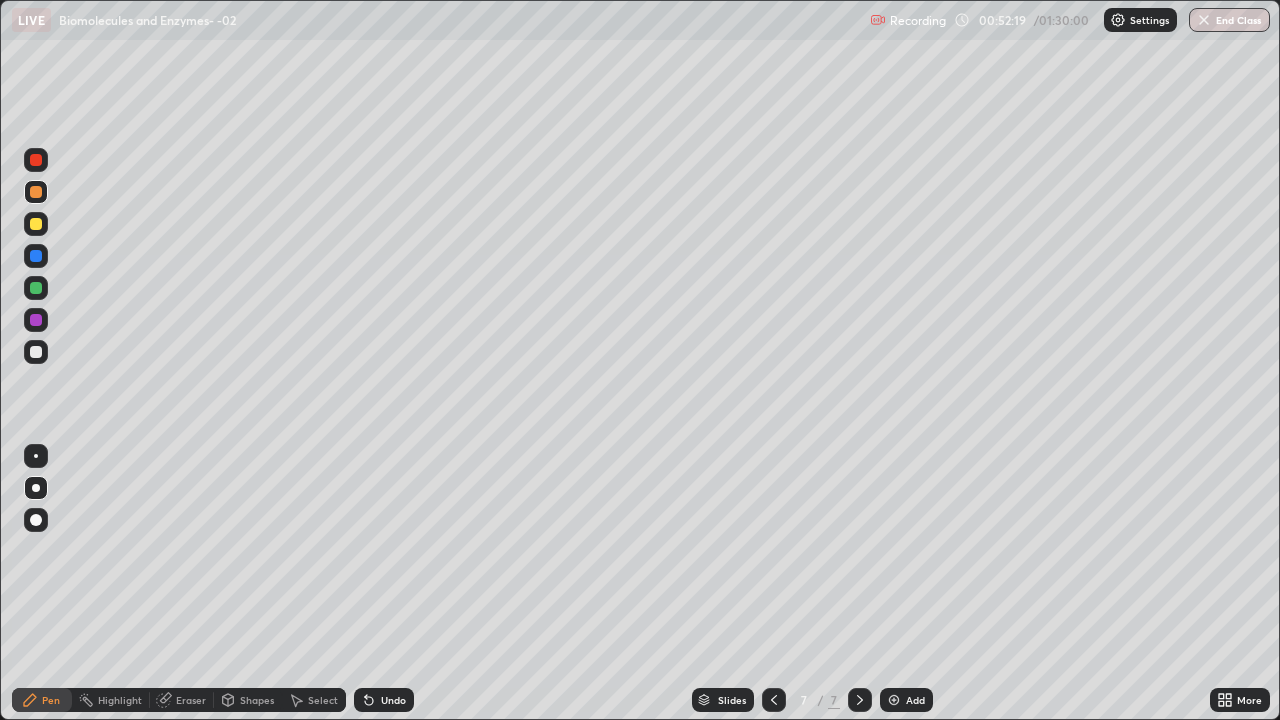 click at bounding box center [894, 700] 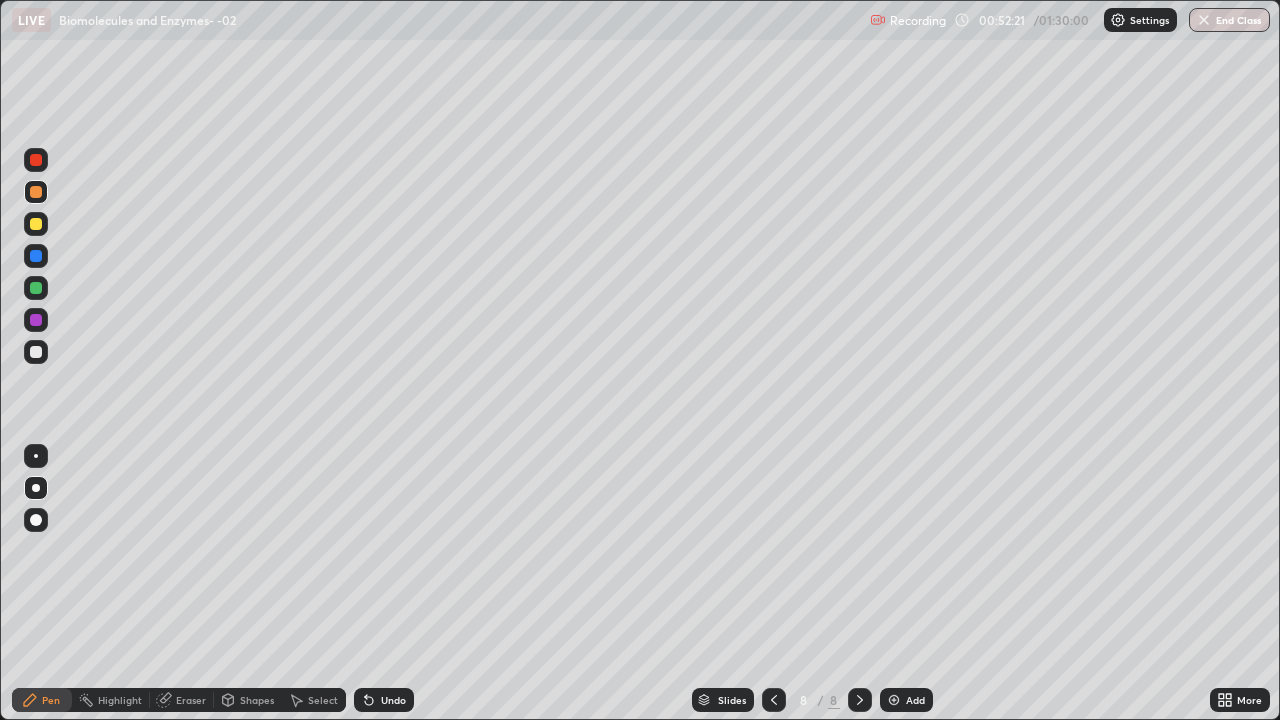 click at bounding box center (36, 224) 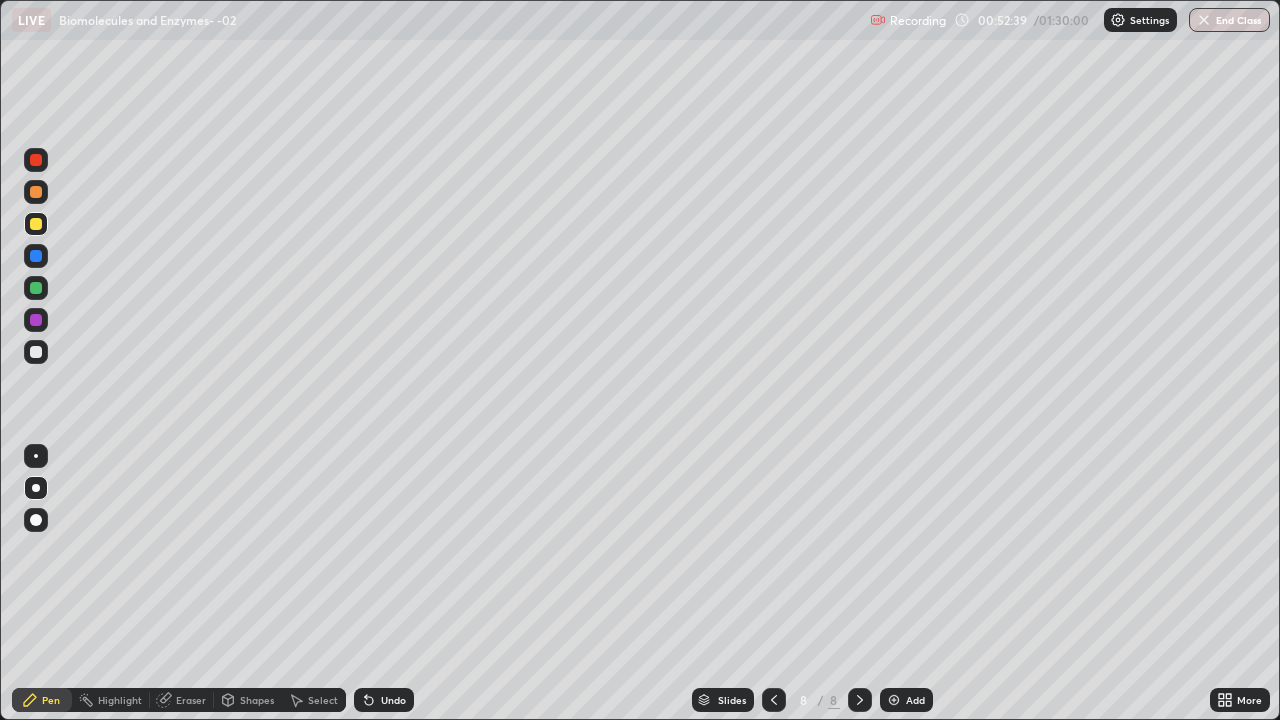 click at bounding box center [36, 256] 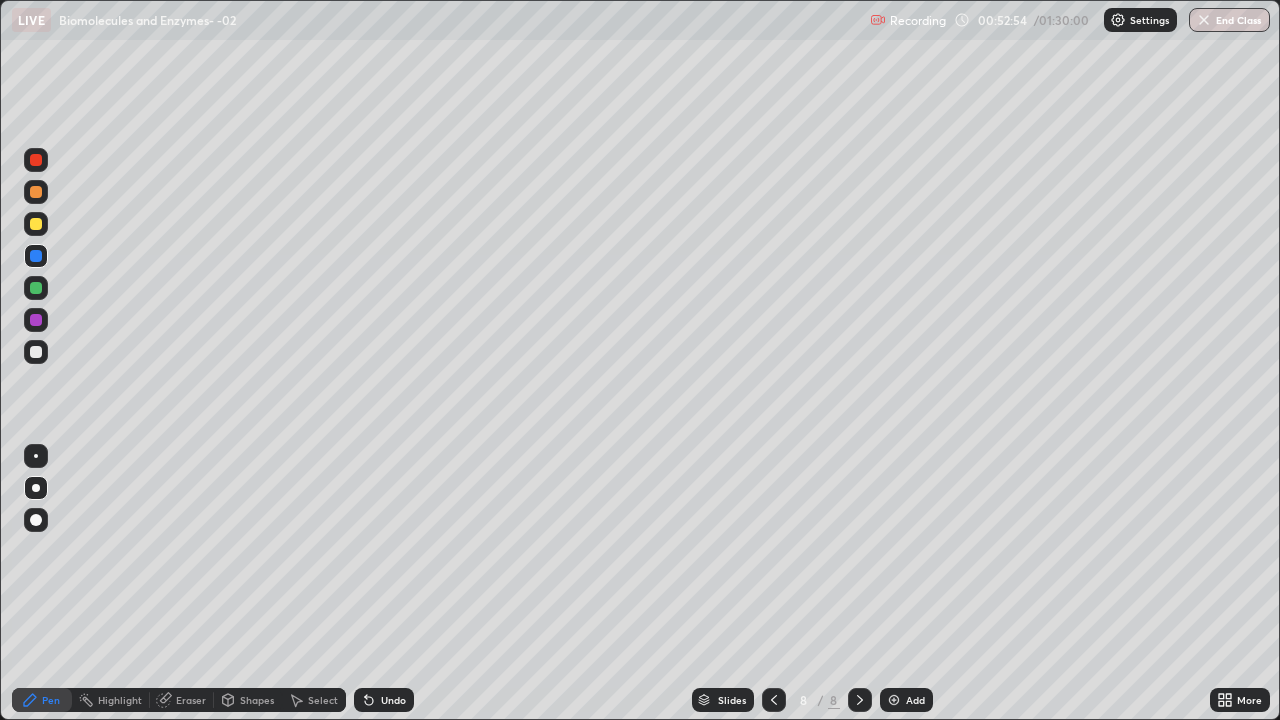 click at bounding box center [36, 352] 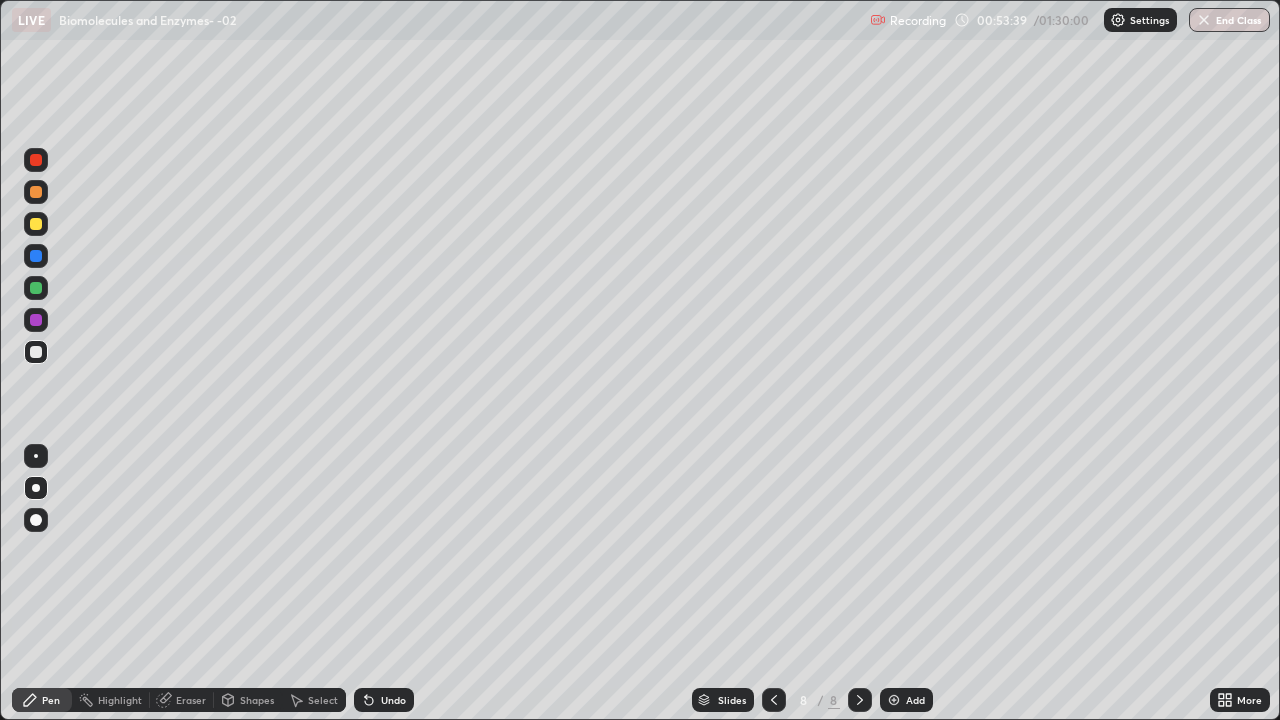 click at bounding box center [36, 256] 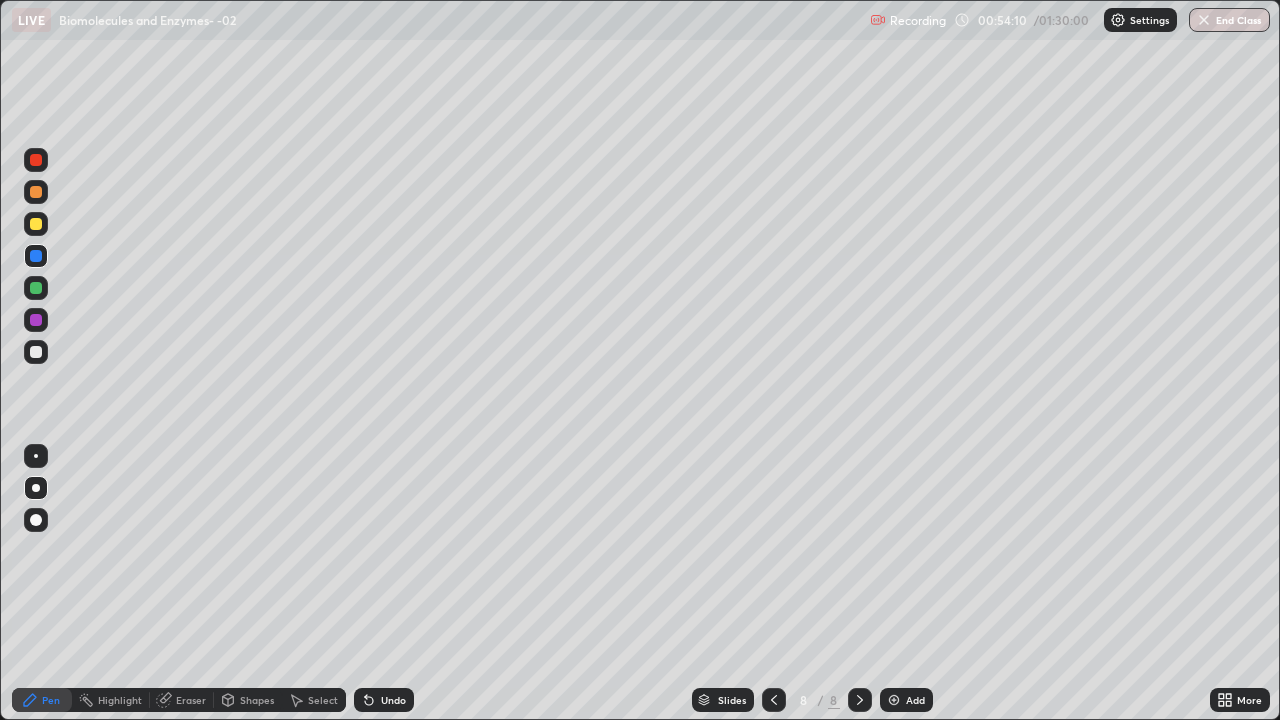 click on "Undo" at bounding box center [393, 700] 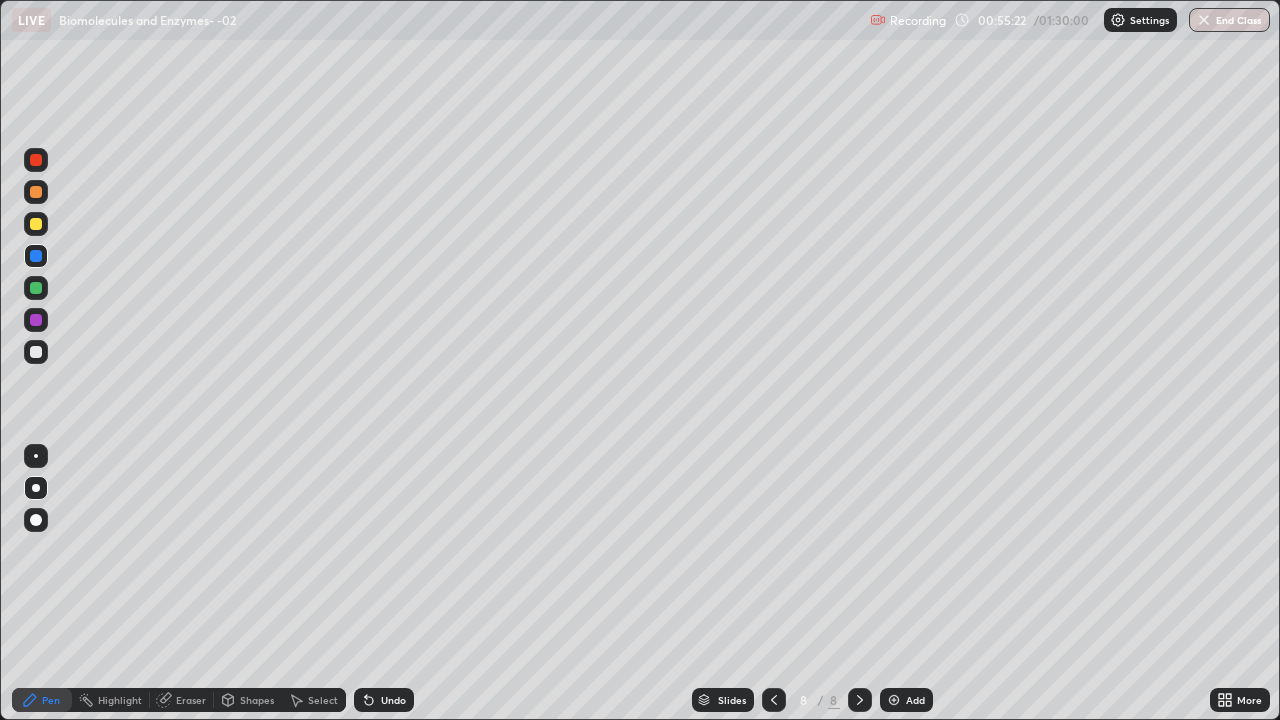 click at bounding box center [36, 288] 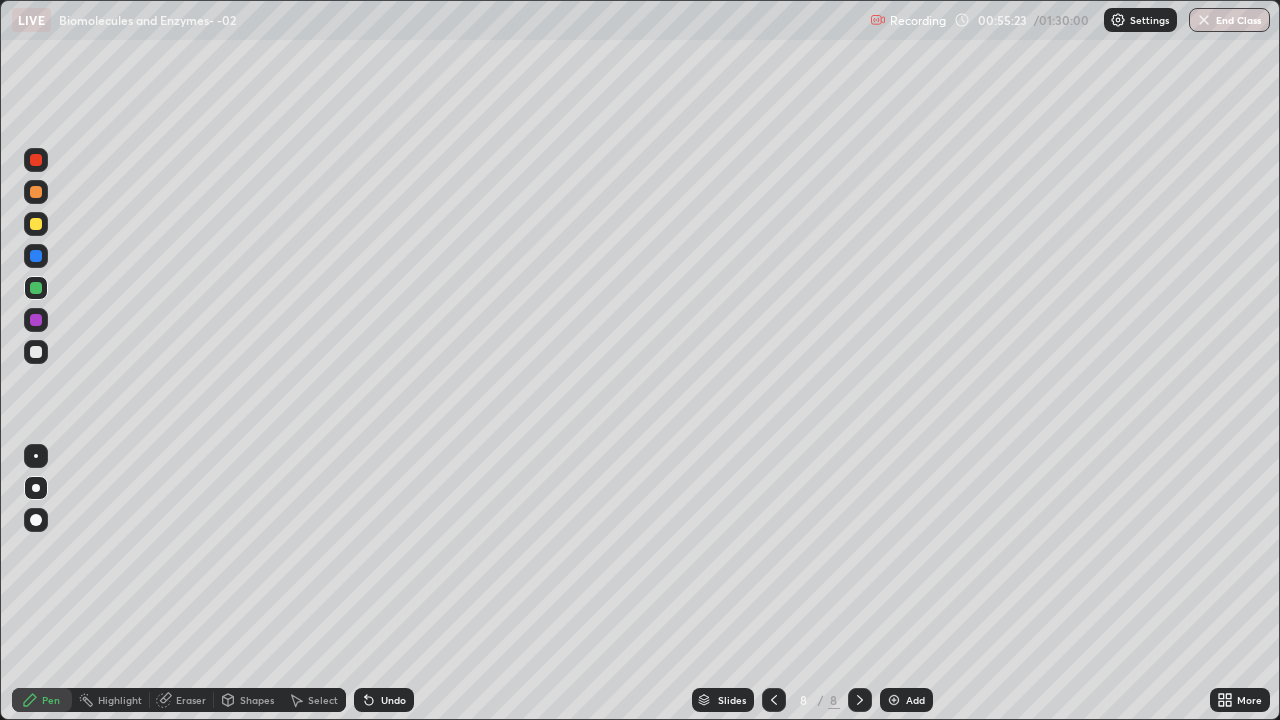 click at bounding box center [36, 224] 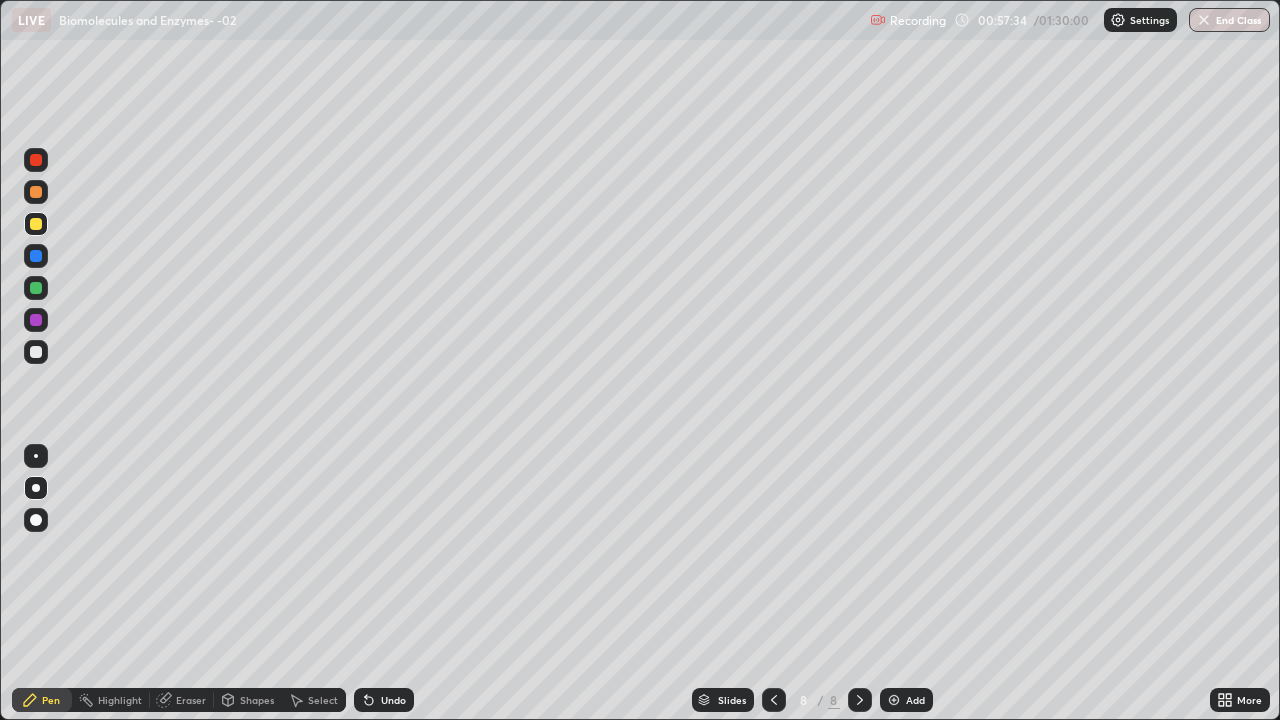 click on "Undo" at bounding box center (384, 700) 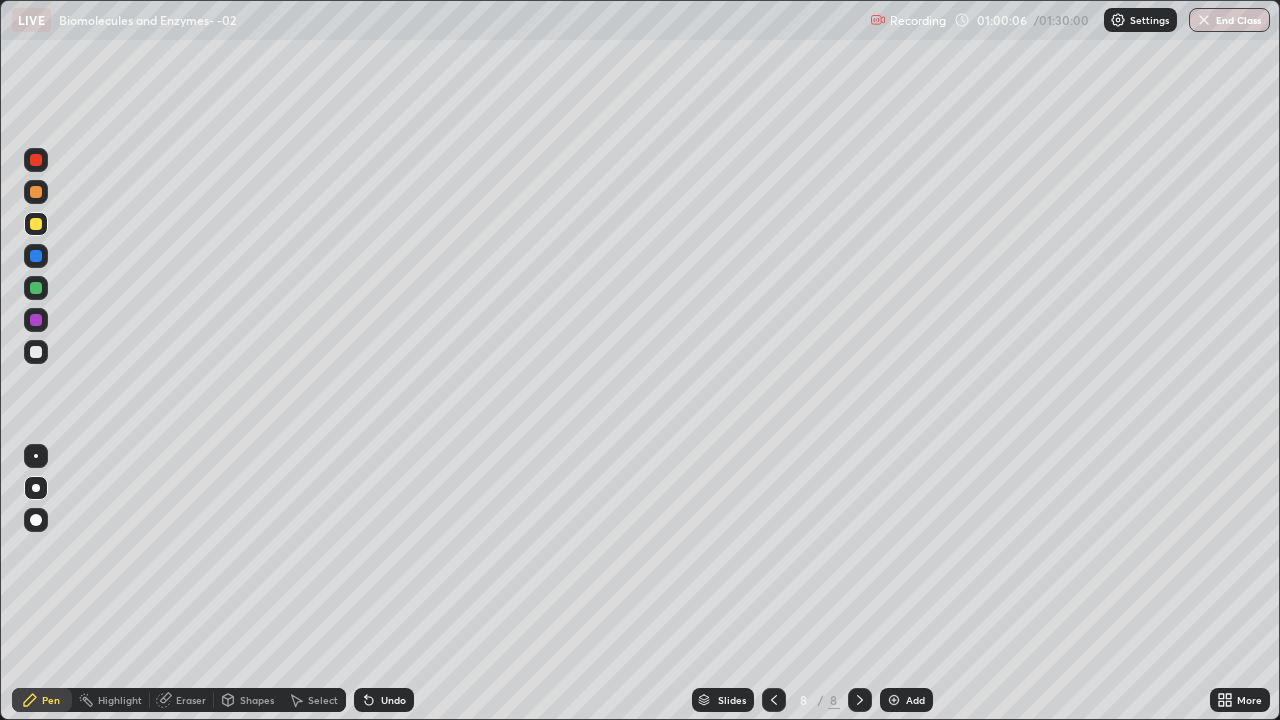 click at bounding box center (894, 700) 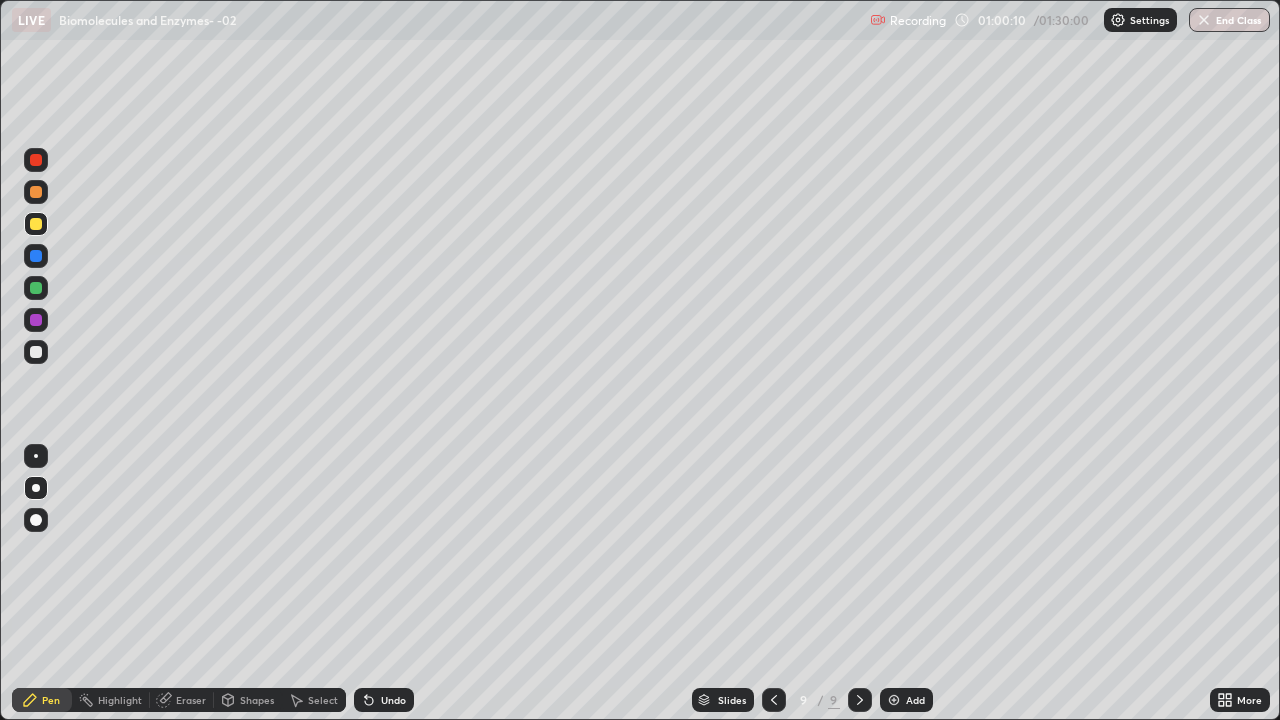 click at bounding box center (36, 192) 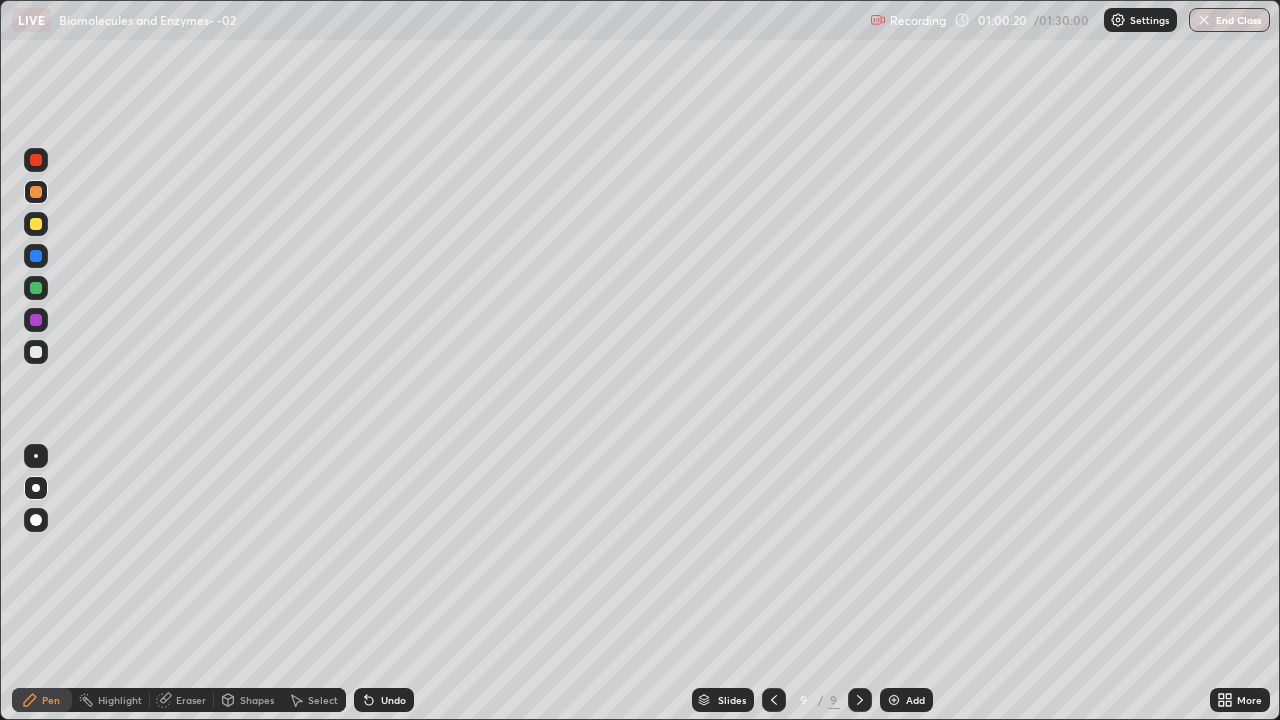 click at bounding box center (36, 224) 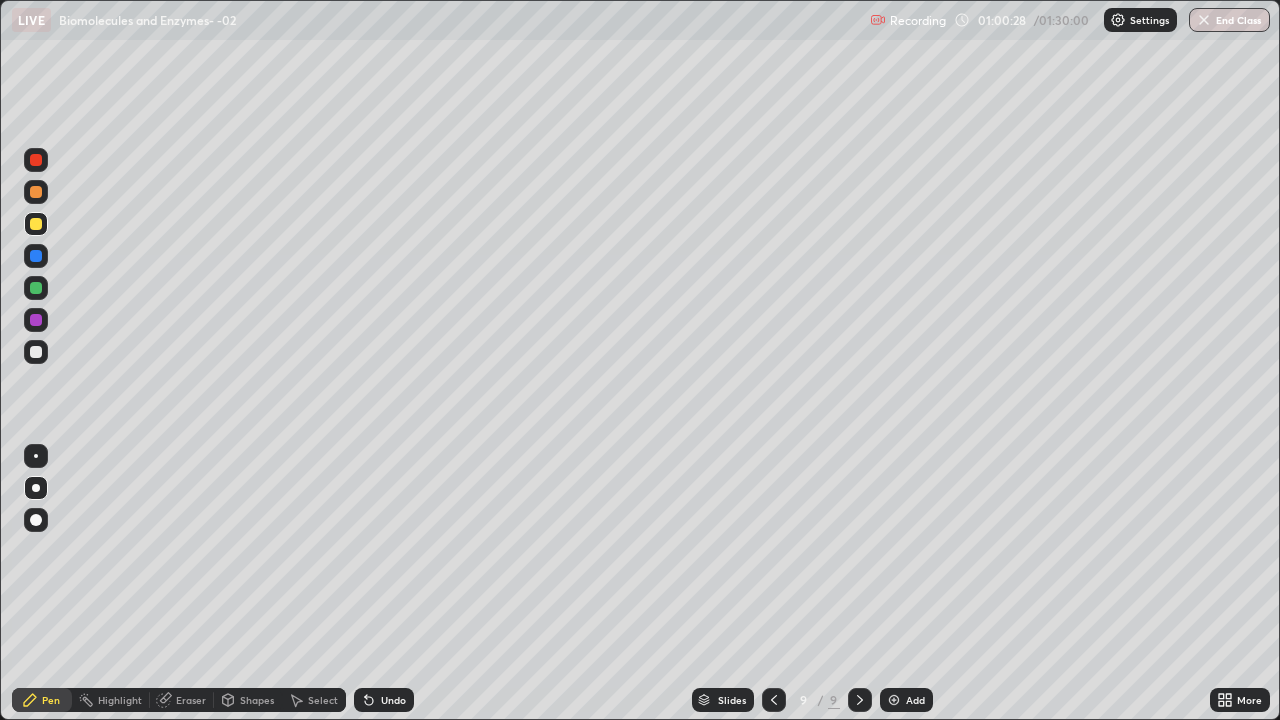 click at bounding box center [36, 288] 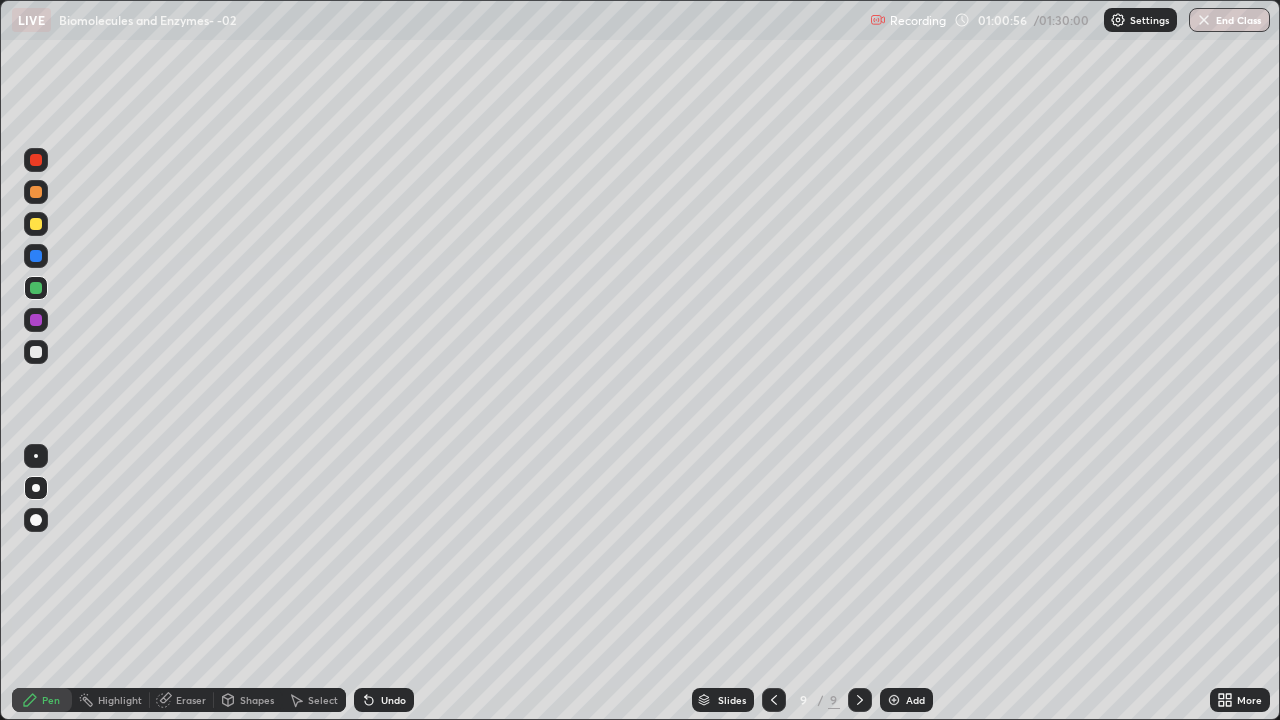 click at bounding box center [36, 224] 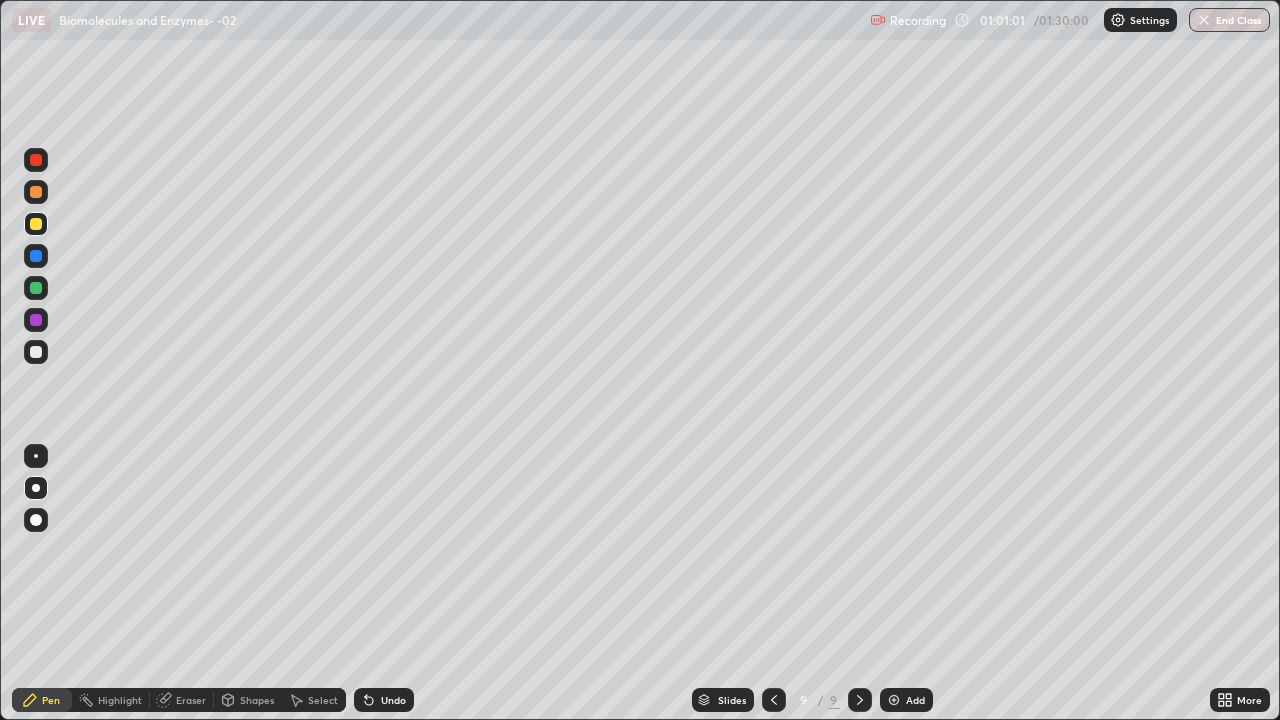 click on "Undo" at bounding box center [384, 700] 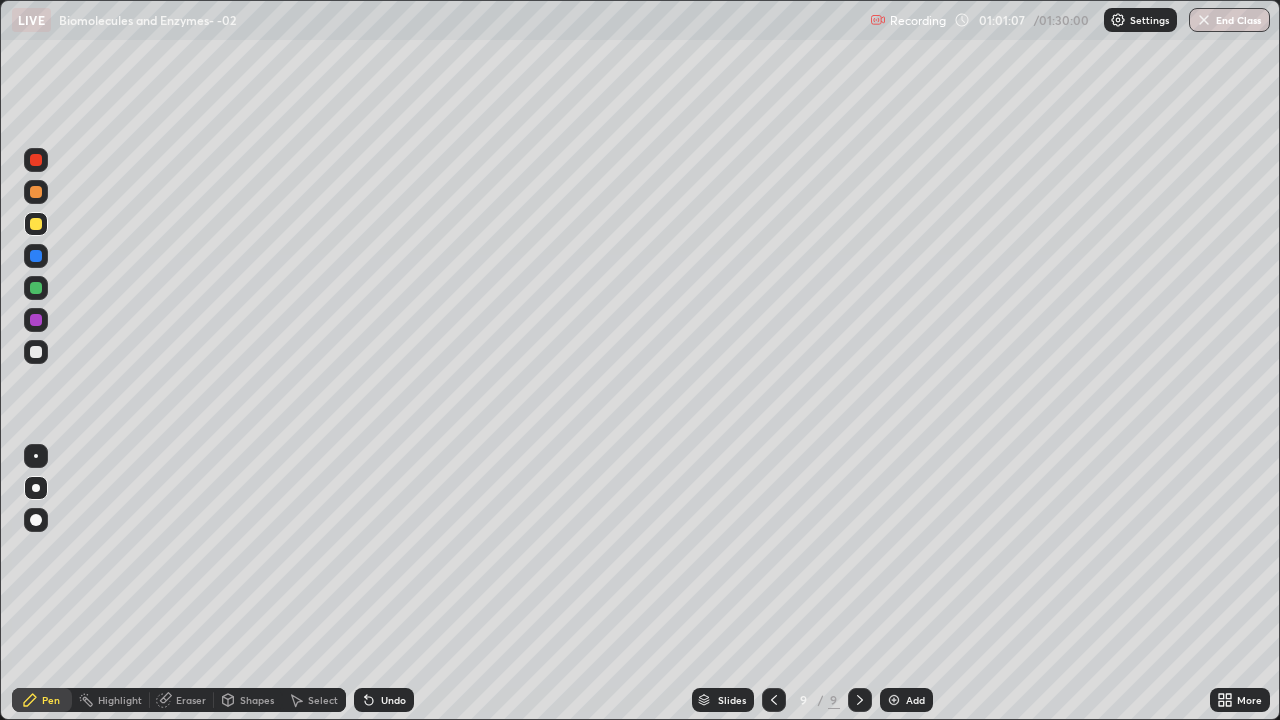 click at bounding box center [36, 320] 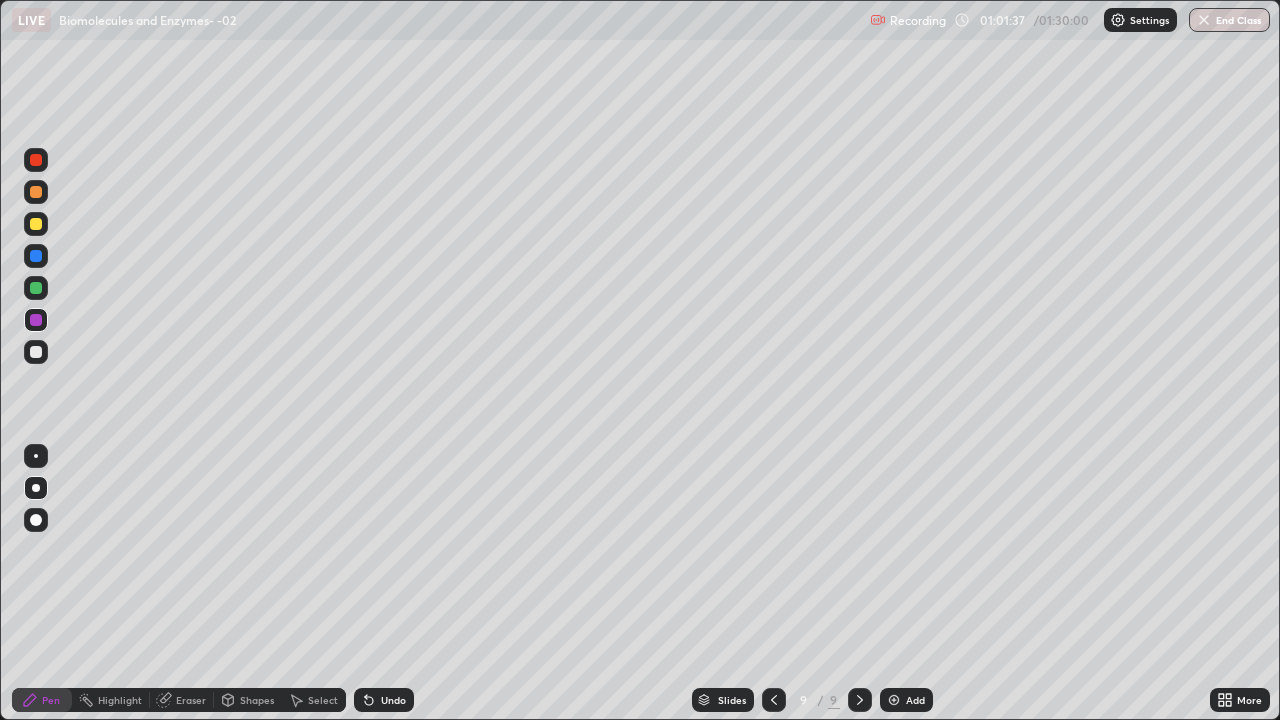click at bounding box center [36, 288] 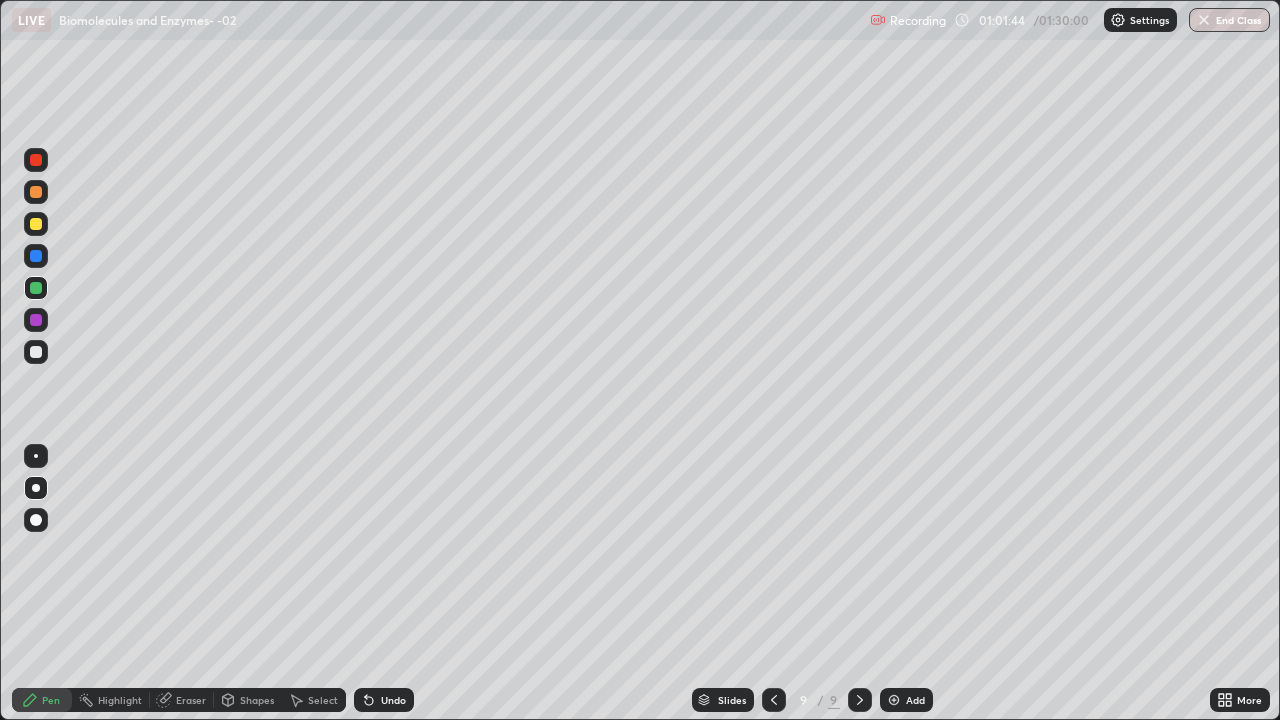 click at bounding box center [36, 224] 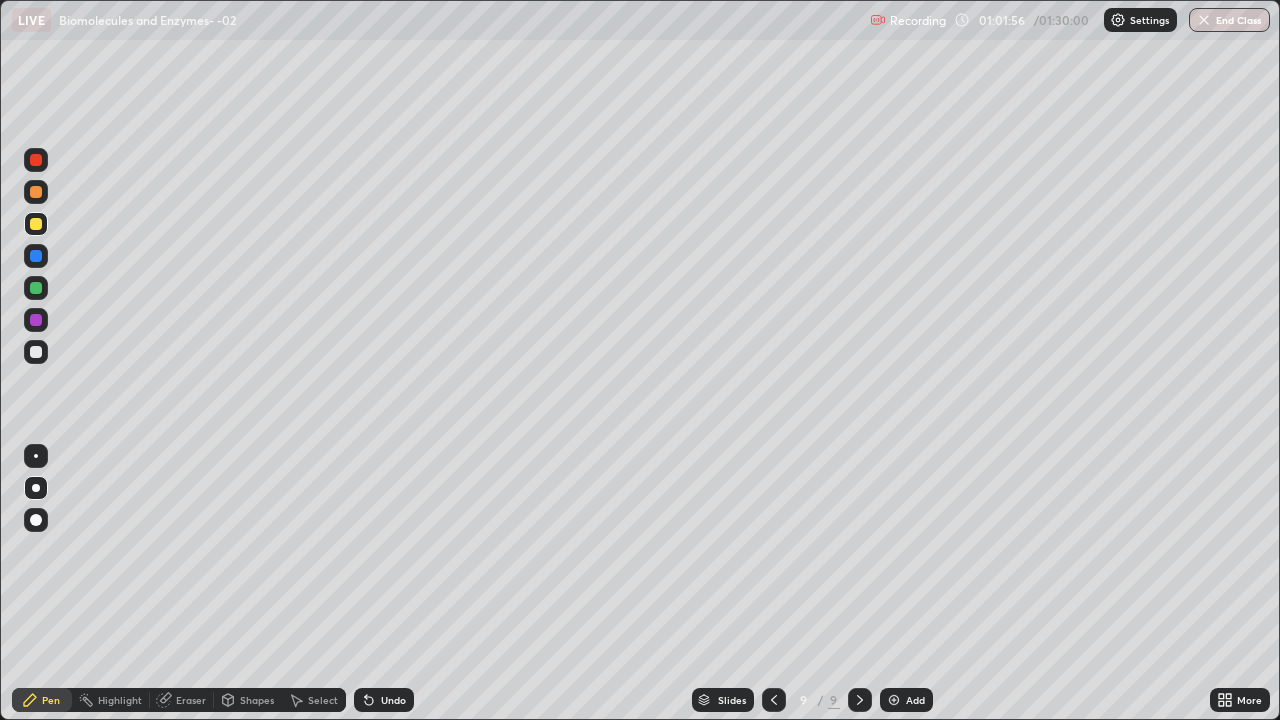 click at bounding box center [36, 288] 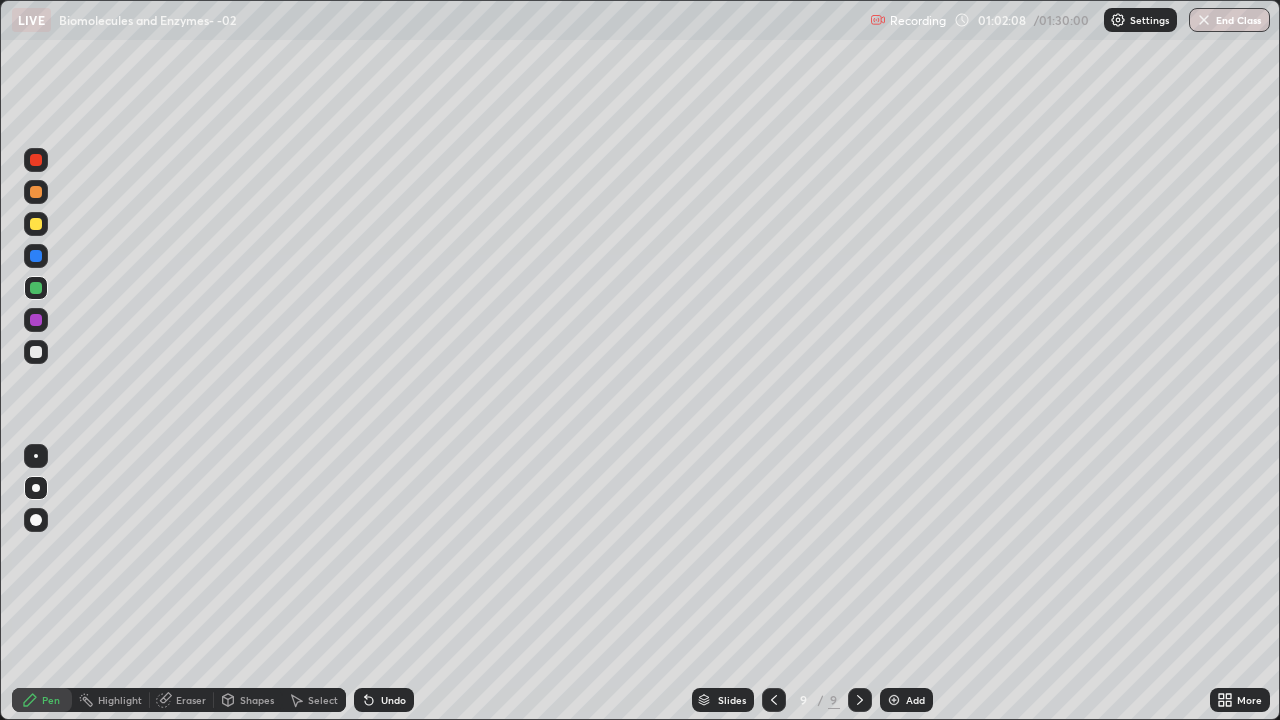 click at bounding box center [36, 224] 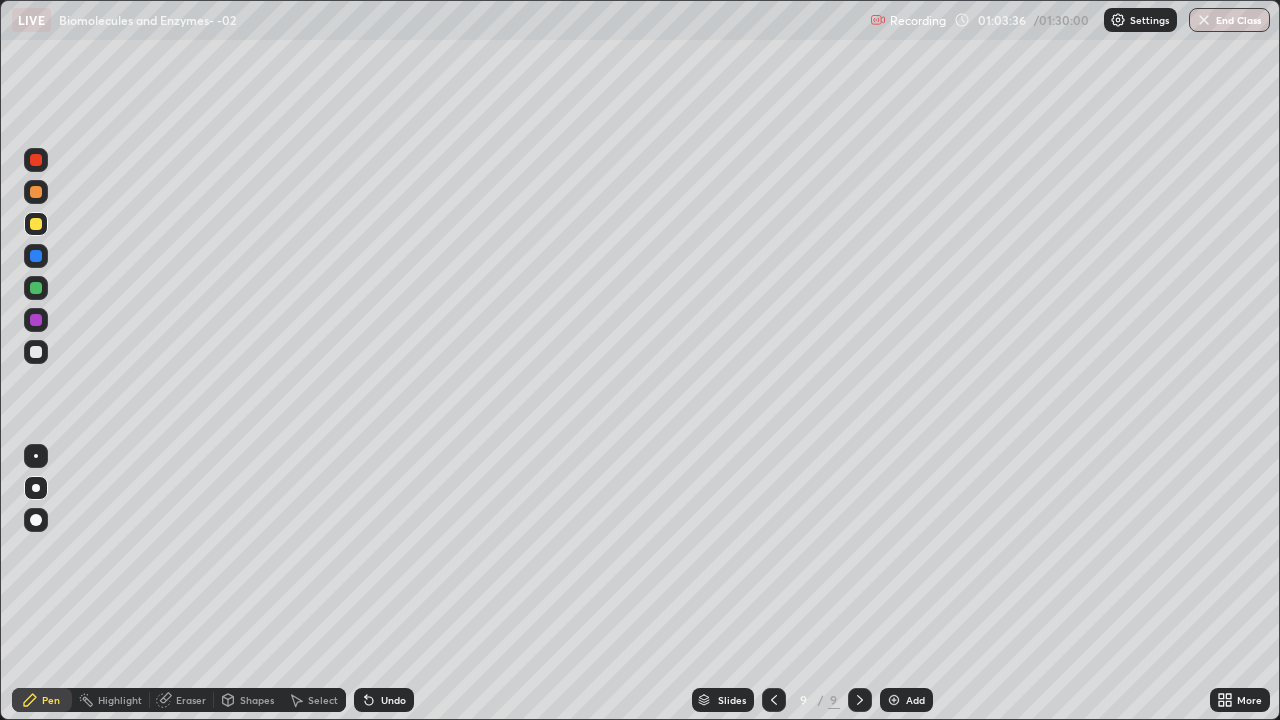 click at bounding box center (36, 320) 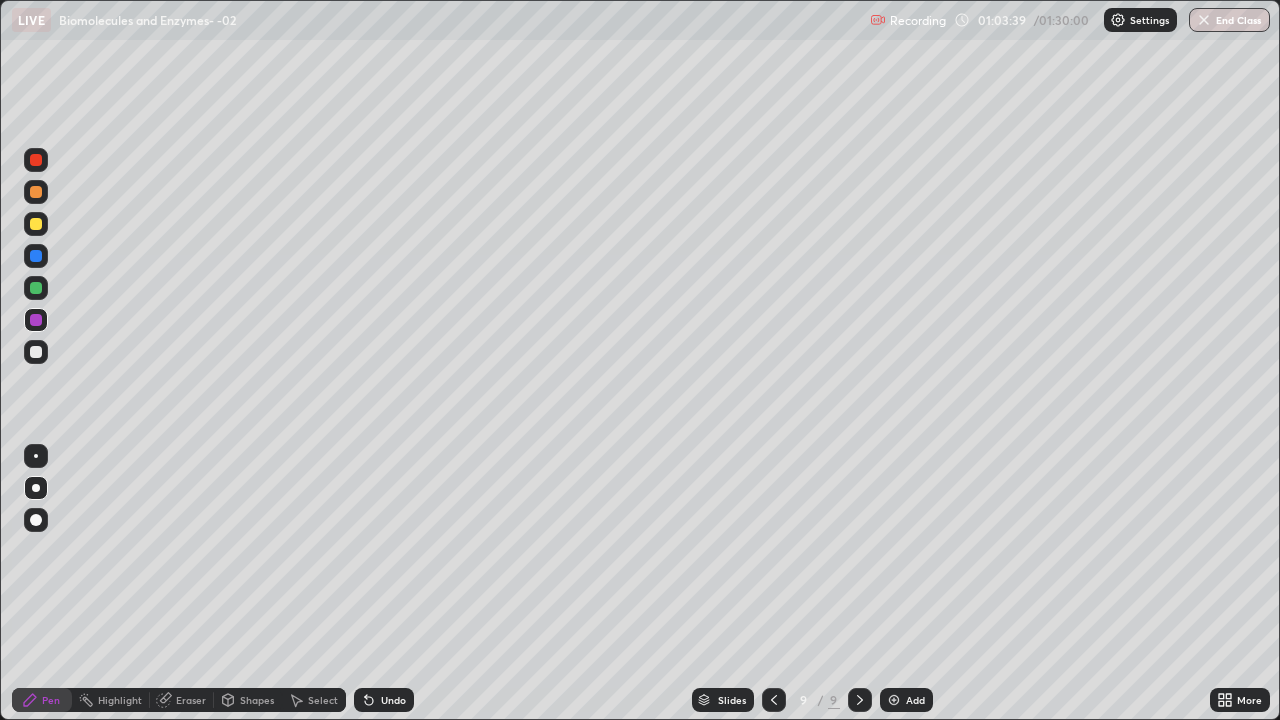 click on "Undo" at bounding box center [393, 700] 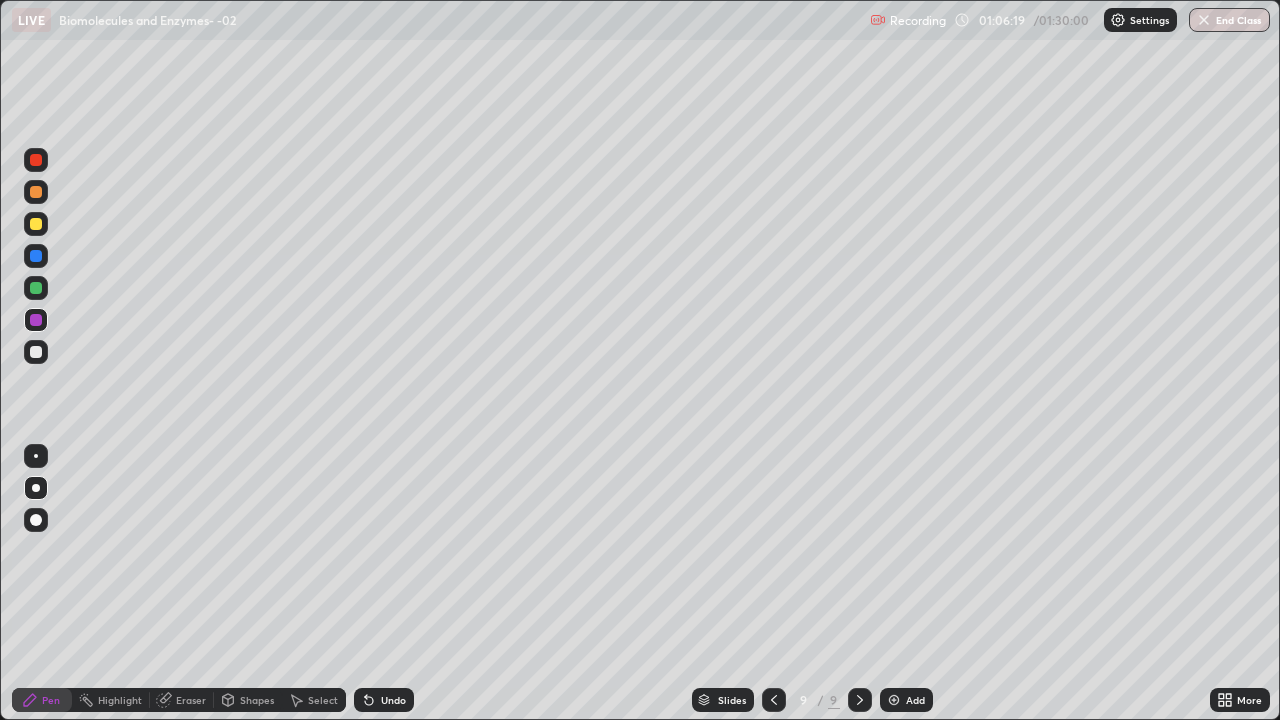 click on "Add" at bounding box center (906, 700) 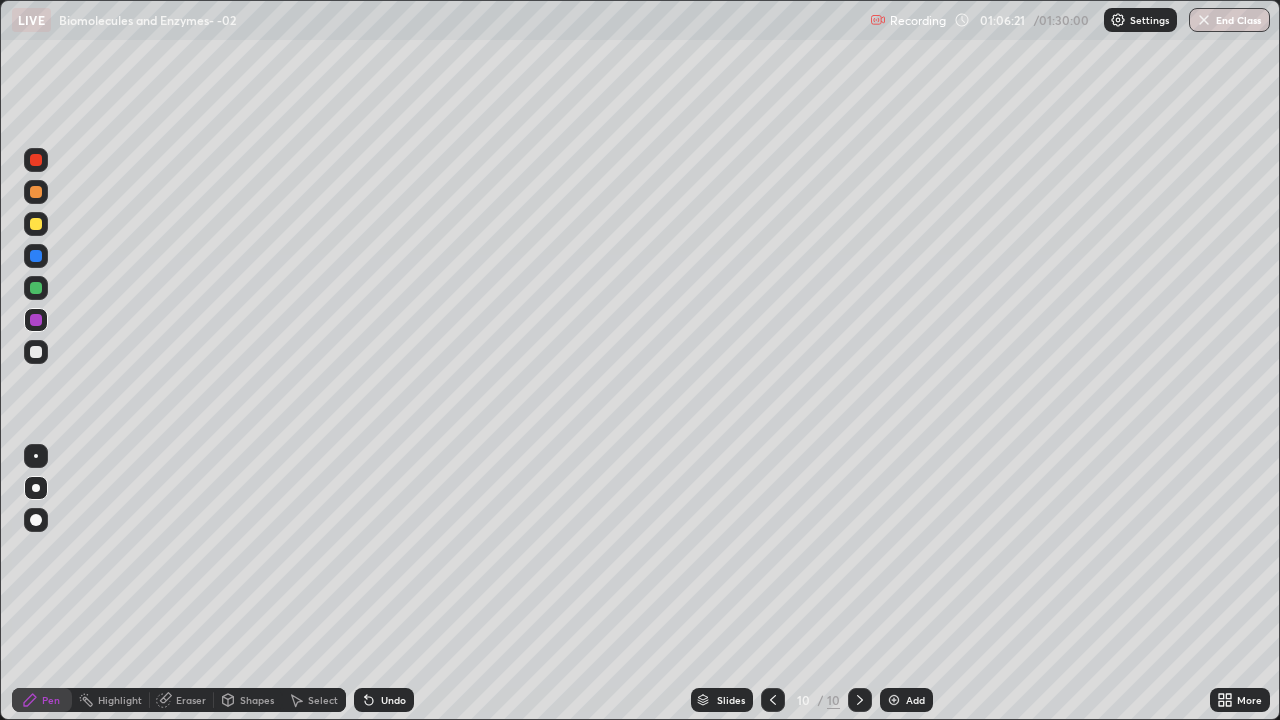 click at bounding box center (36, 224) 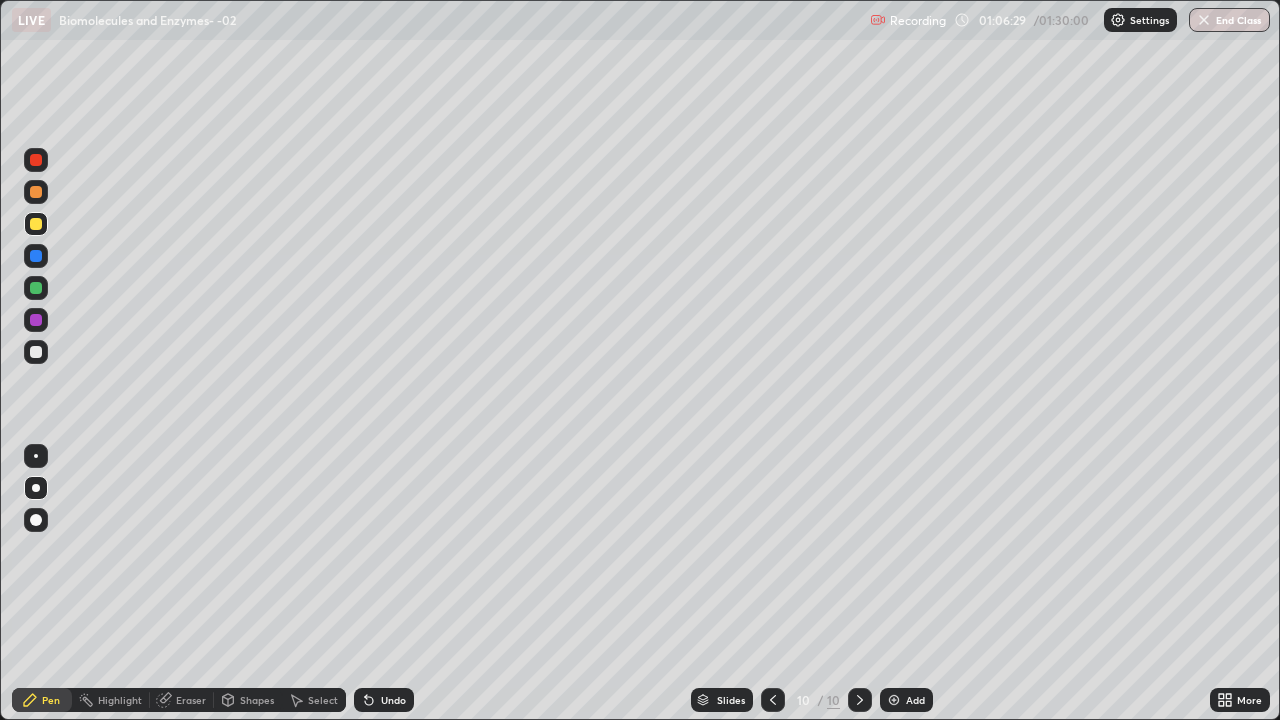click at bounding box center [36, 256] 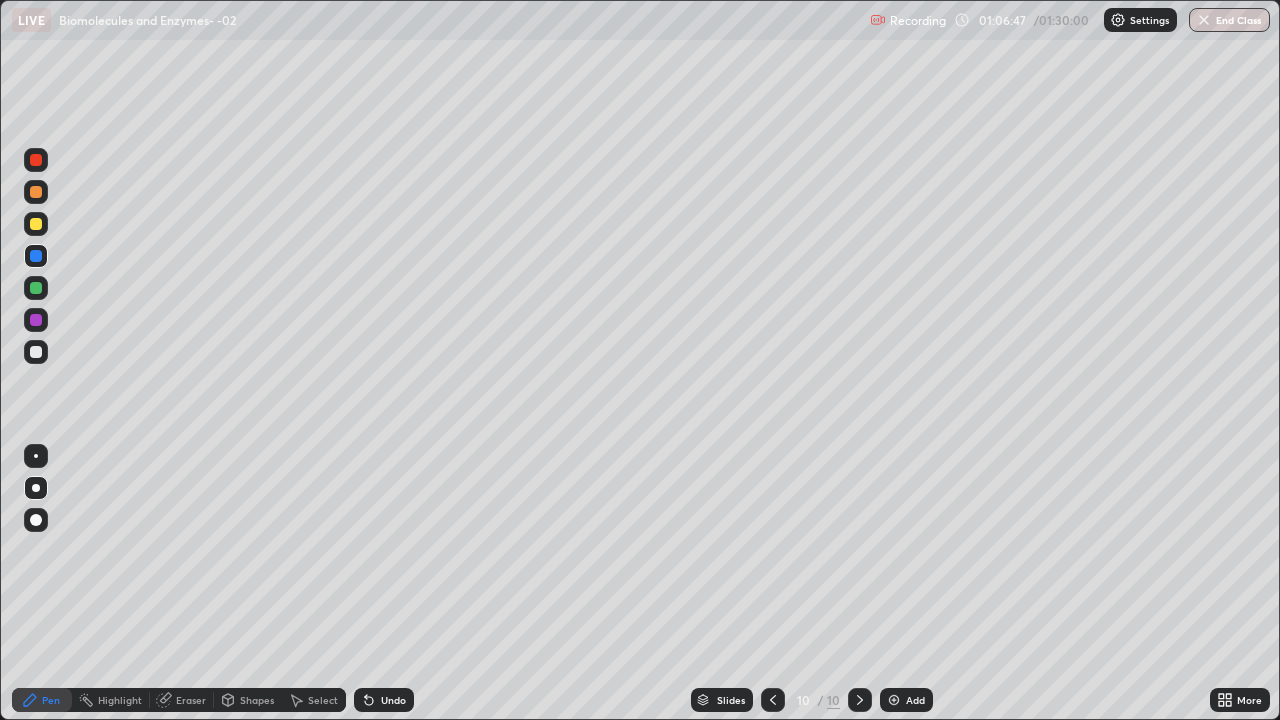 click at bounding box center [36, 224] 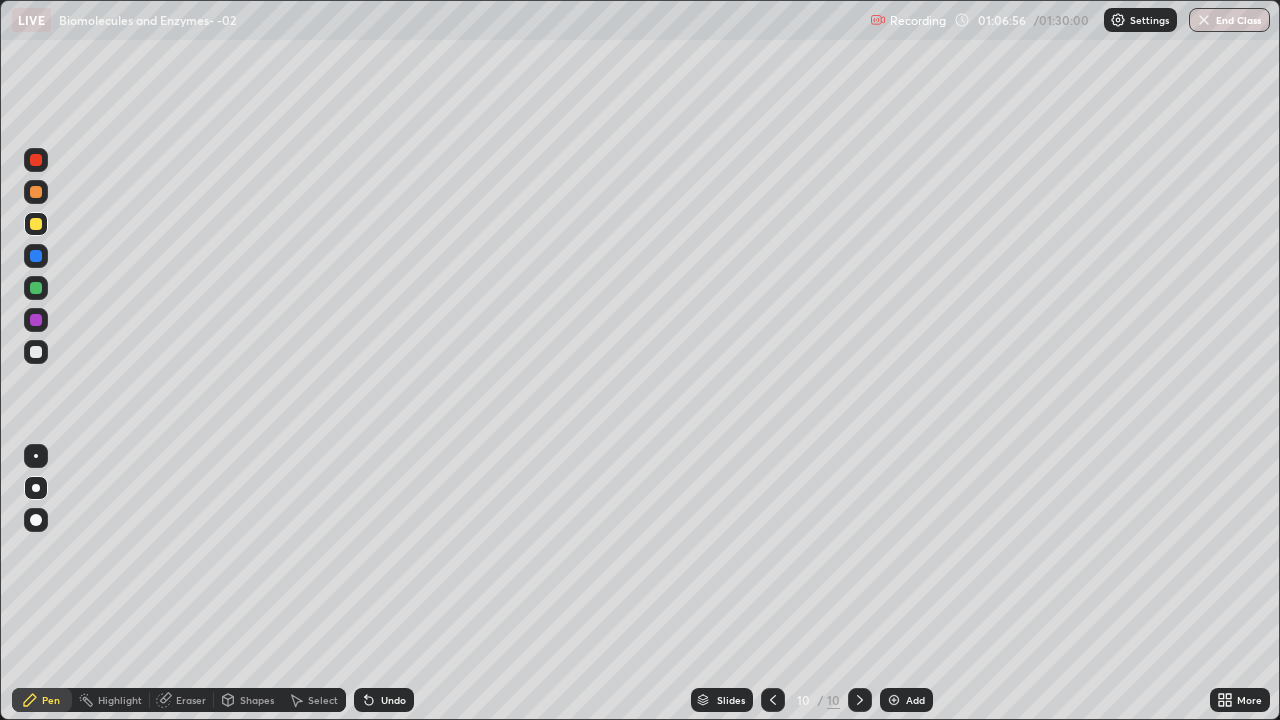 click at bounding box center [36, 256] 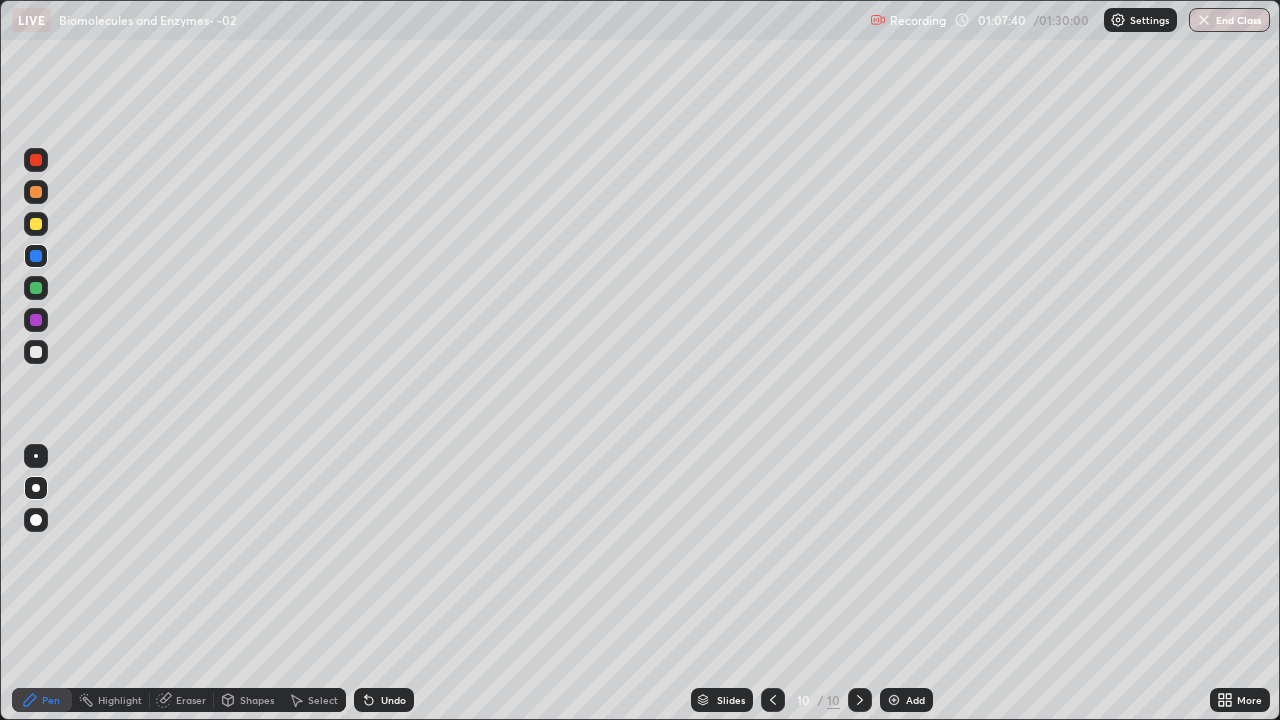 click at bounding box center (36, 288) 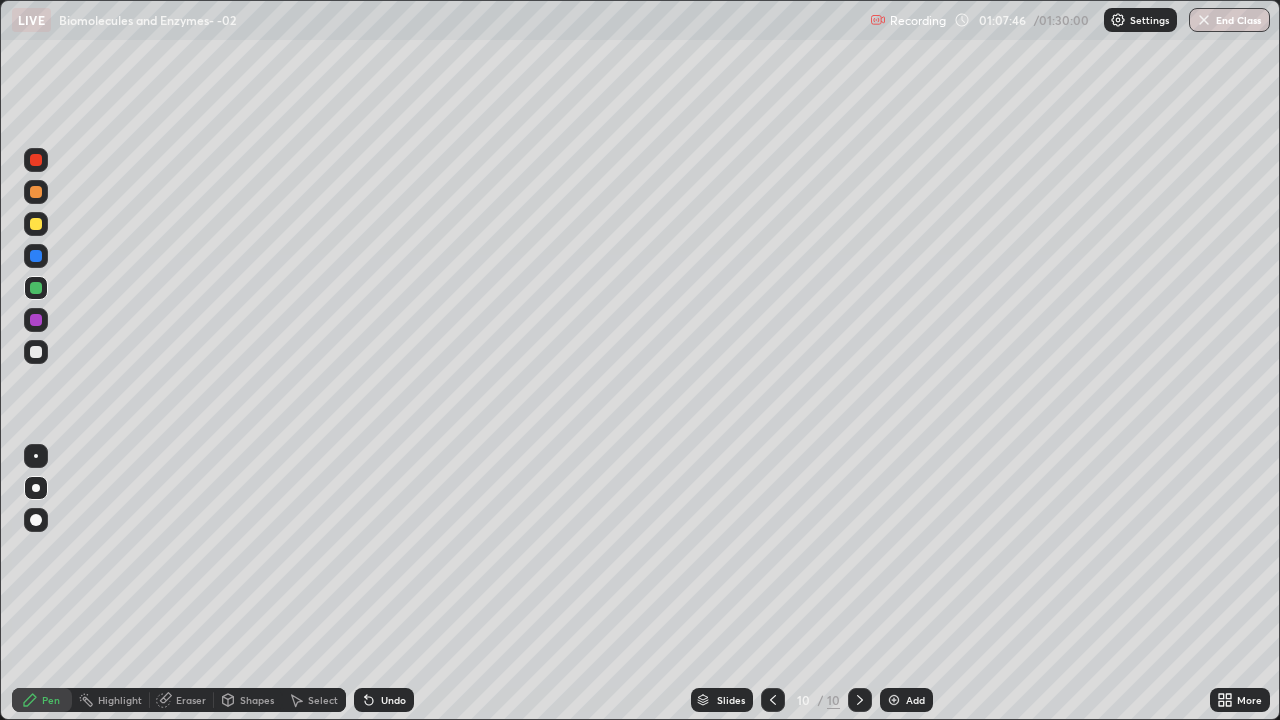 click at bounding box center (36, 320) 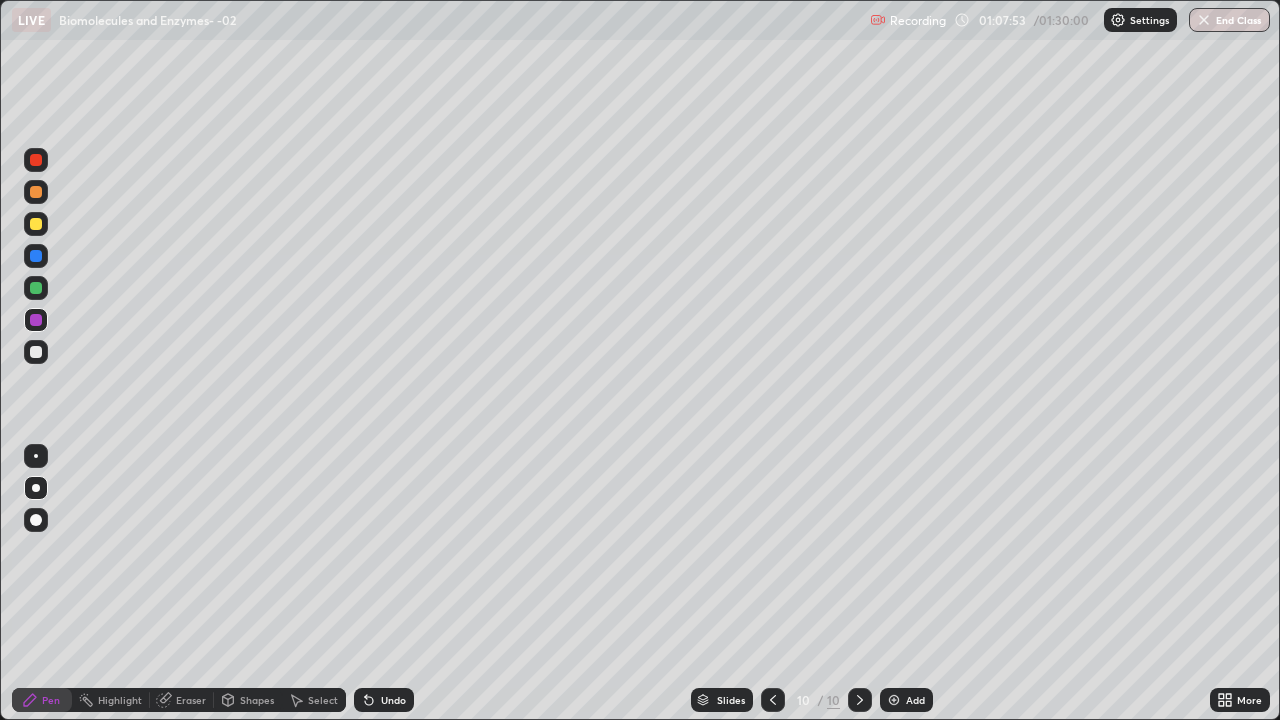 click at bounding box center (36, 224) 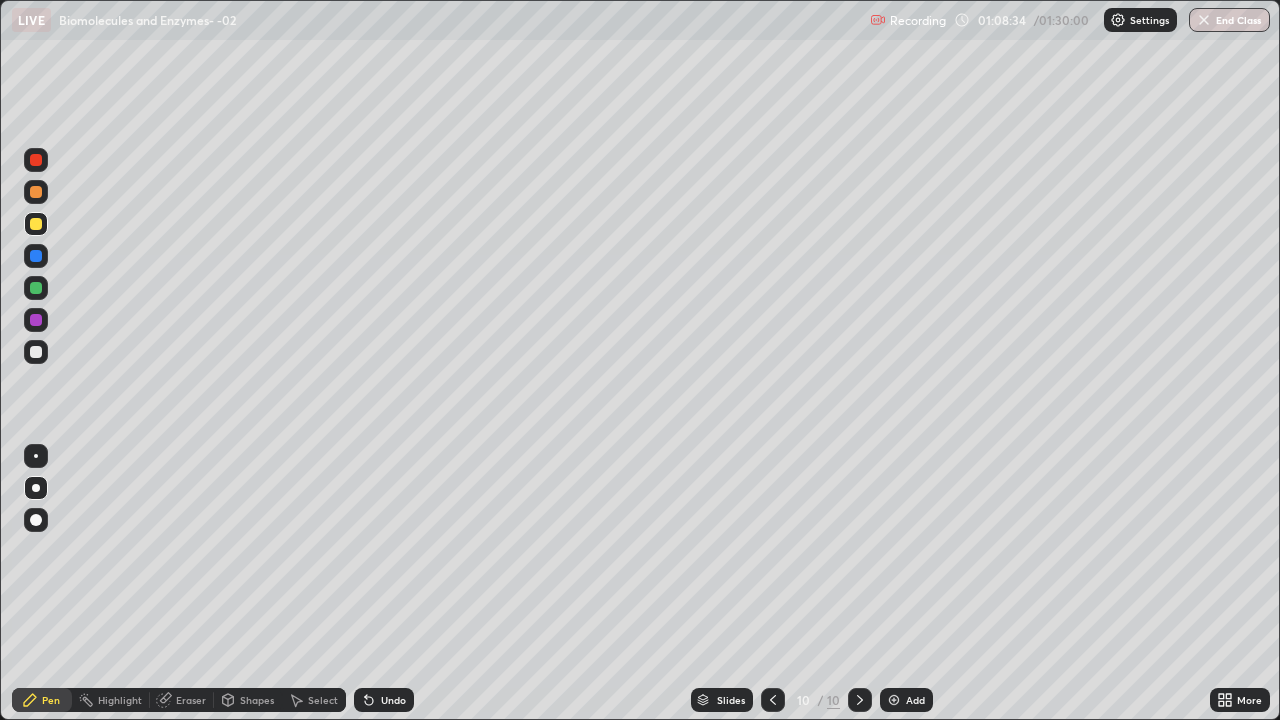 click at bounding box center (36, 288) 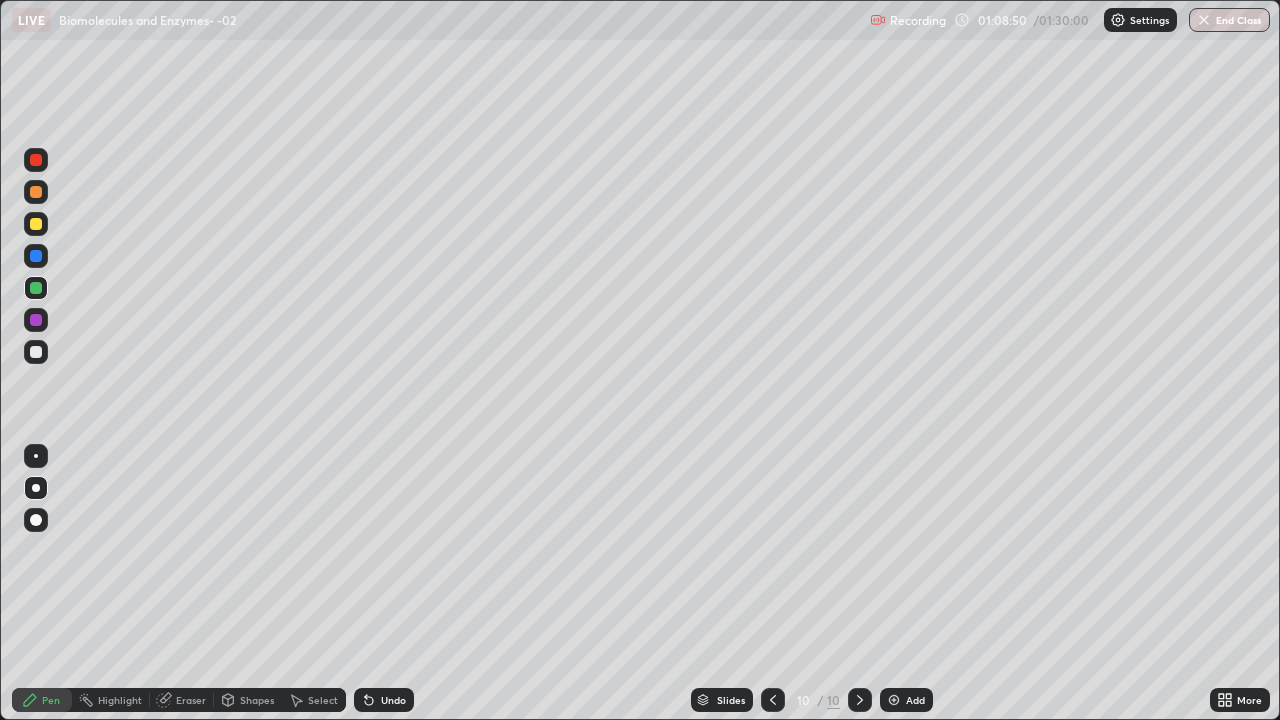 click at bounding box center [36, 352] 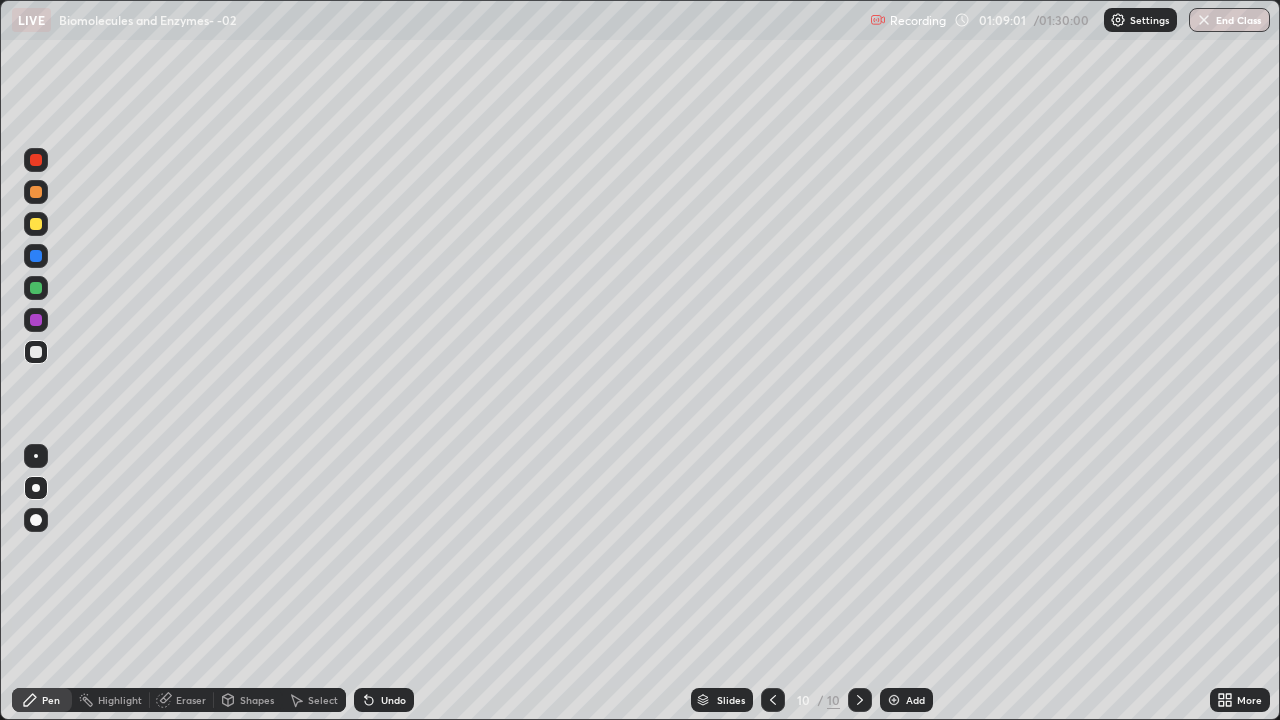 click at bounding box center [36, 320] 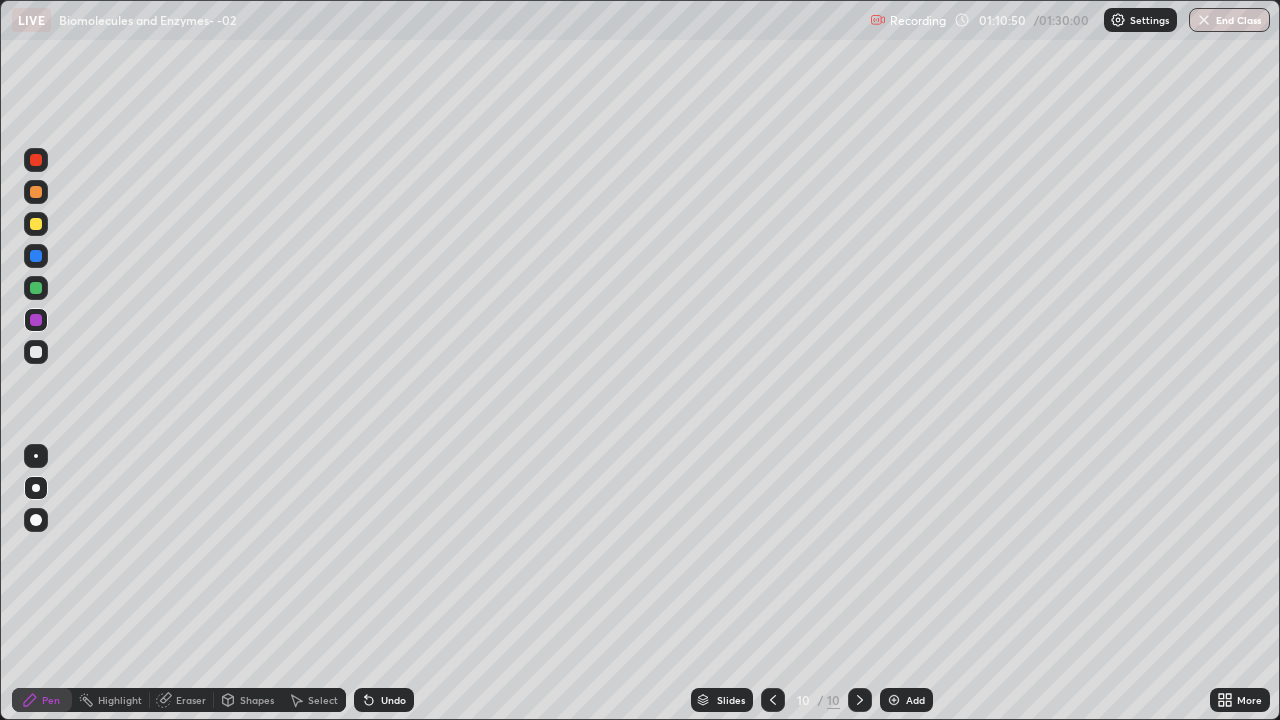 click at bounding box center [894, 700] 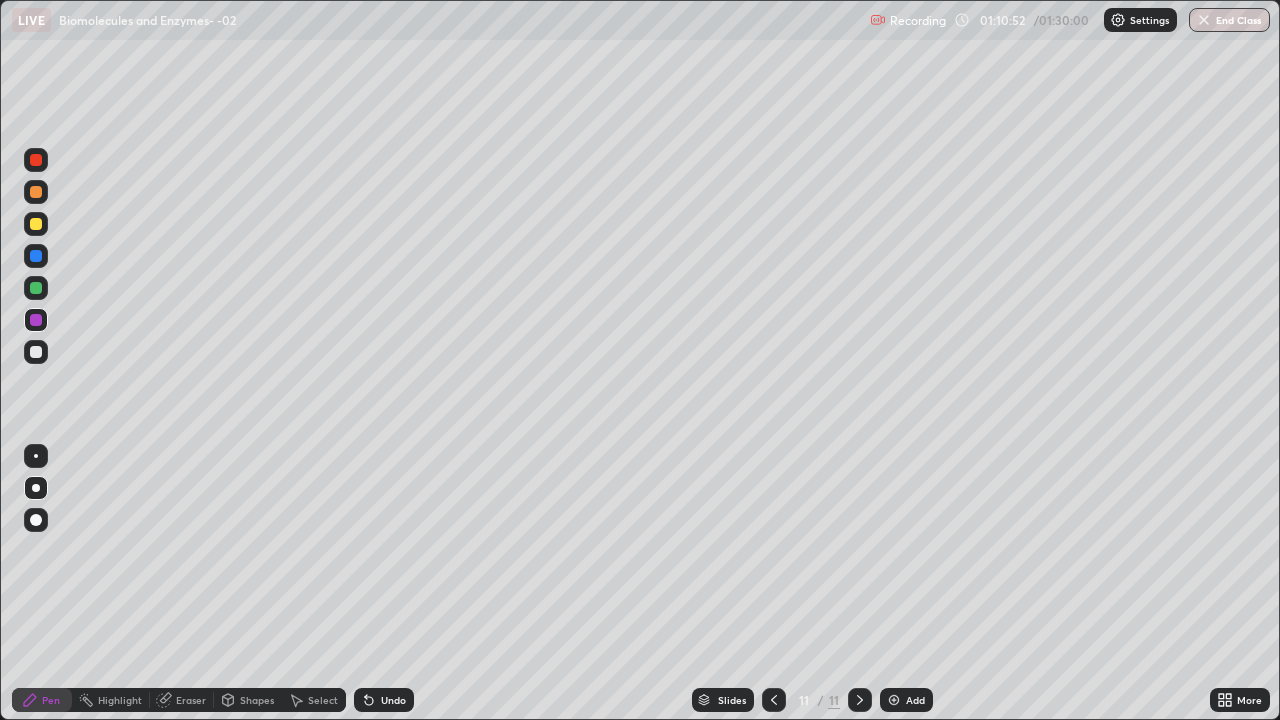 click at bounding box center (36, 160) 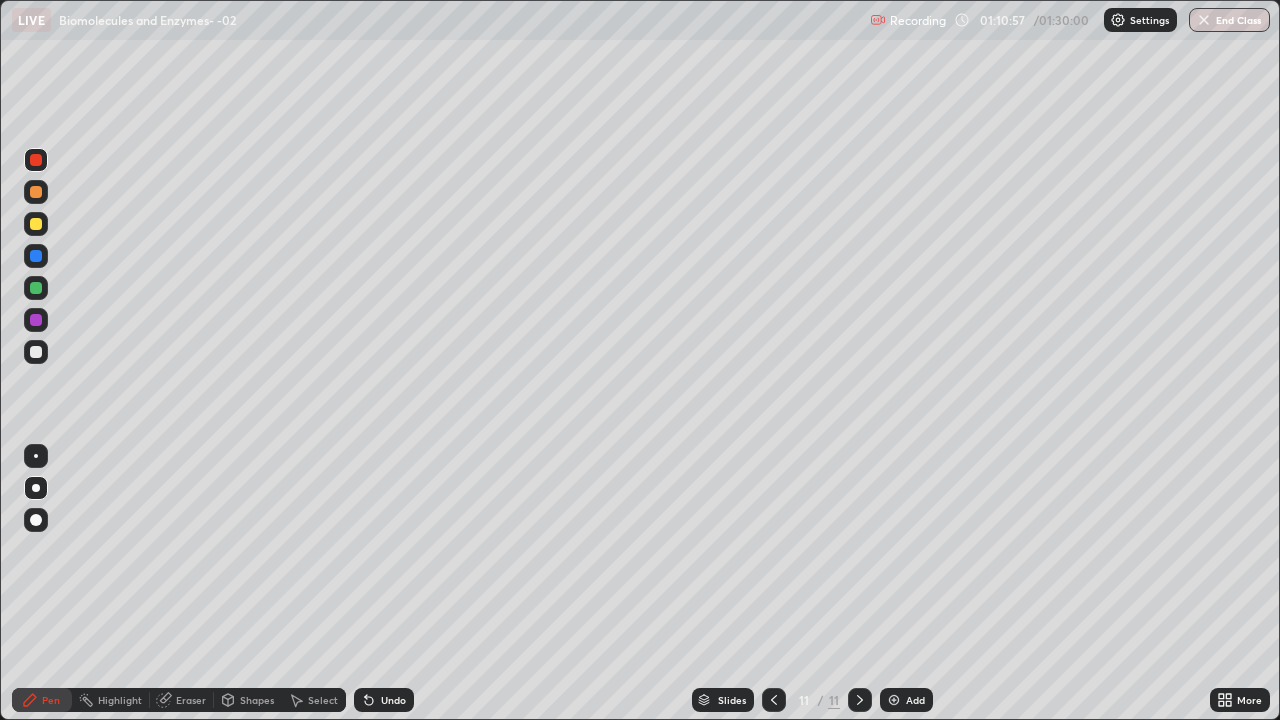 click at bounding box center [36, 192] 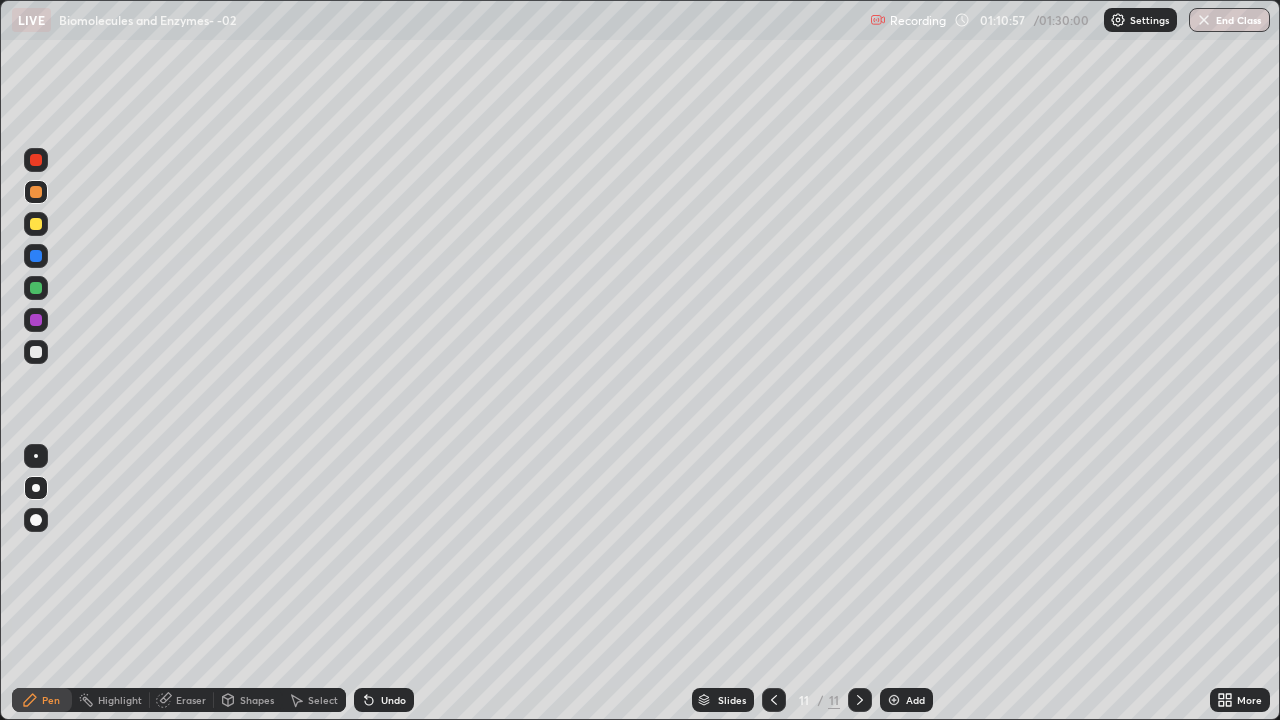 click at bounding box center [36, 224] 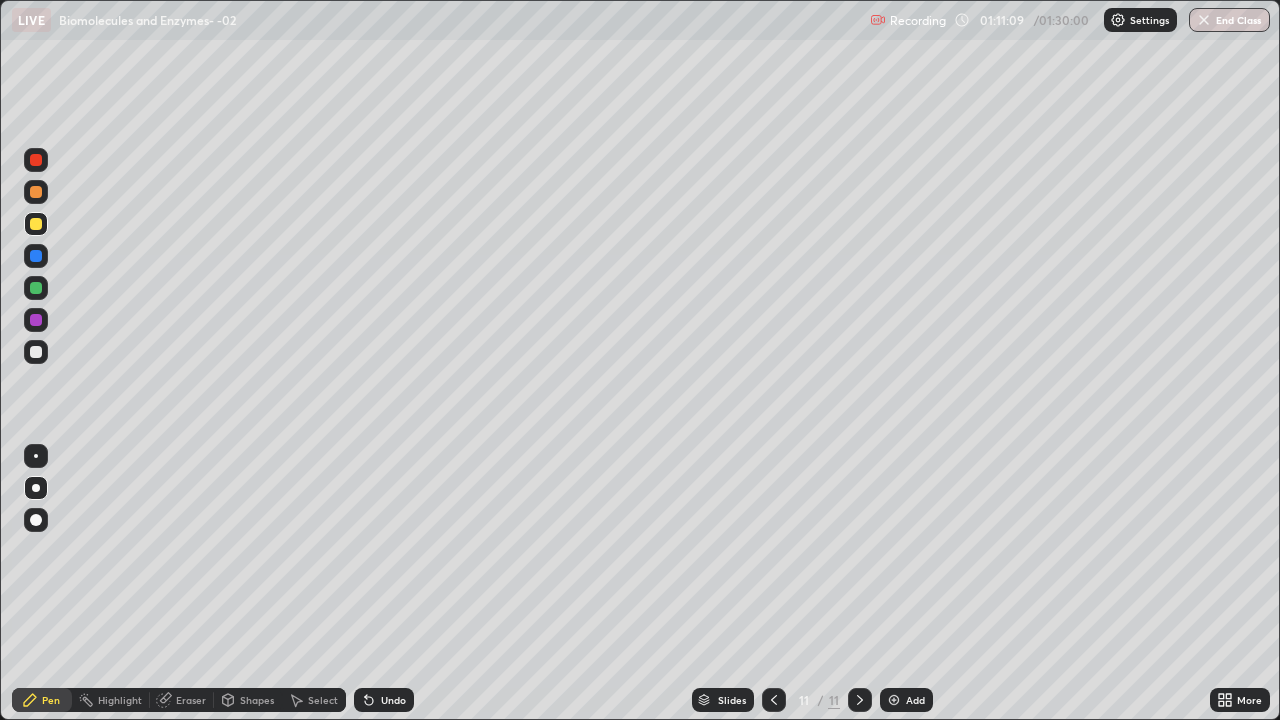 click at bounding box center (36, 256) 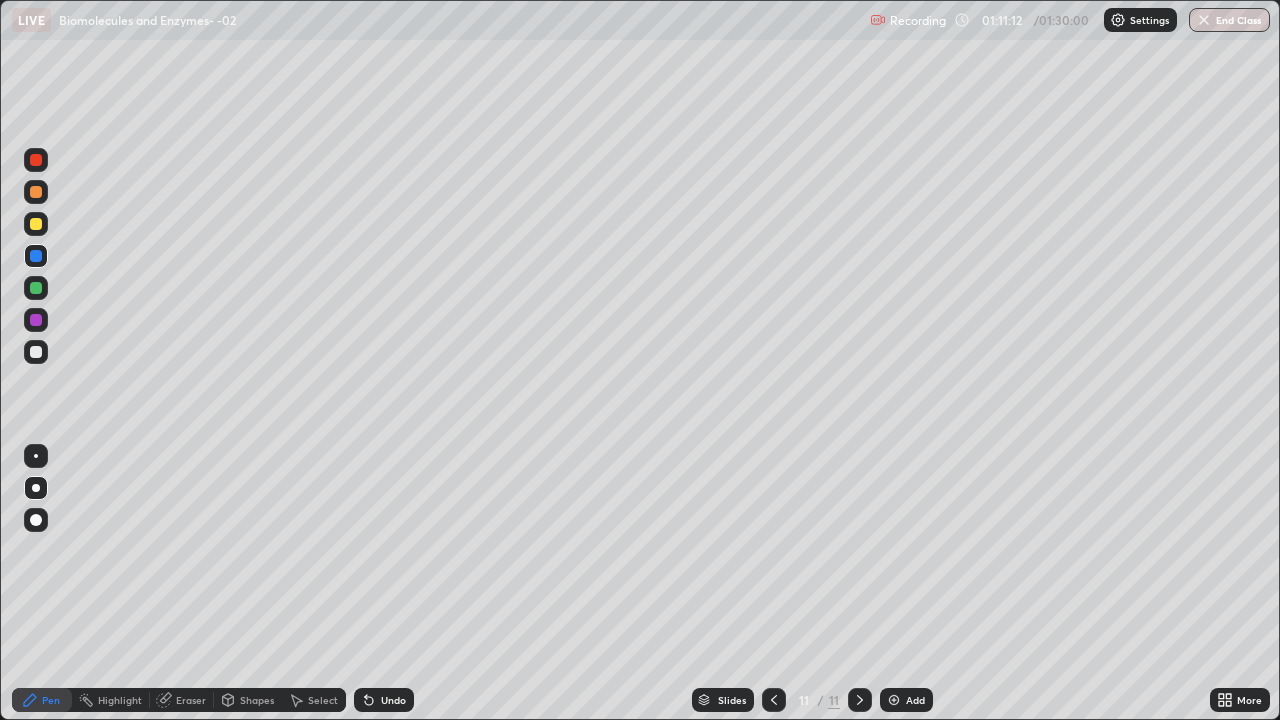 click on "Undo" at bounding box center (393, 700) 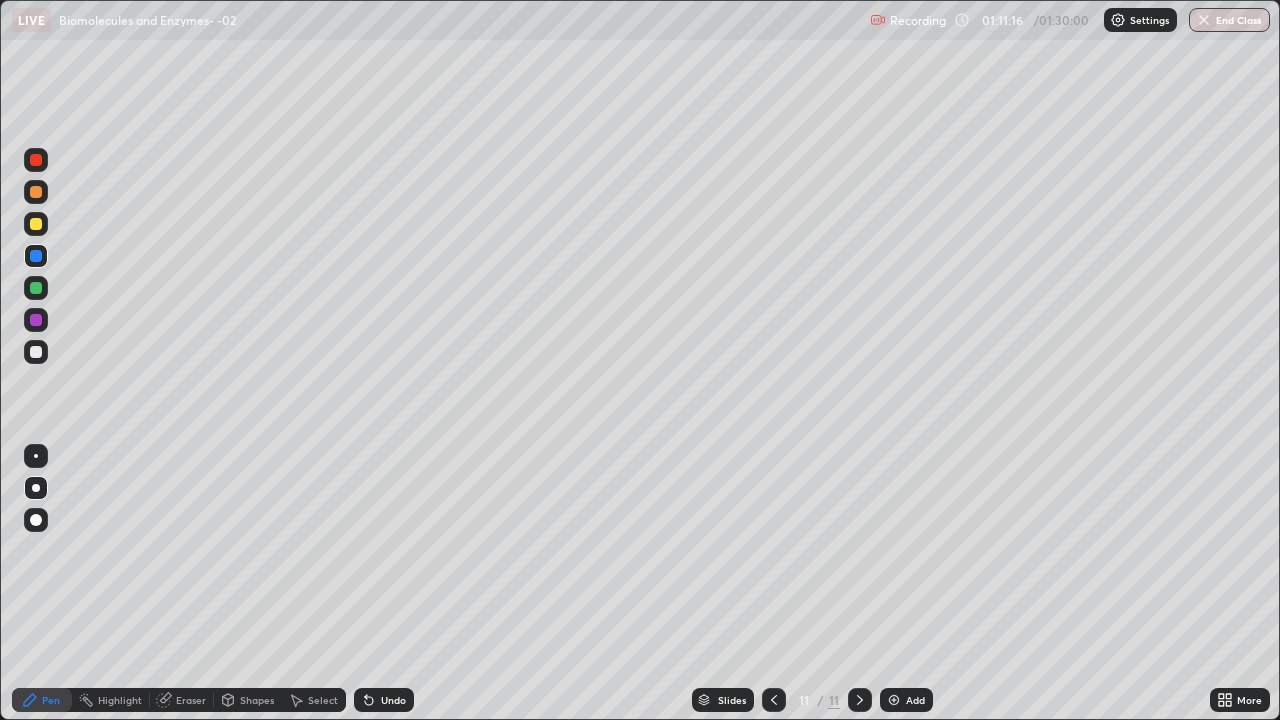 click on "Undo" at bounding box center (393, 700) 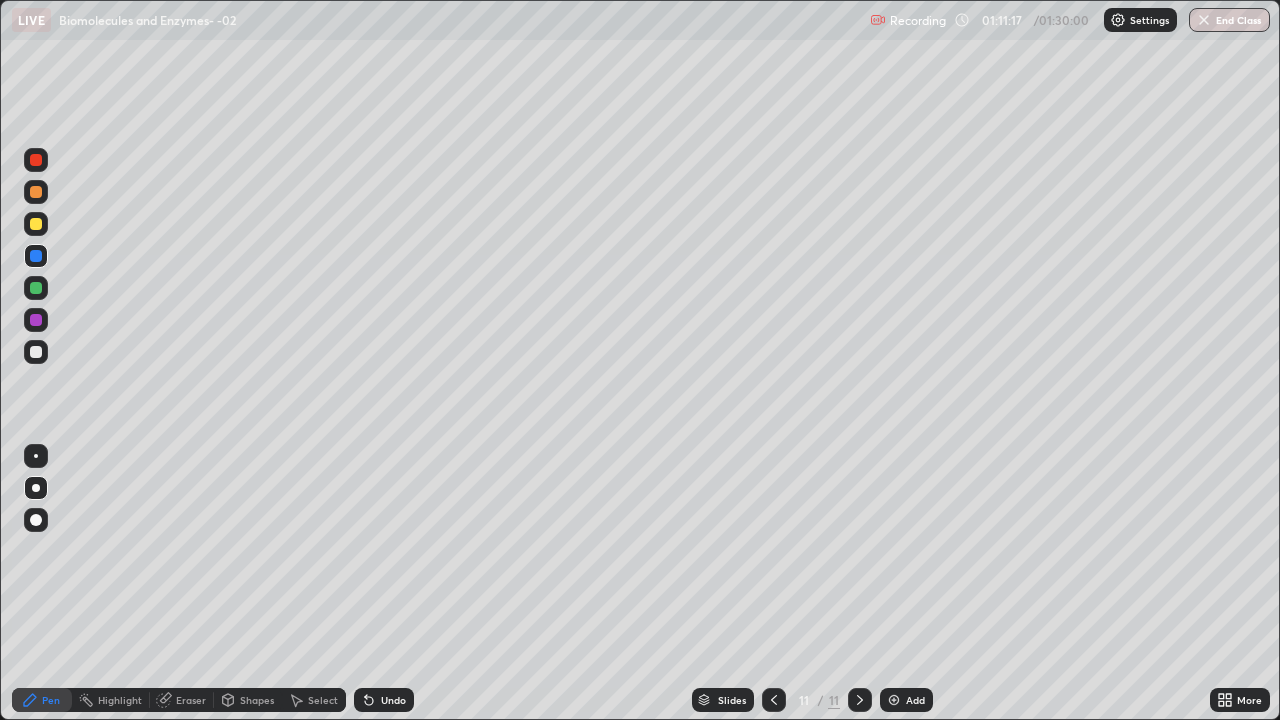 click on "Undo" at bounding box center [384, 700] 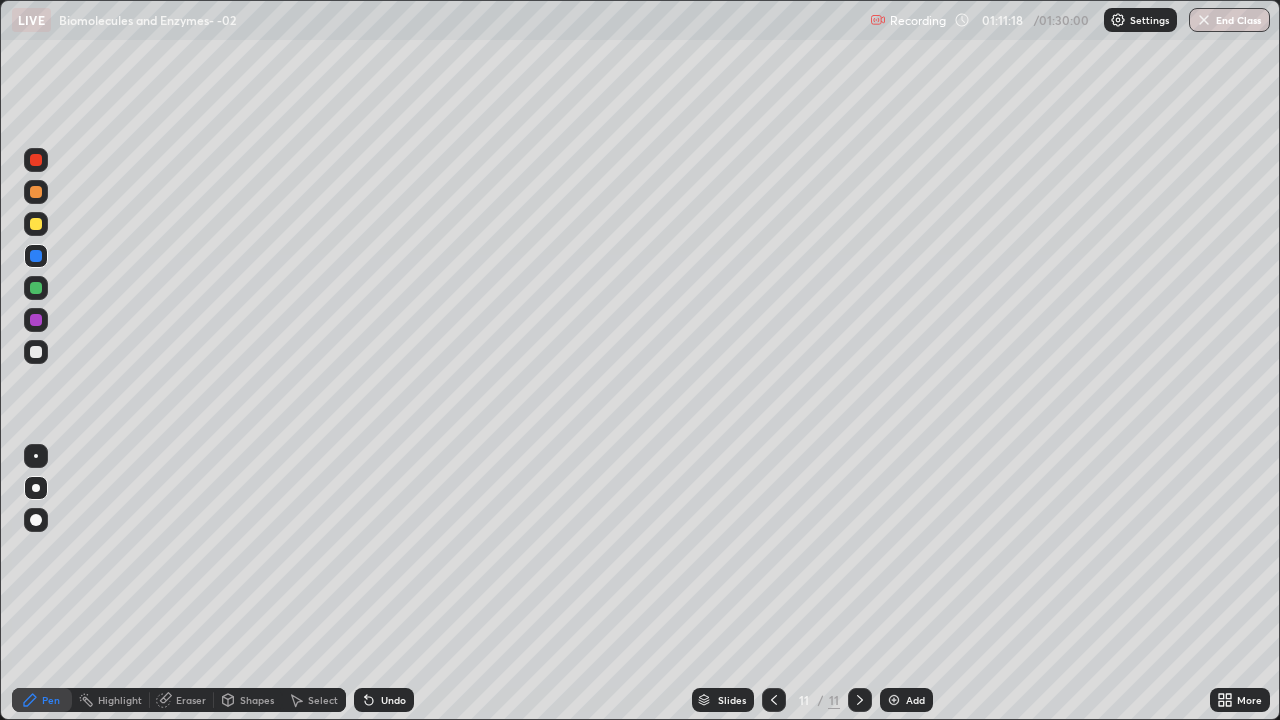 click on "Undo" at bounding box center [393, 700] 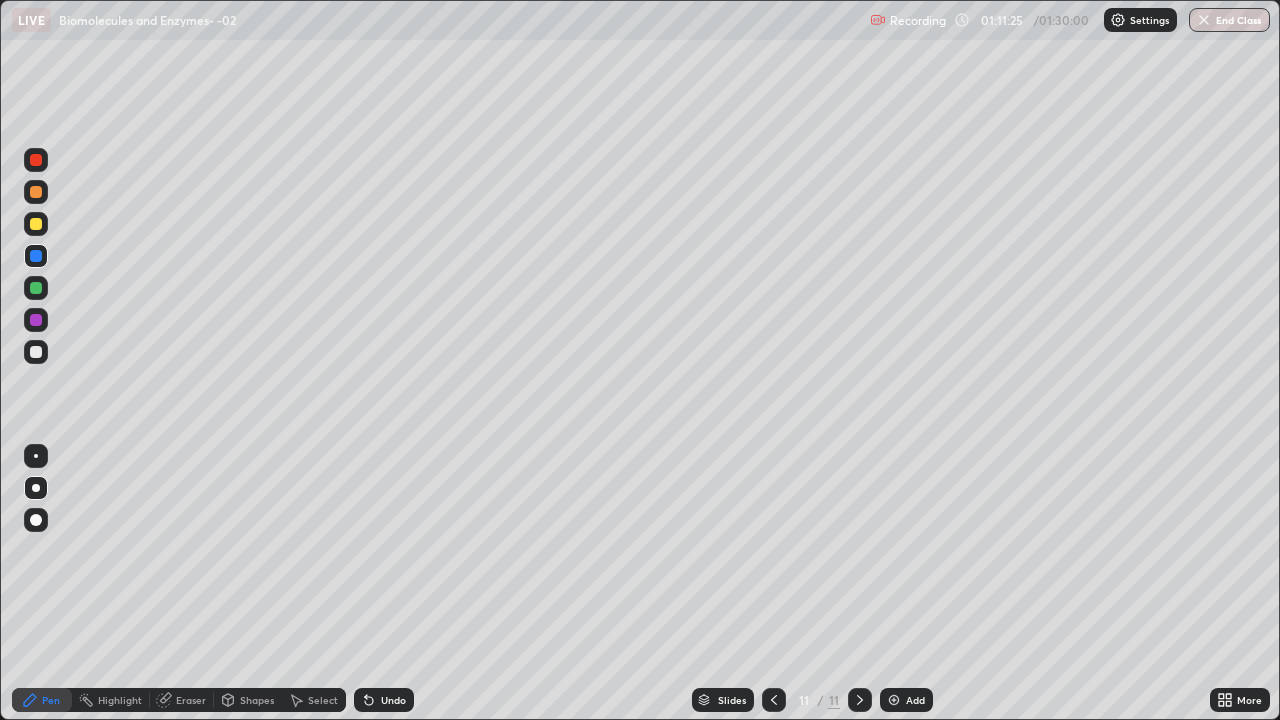click at bounding box center [36, 224] 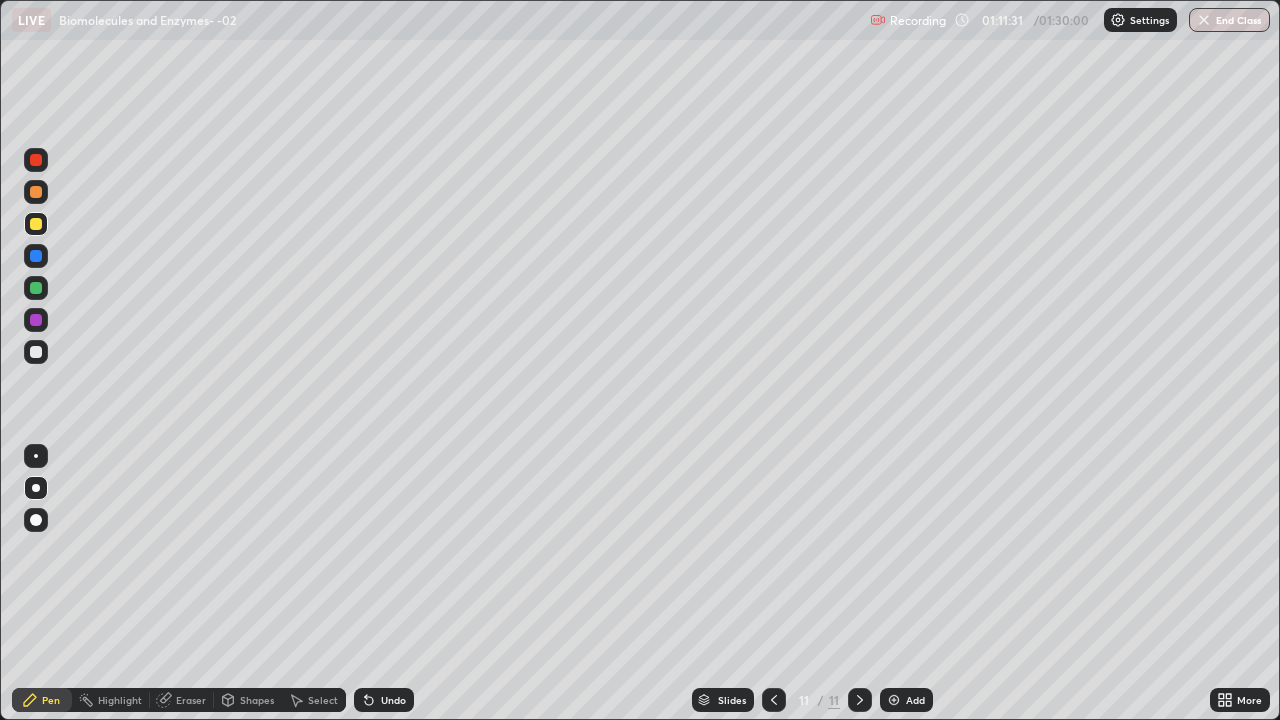 click on "Undo" at bounding box center (393, 700) 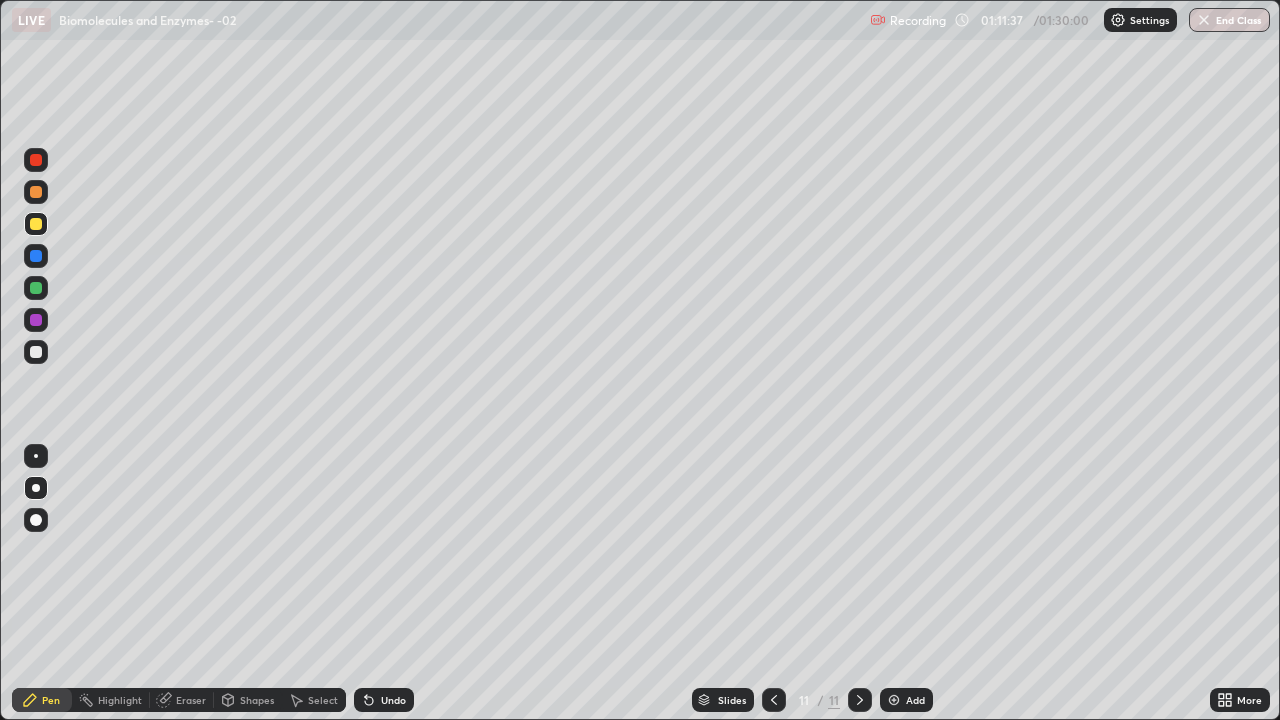 click at bounding box center [36, 288] 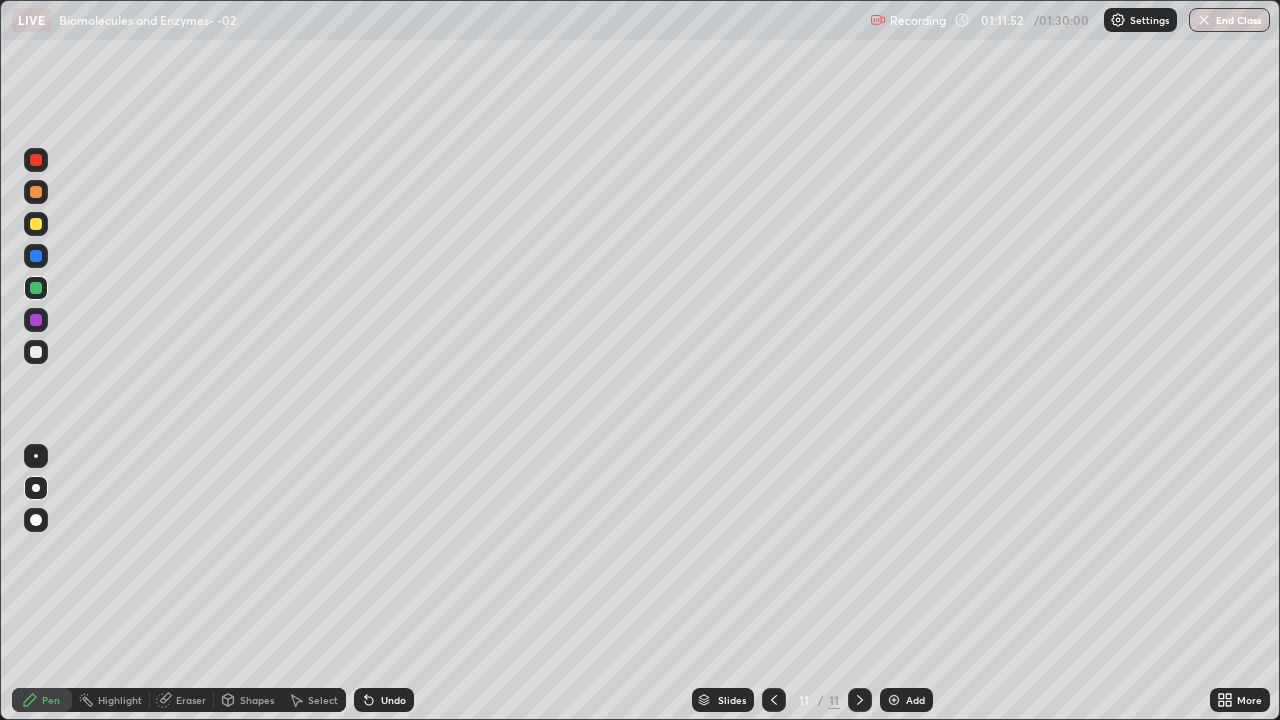 click at bounding box center (36, 352) 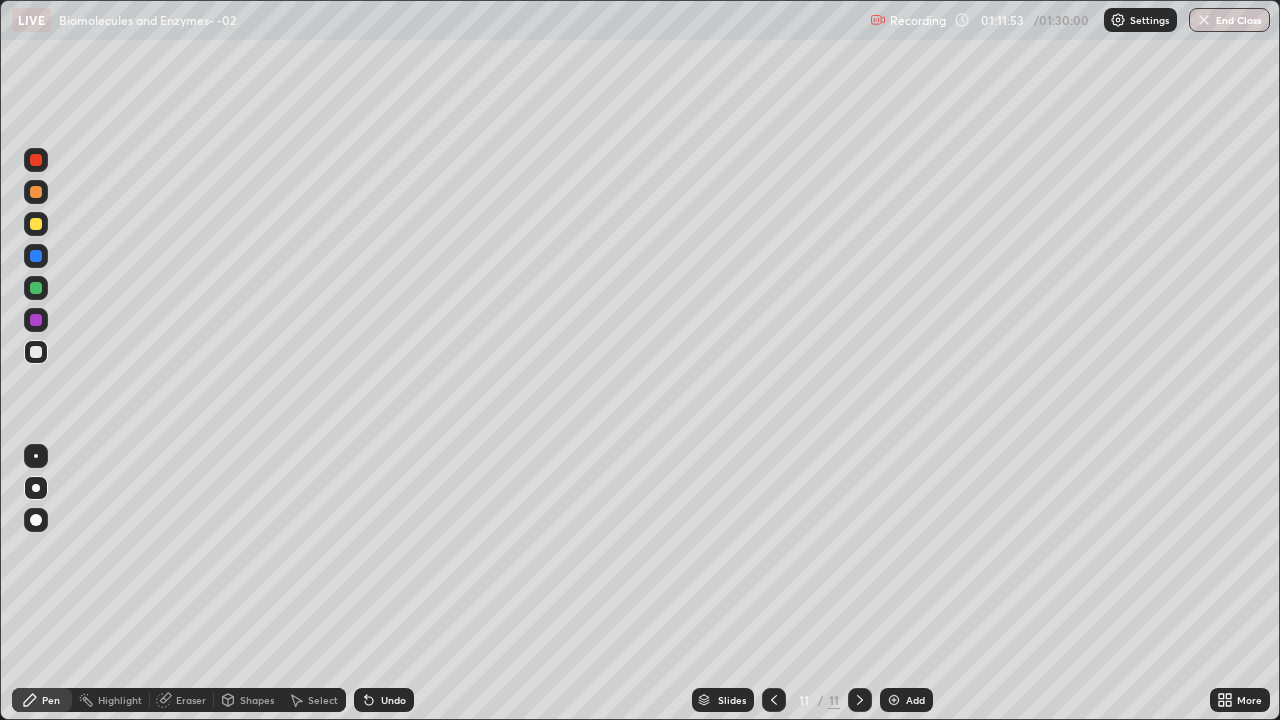 click at bounding box center [36, 456] 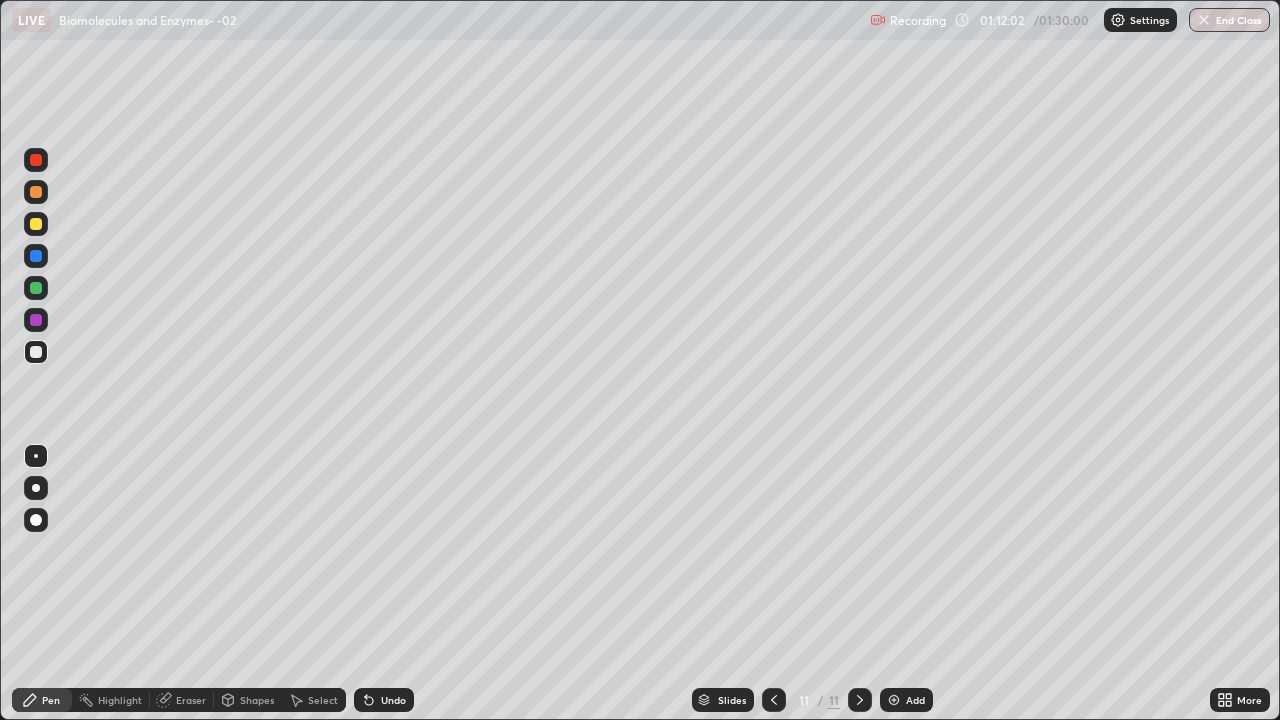 click at bounding box center (36, 224) 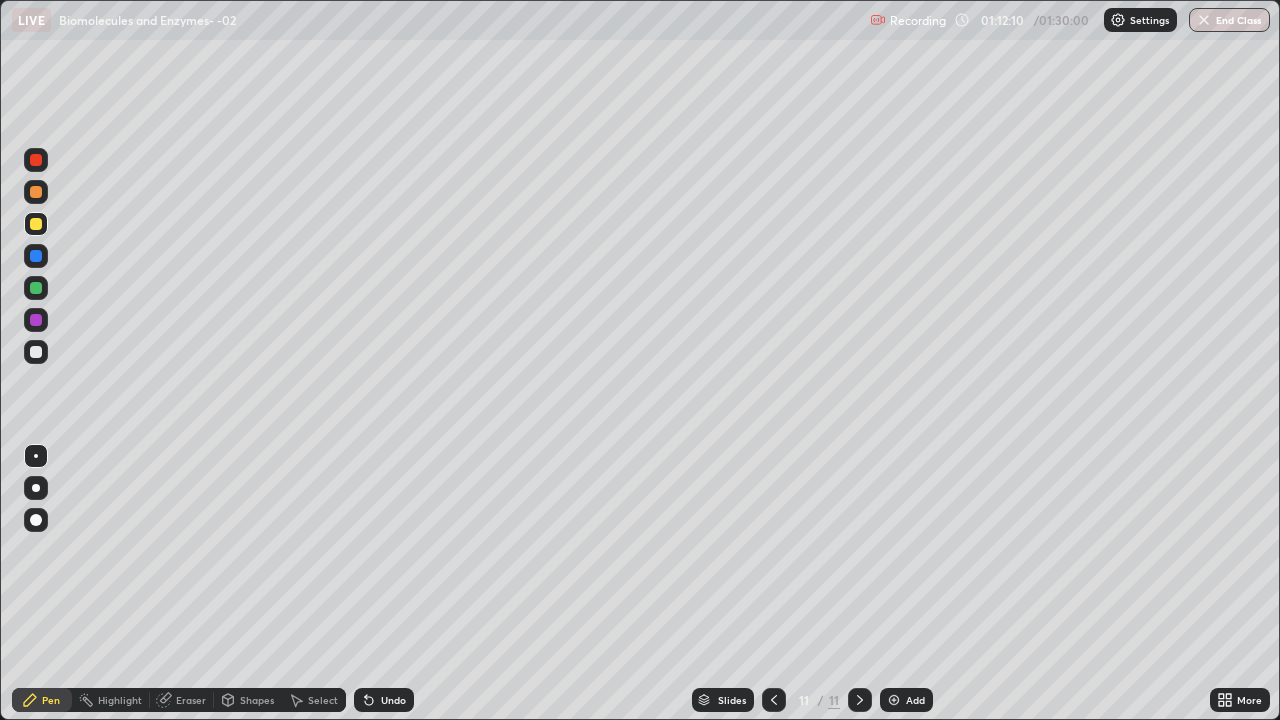 click at bounding box center (36, 288) 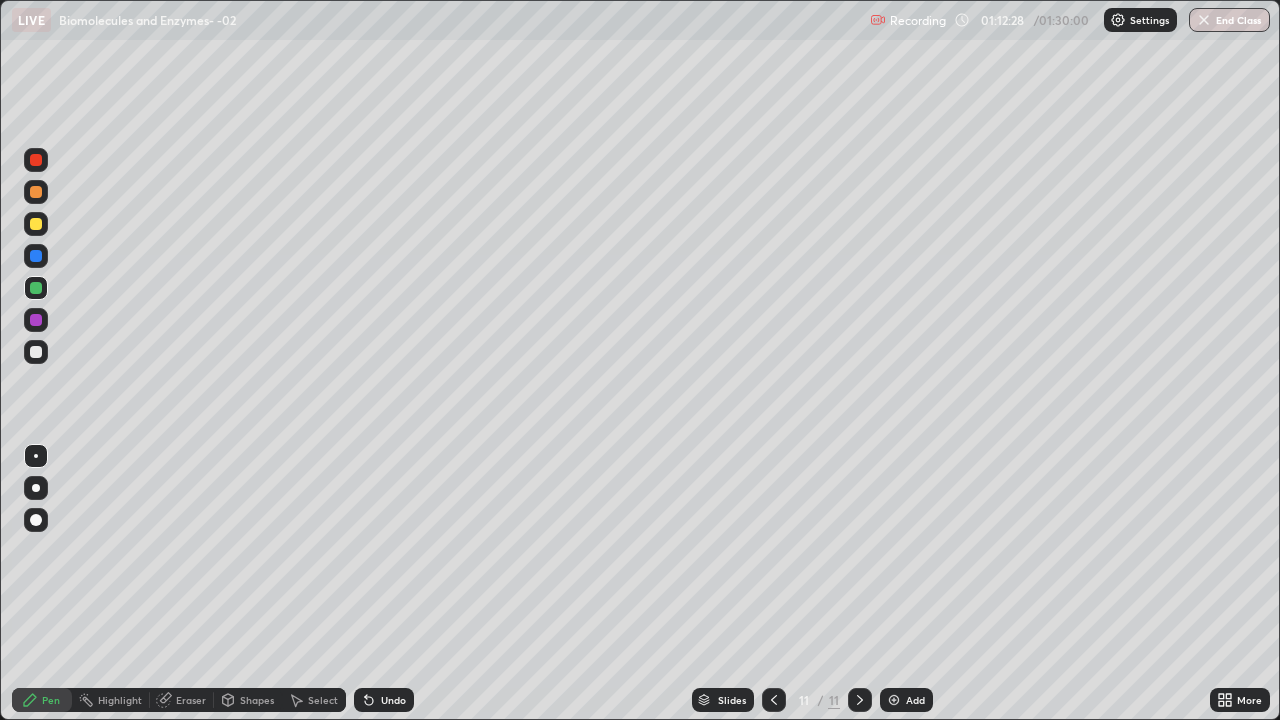 click at bounding box center (36, 352) 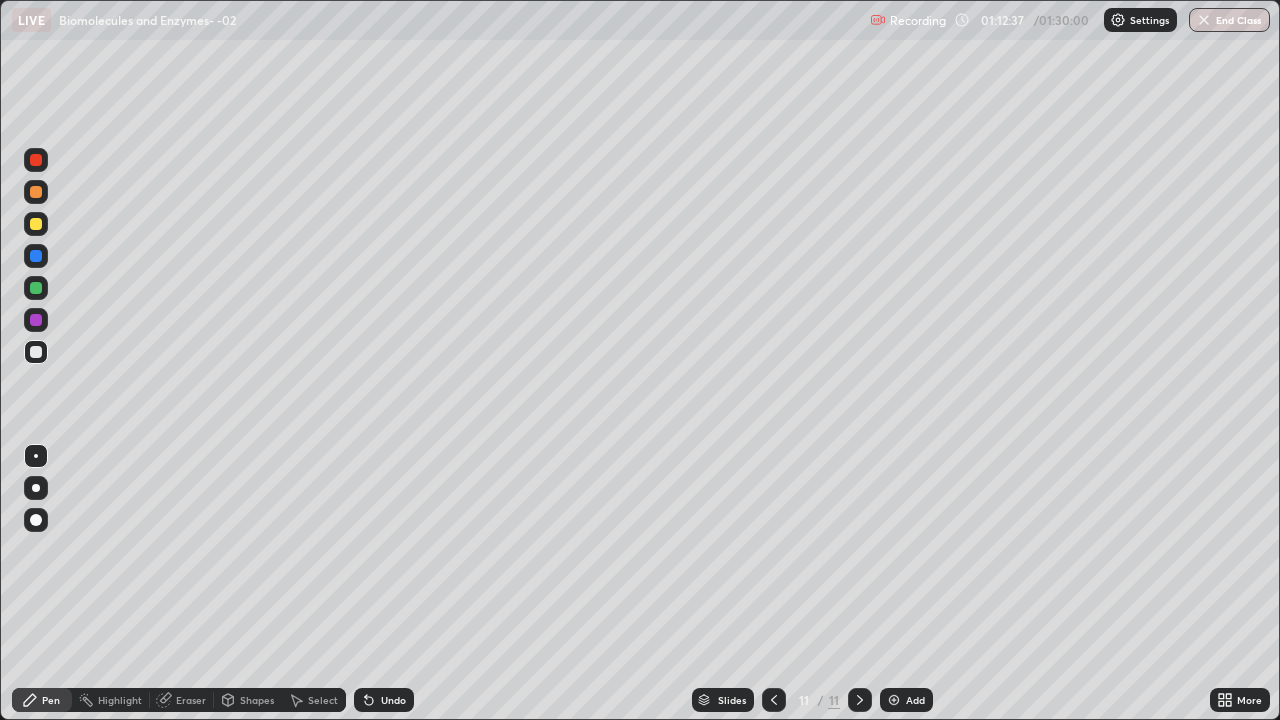 click at bounding box center (36, 288) 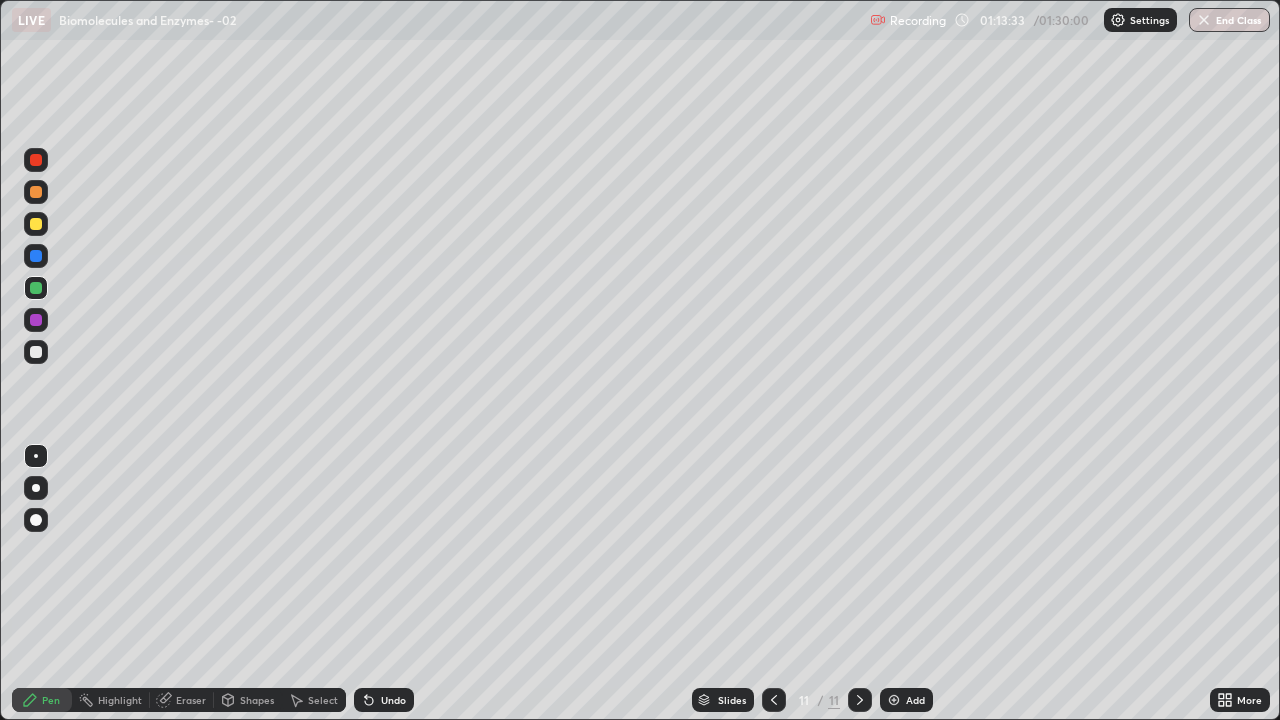 click at bounding box center [36, 224] 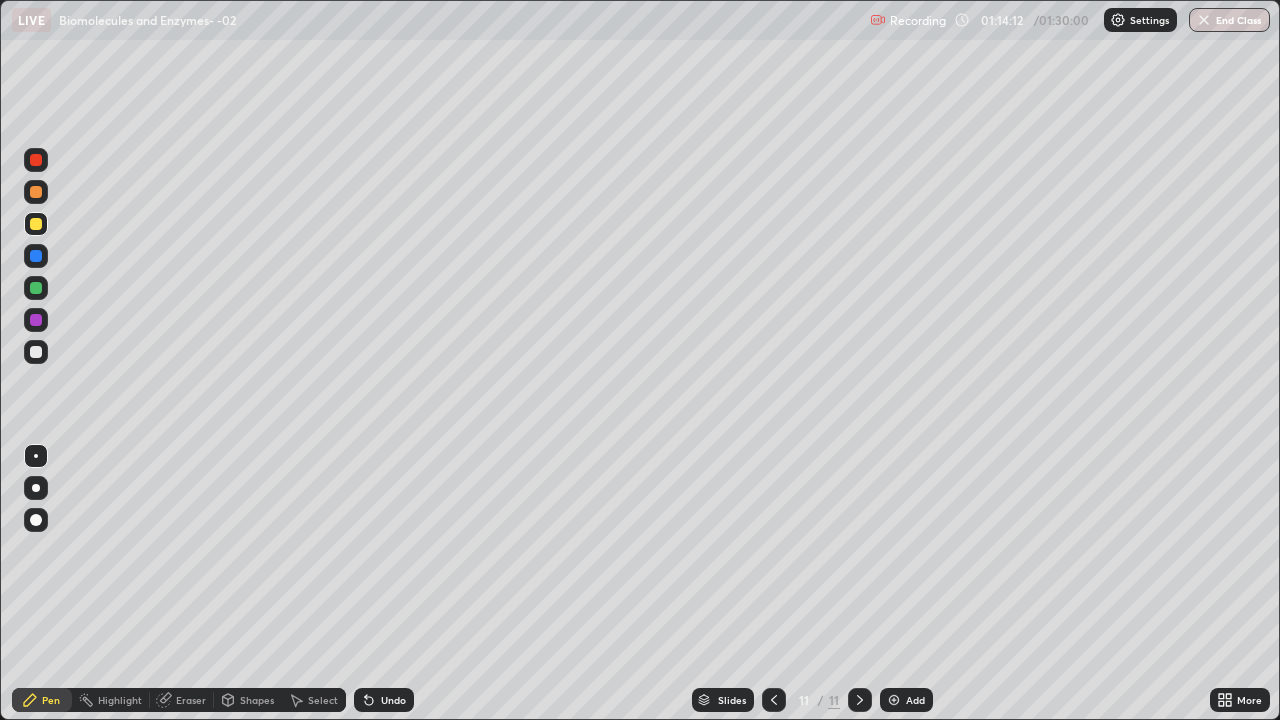 click at bounding box center [36, 320] 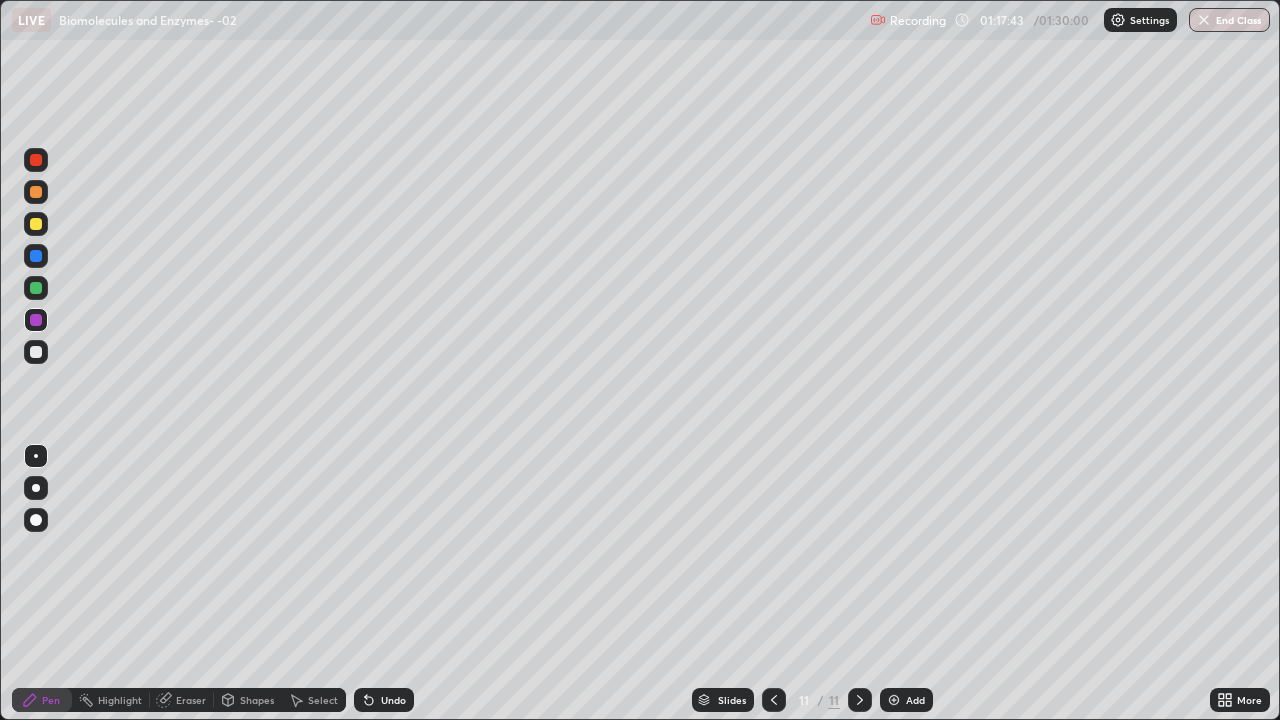 click at bounding box center (894, 700) 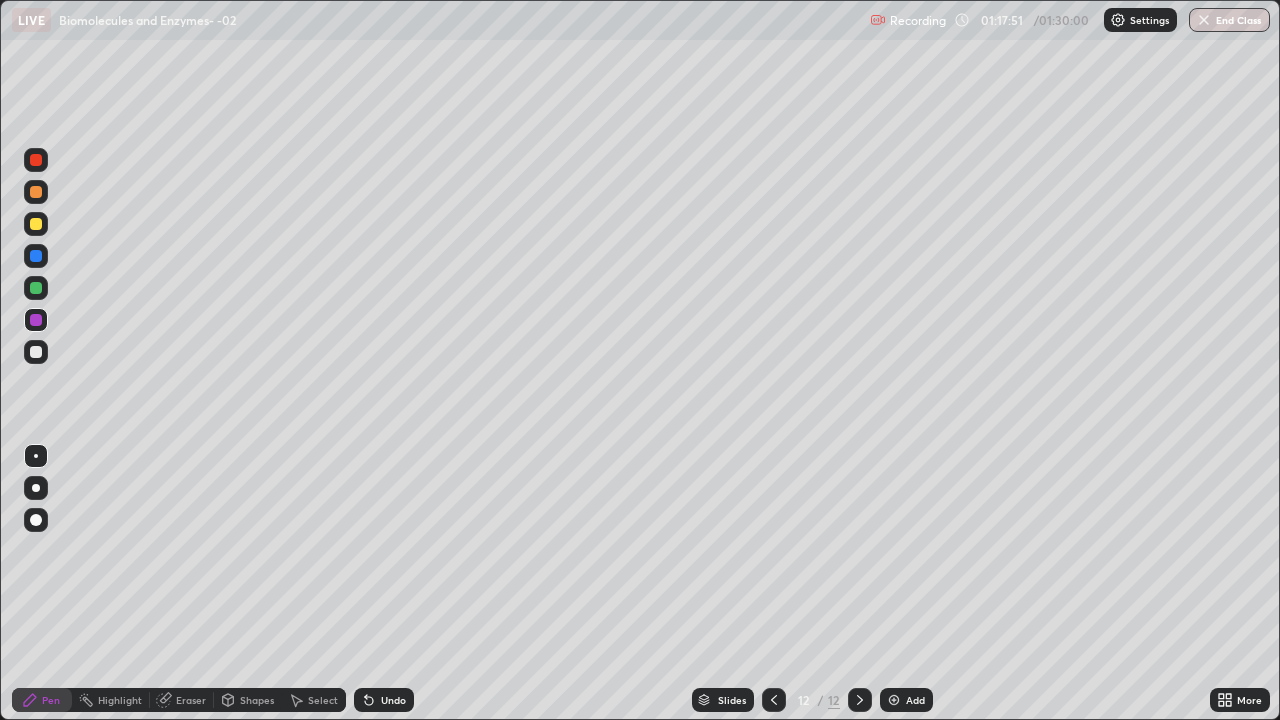 click at bounding box center (36, 224) 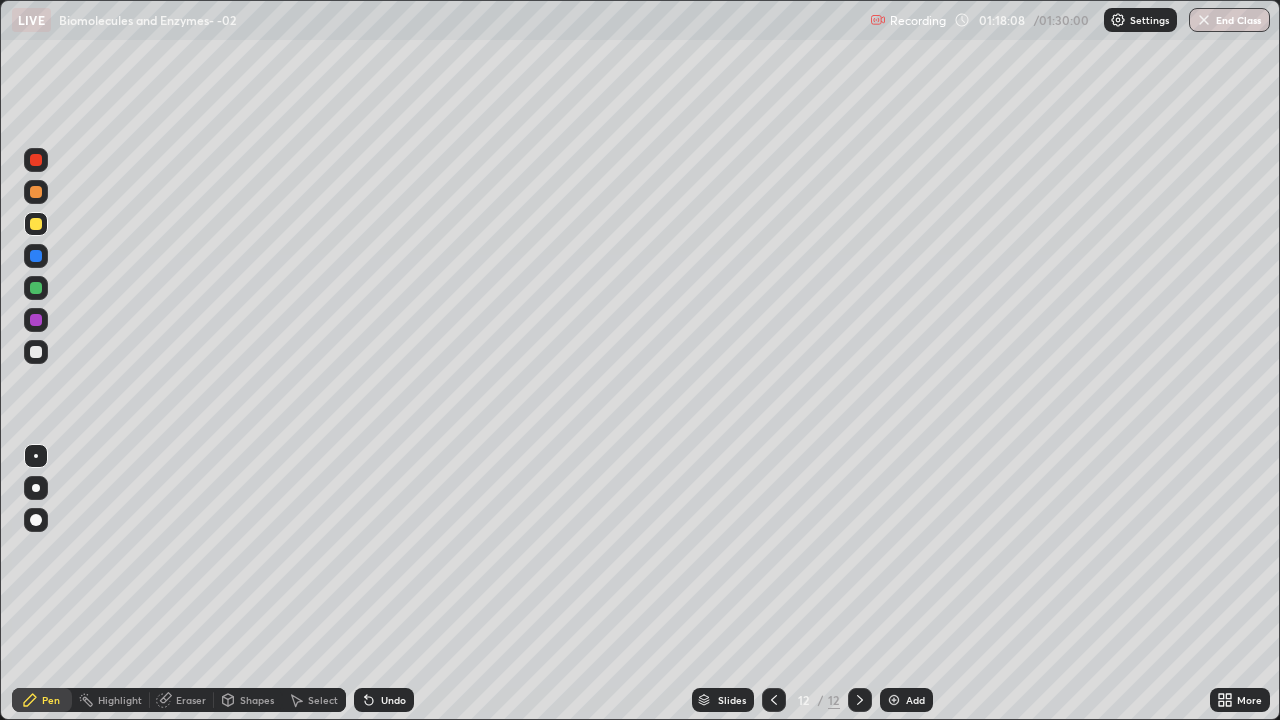 click 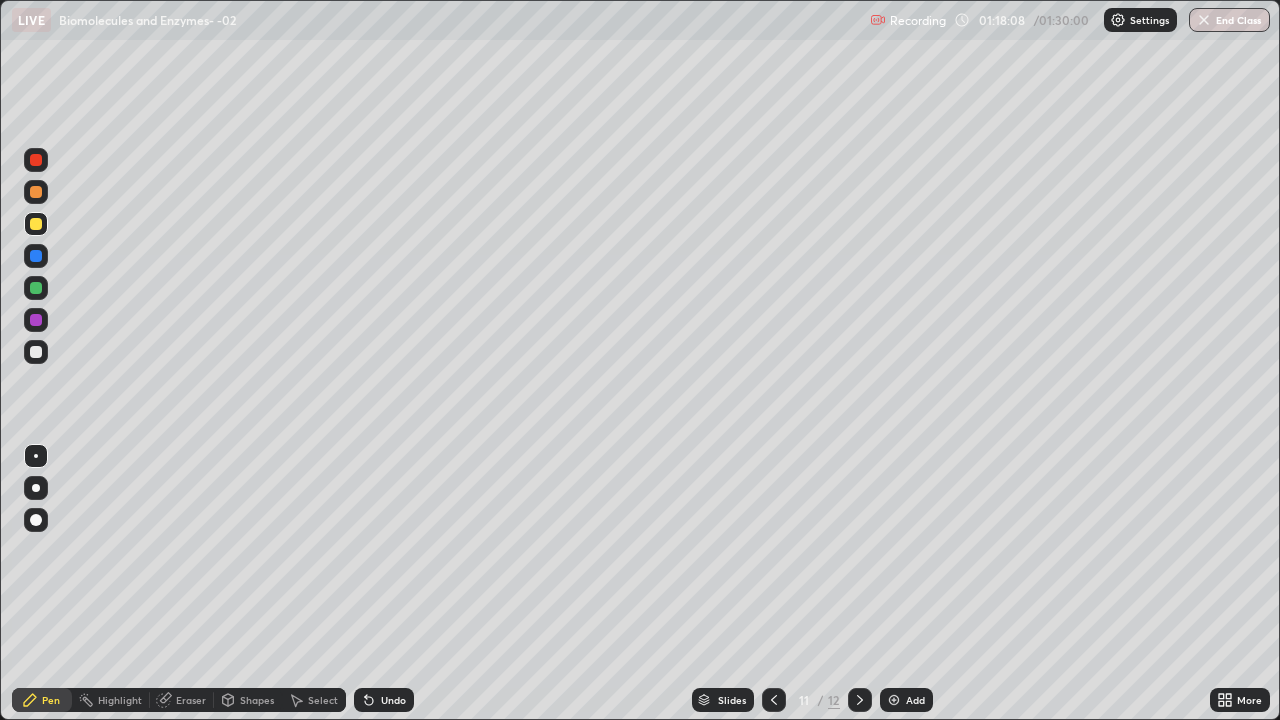 click 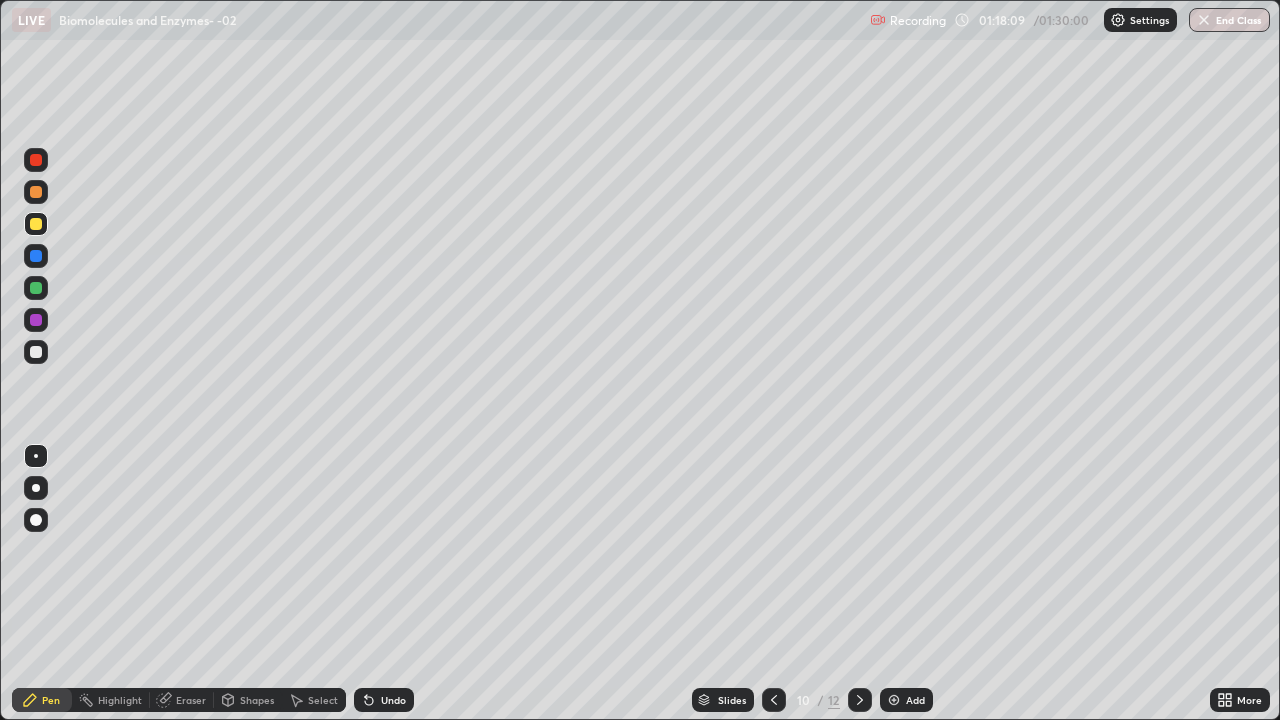 click 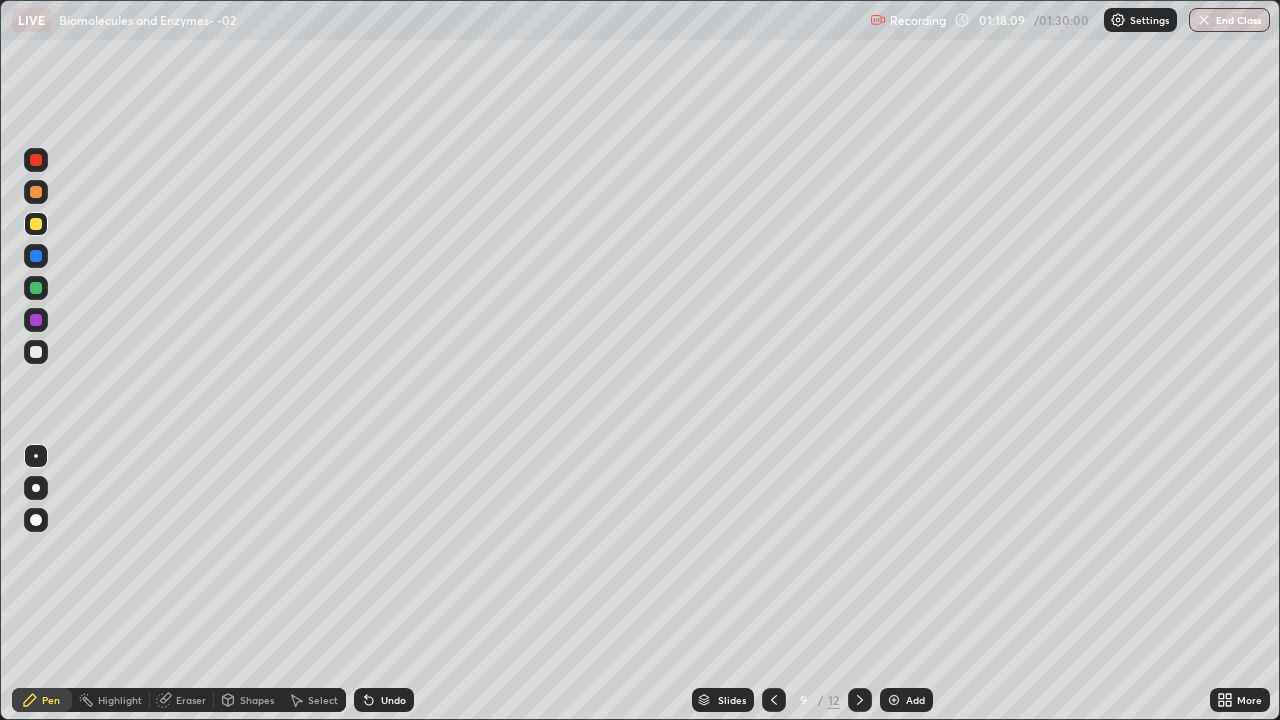 click 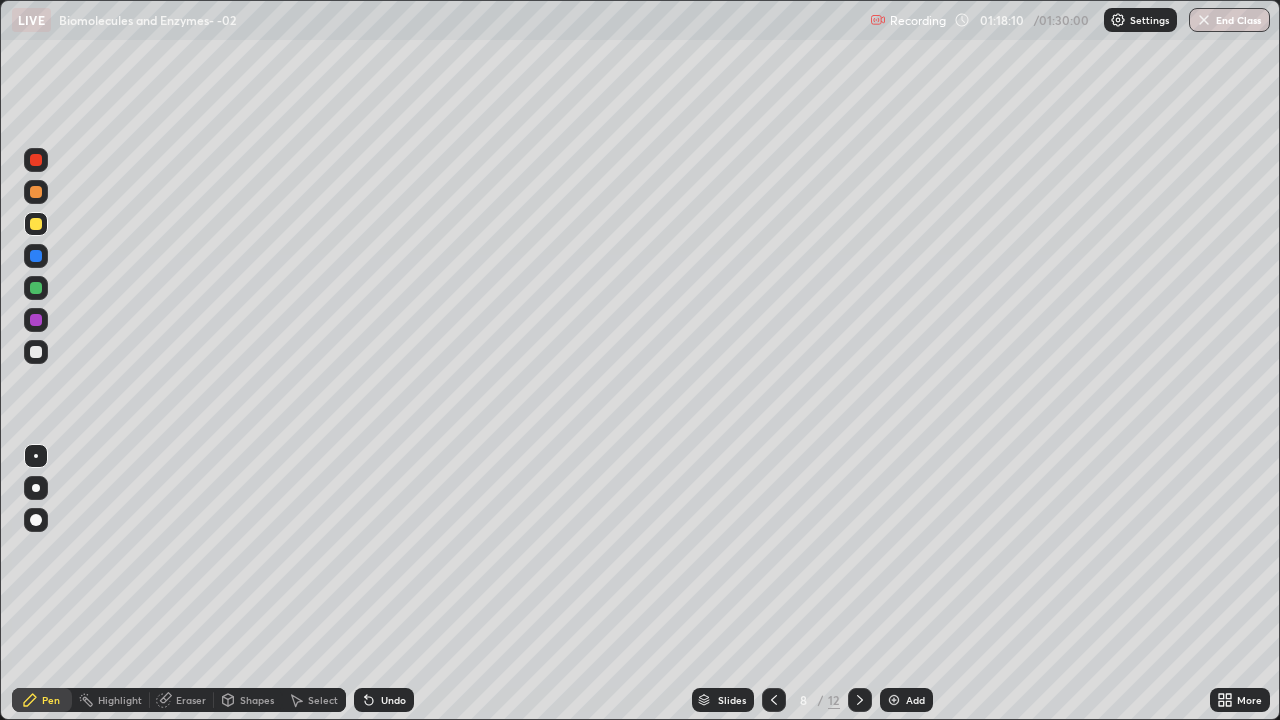click 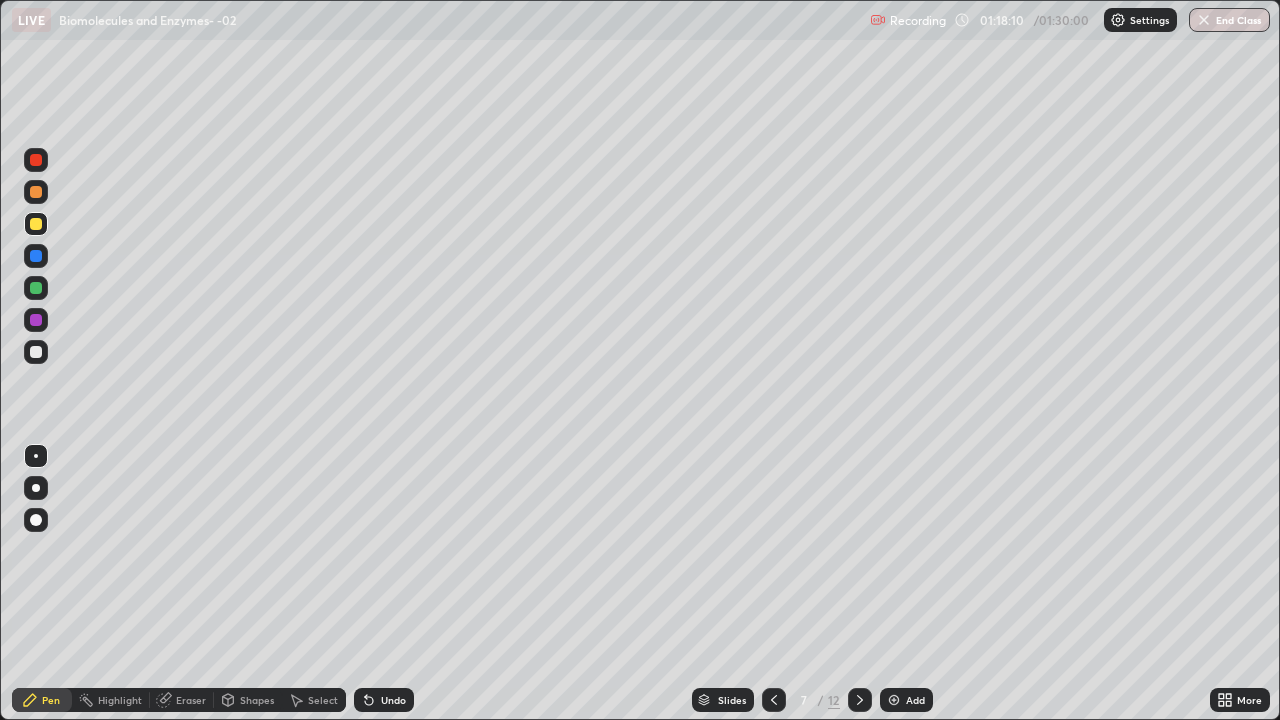 click 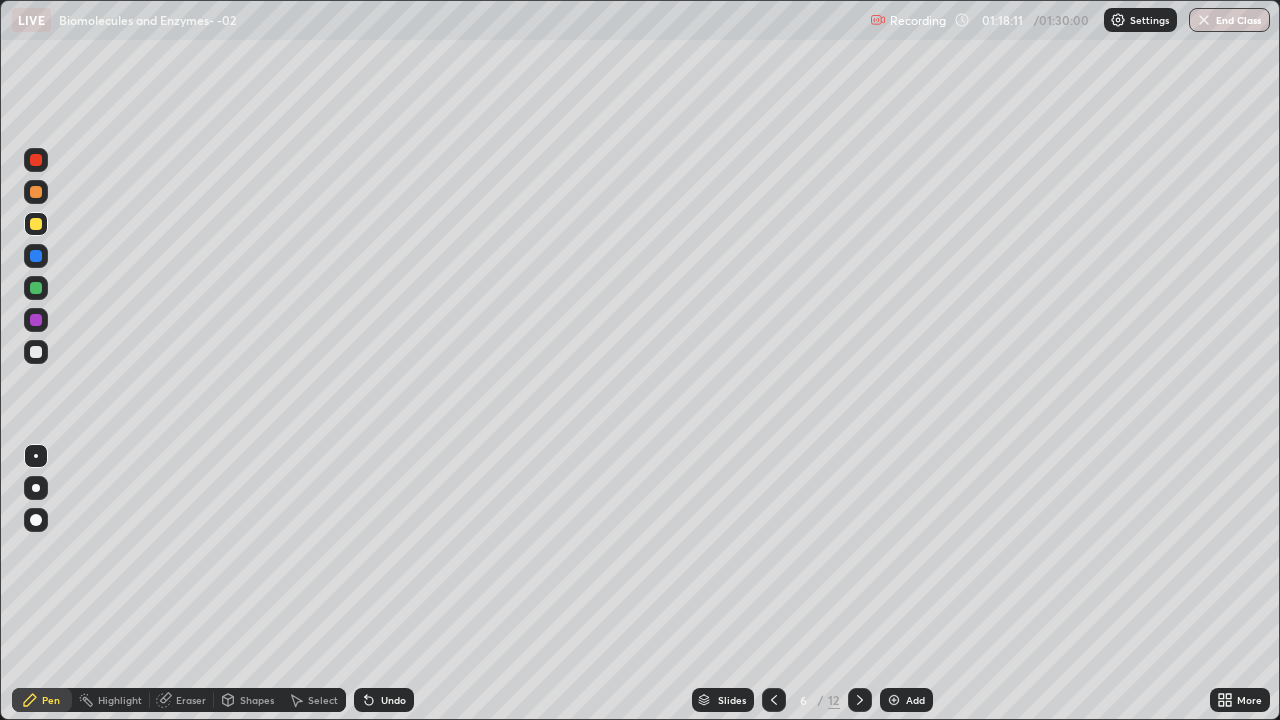click 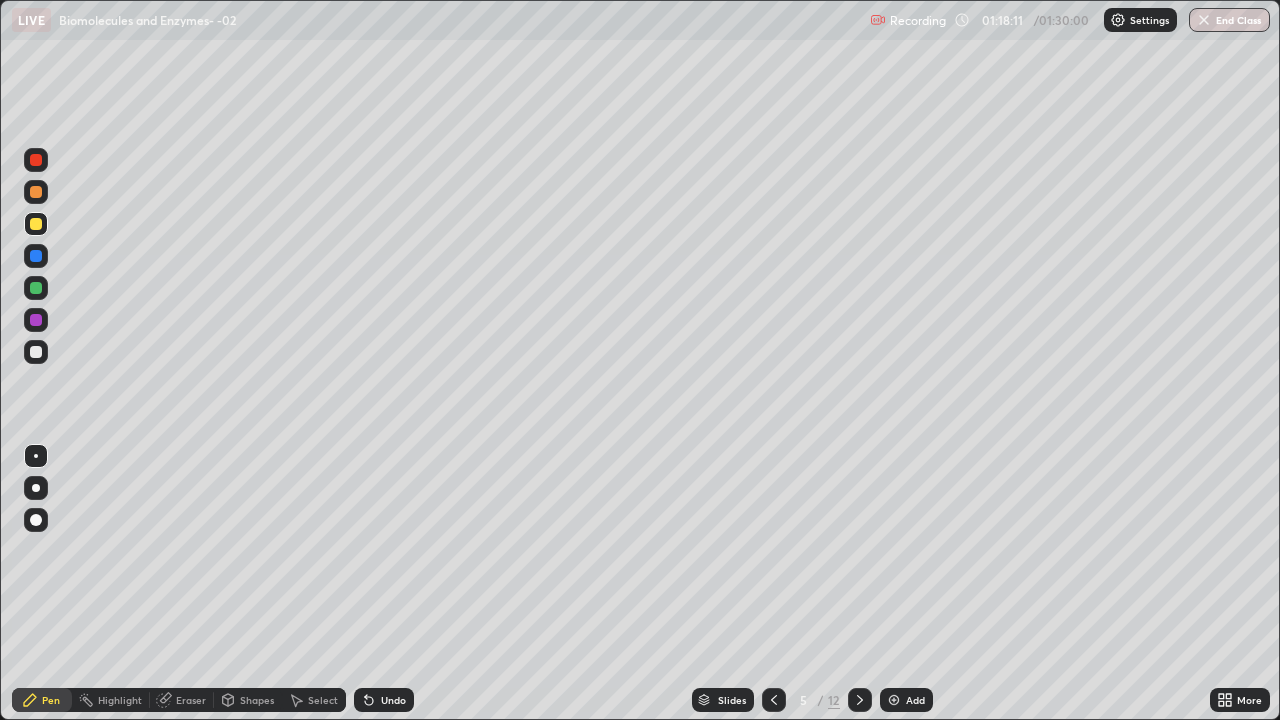 click 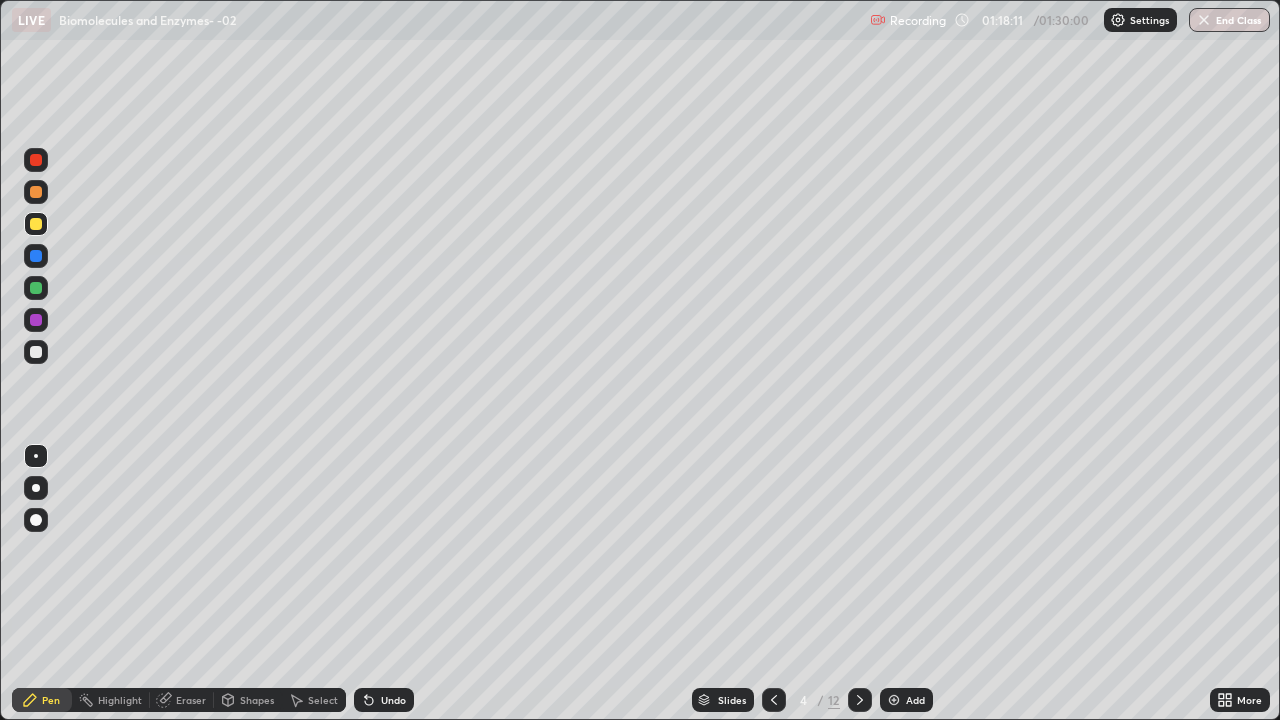 click 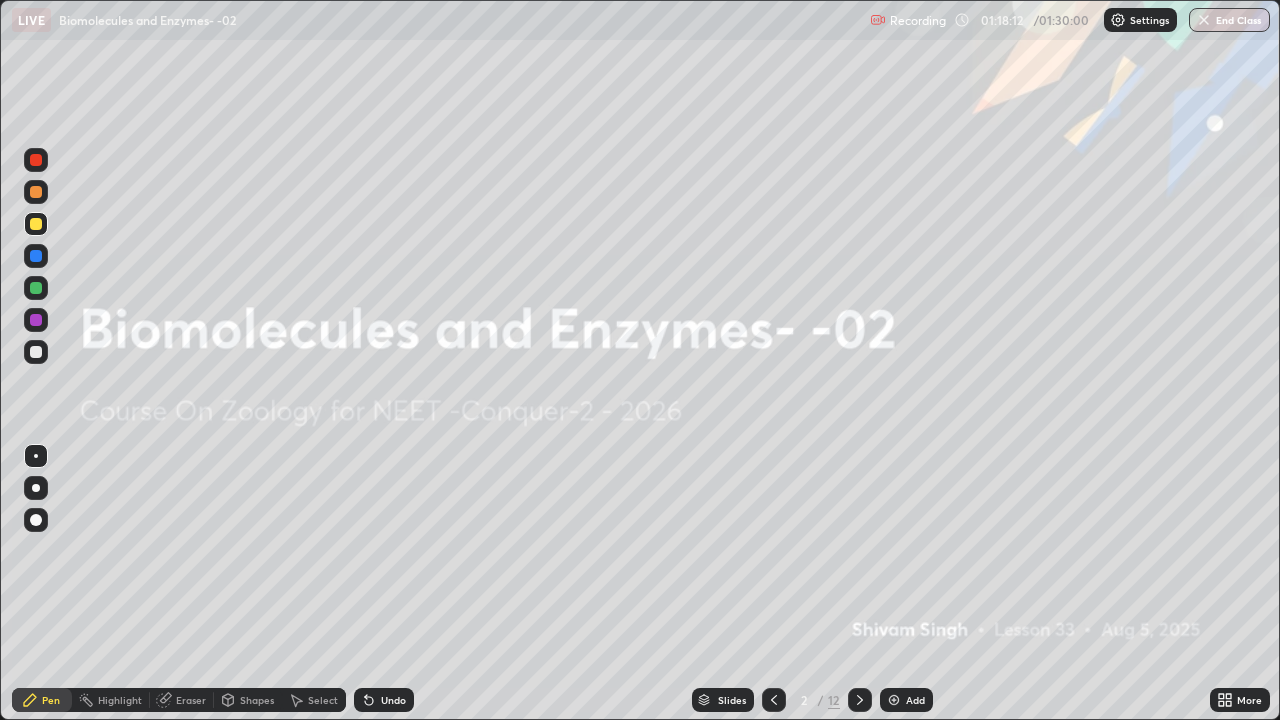 click 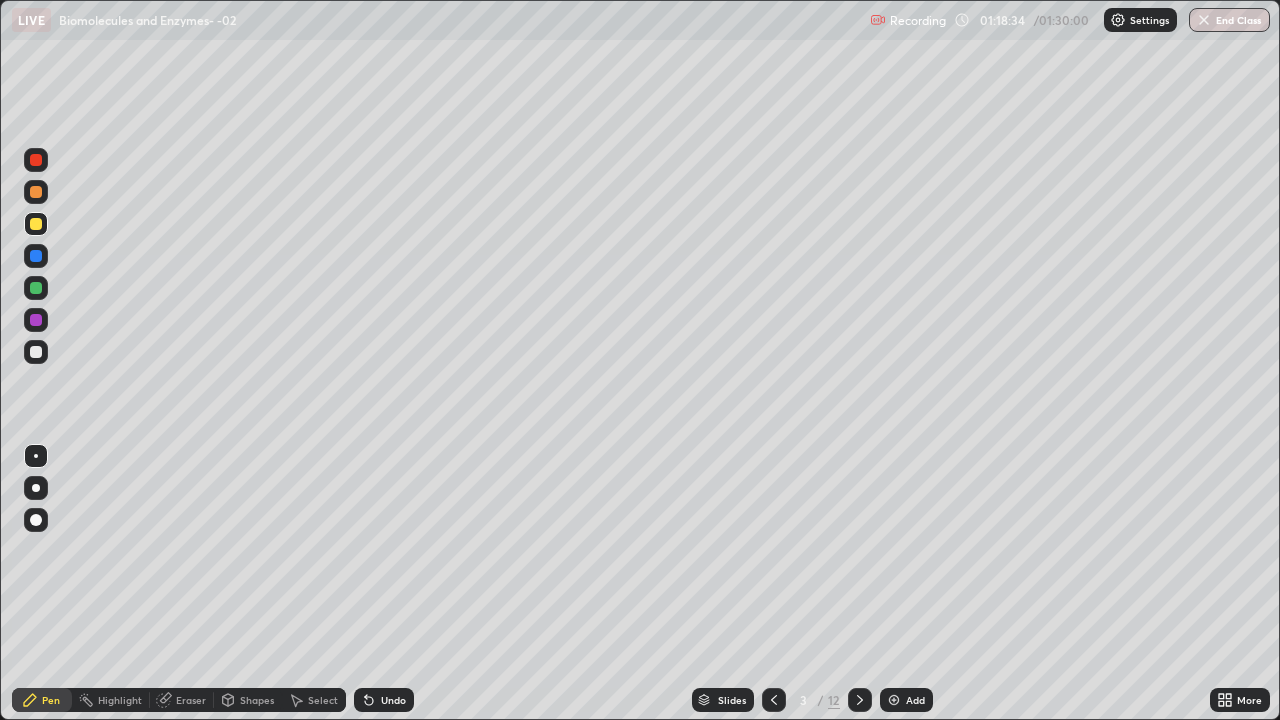 click 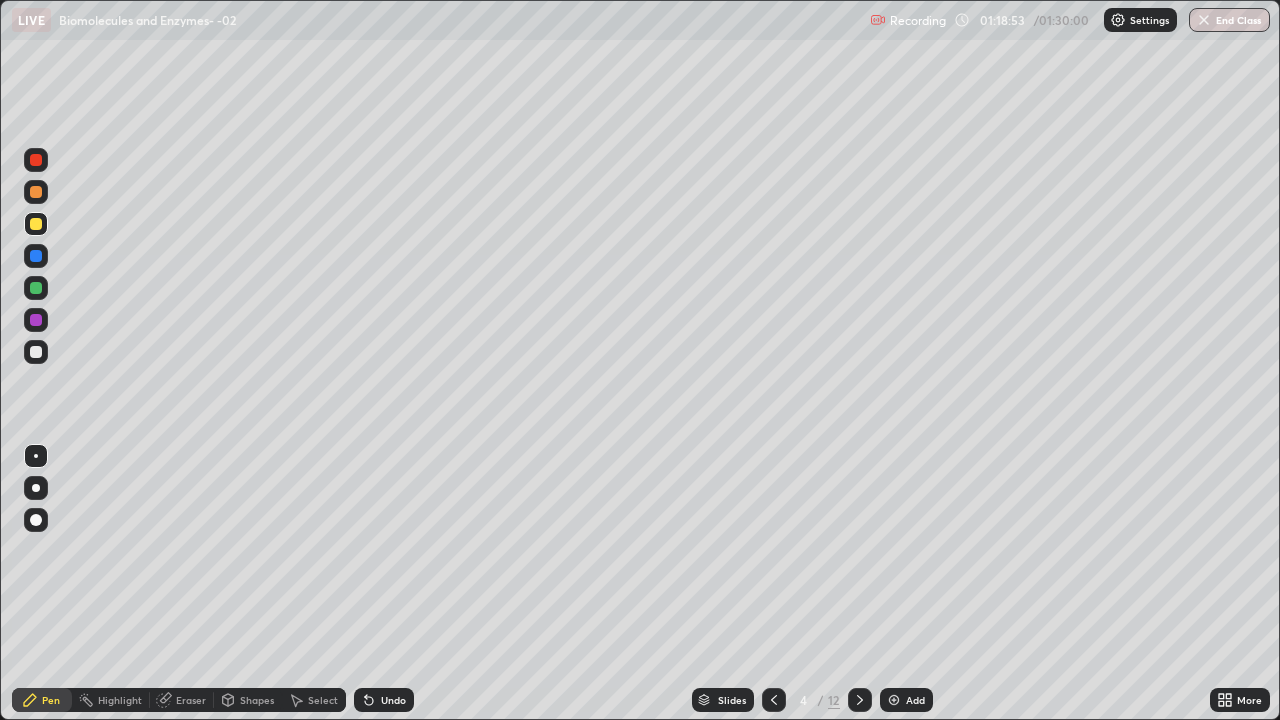 click 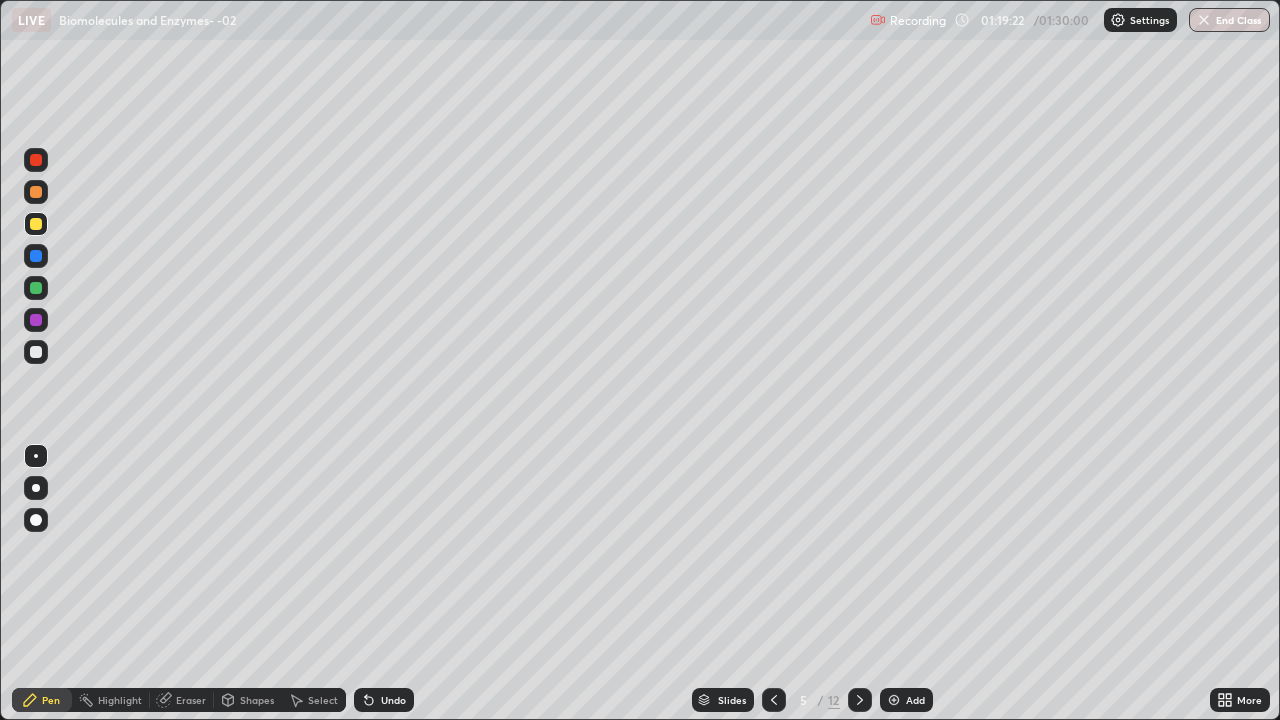 click 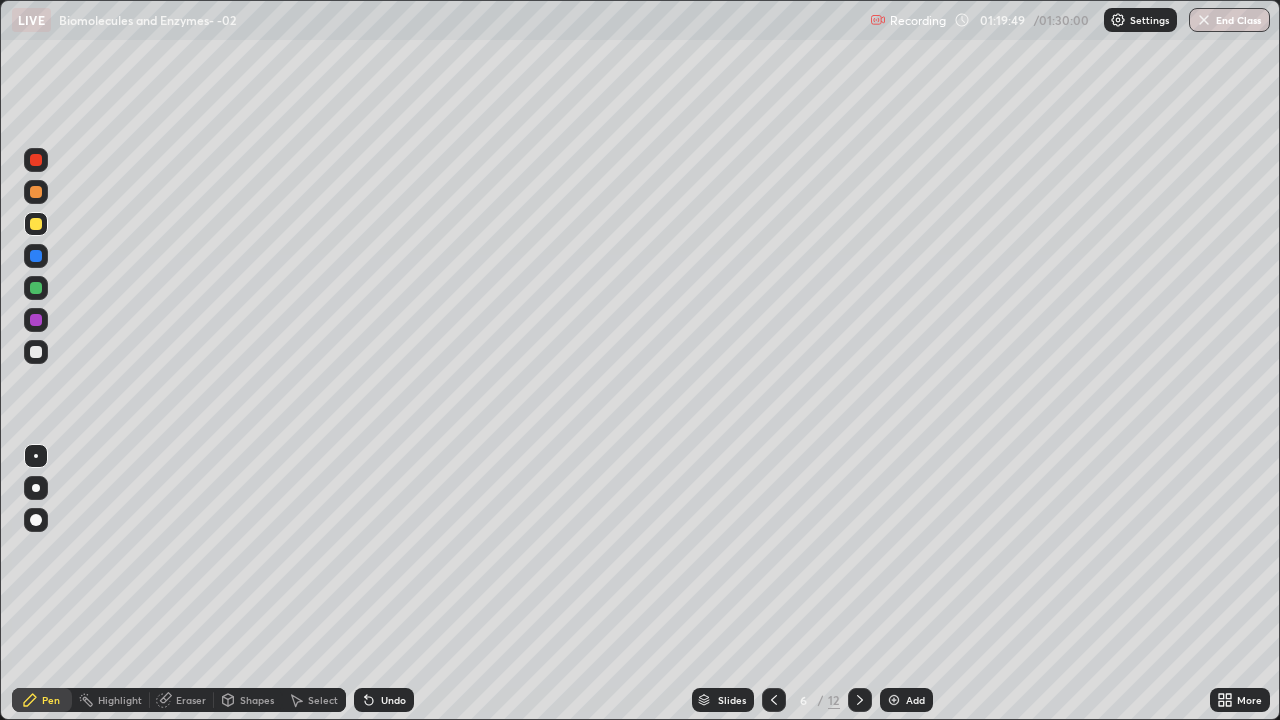 click at bounding box center (860, 700) 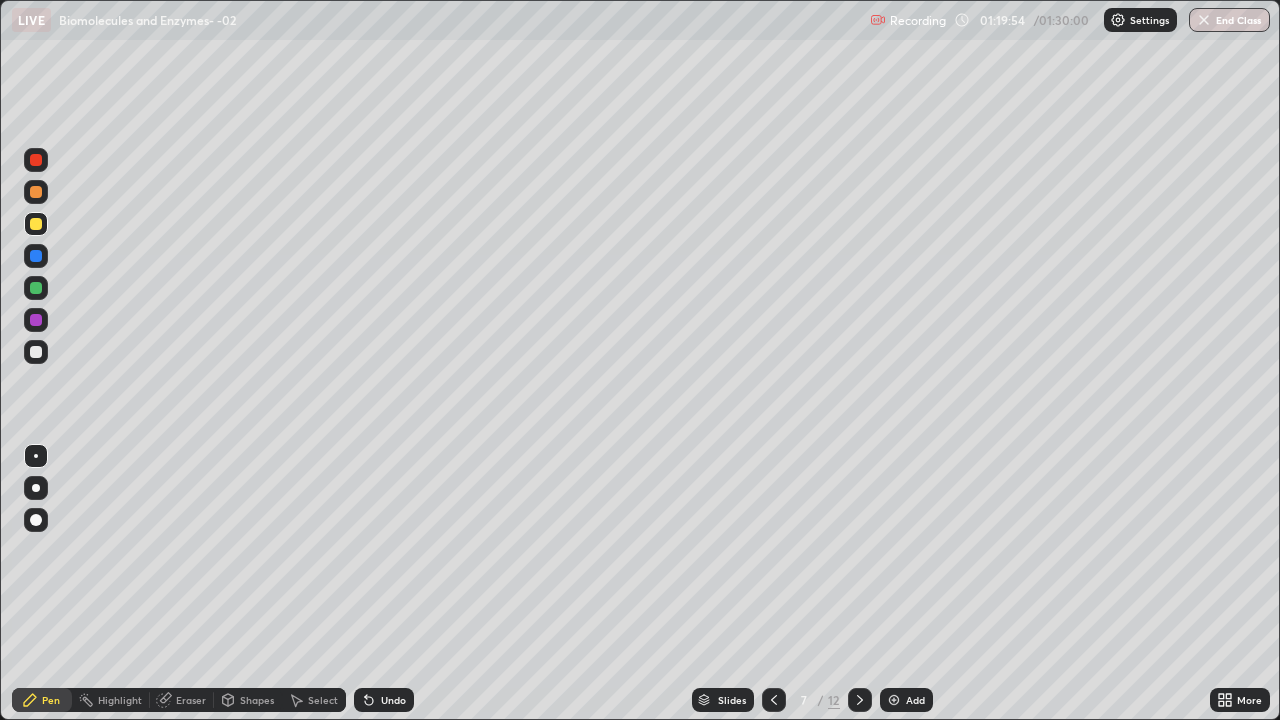 click on "Select" at bounding box center (323, 700) 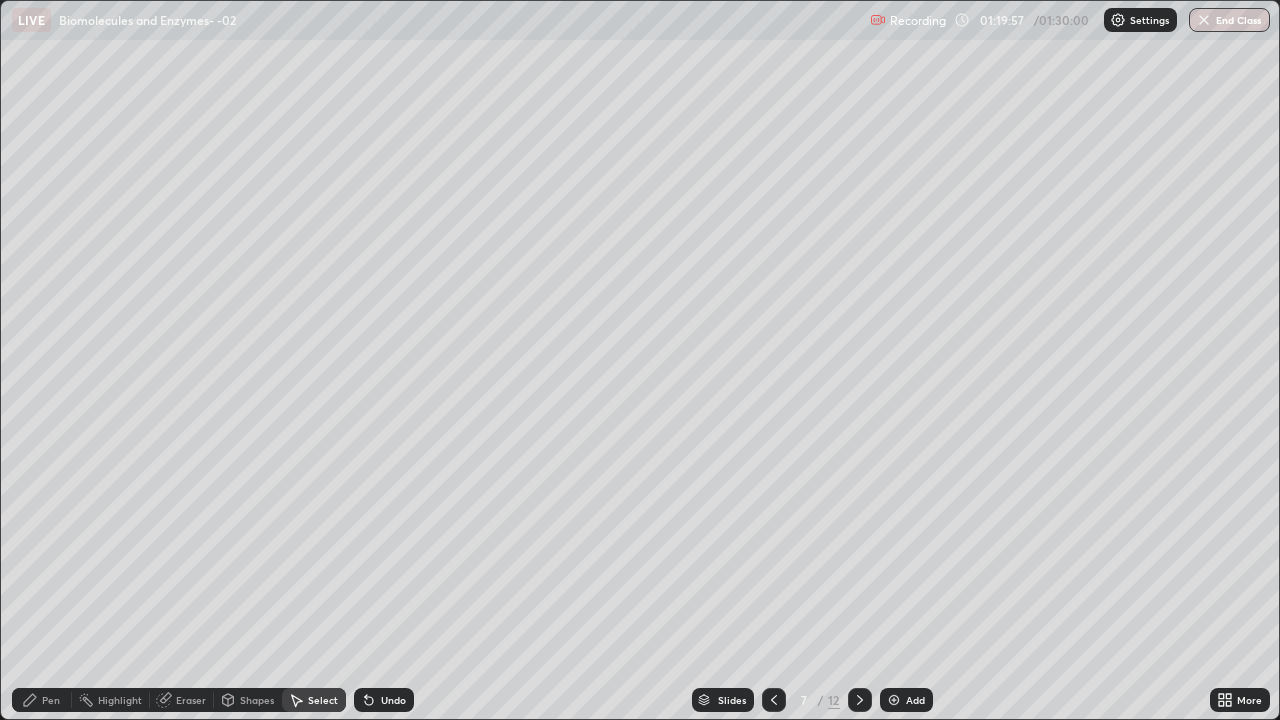 click on "Select" at bounding box center [323, 700] 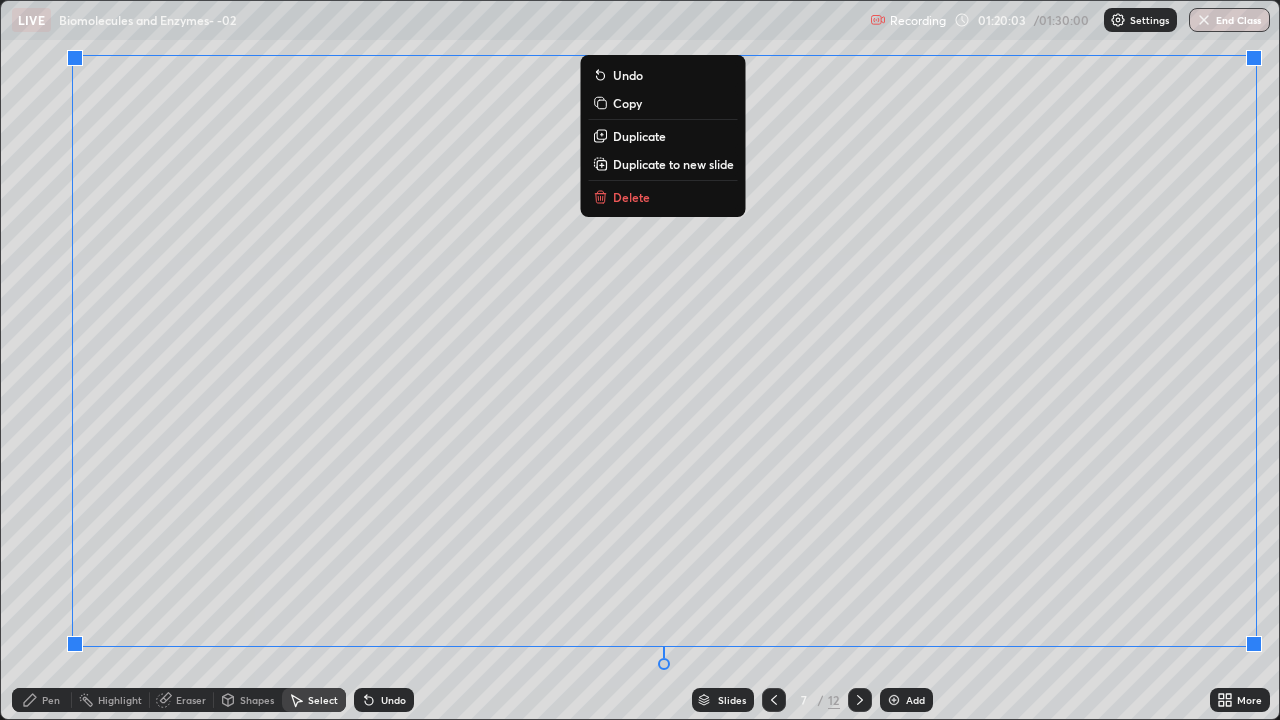click on "Delete" at bounding box center (631, 197) 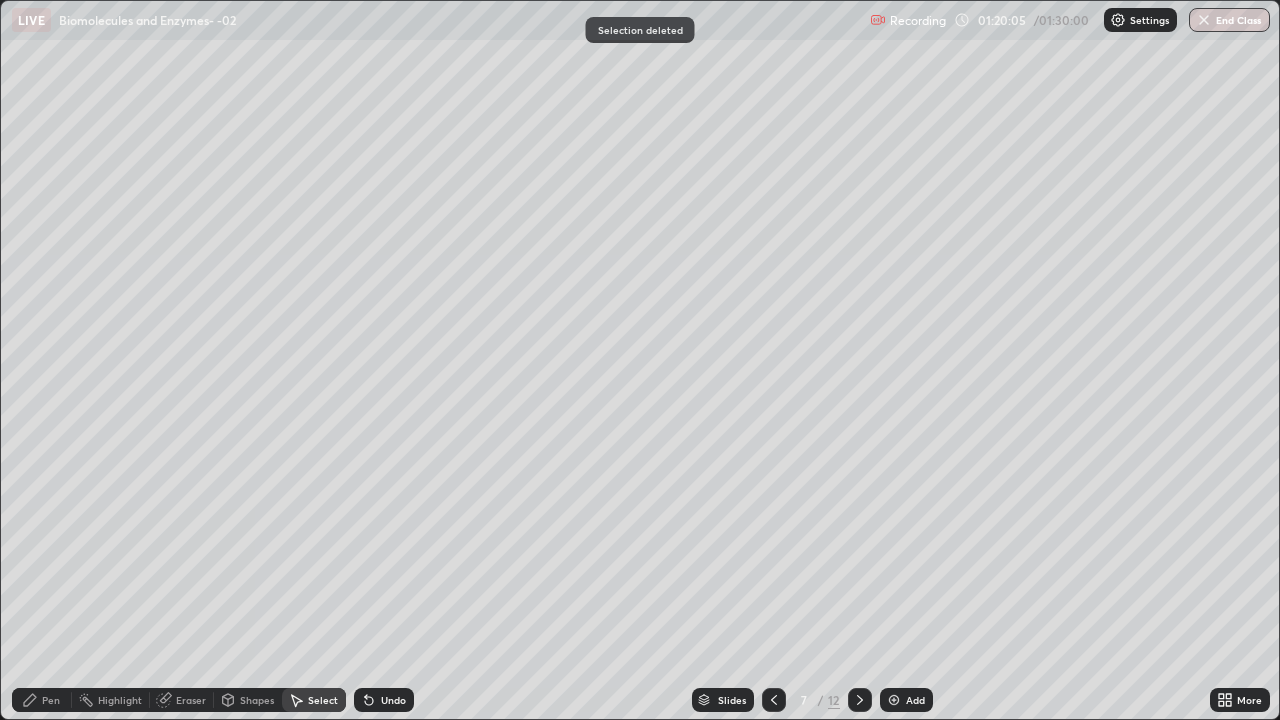 click 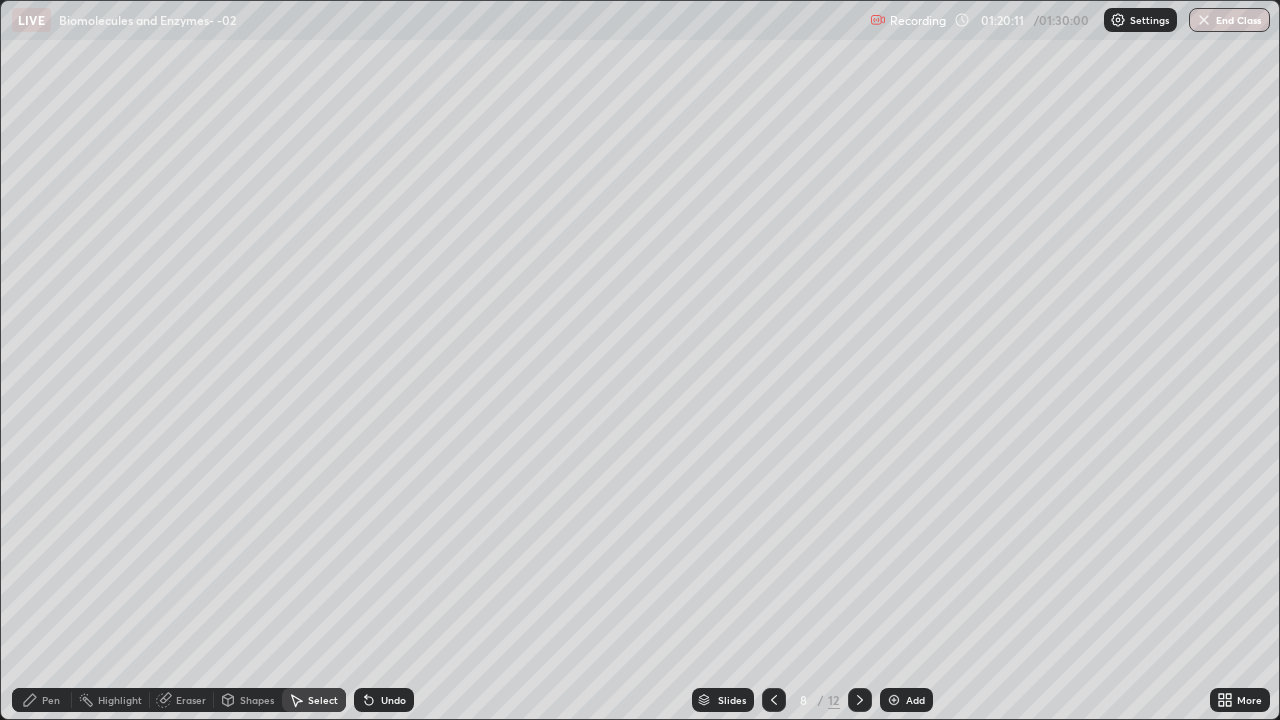 click on "Pen" at bounding box center (42, 700) 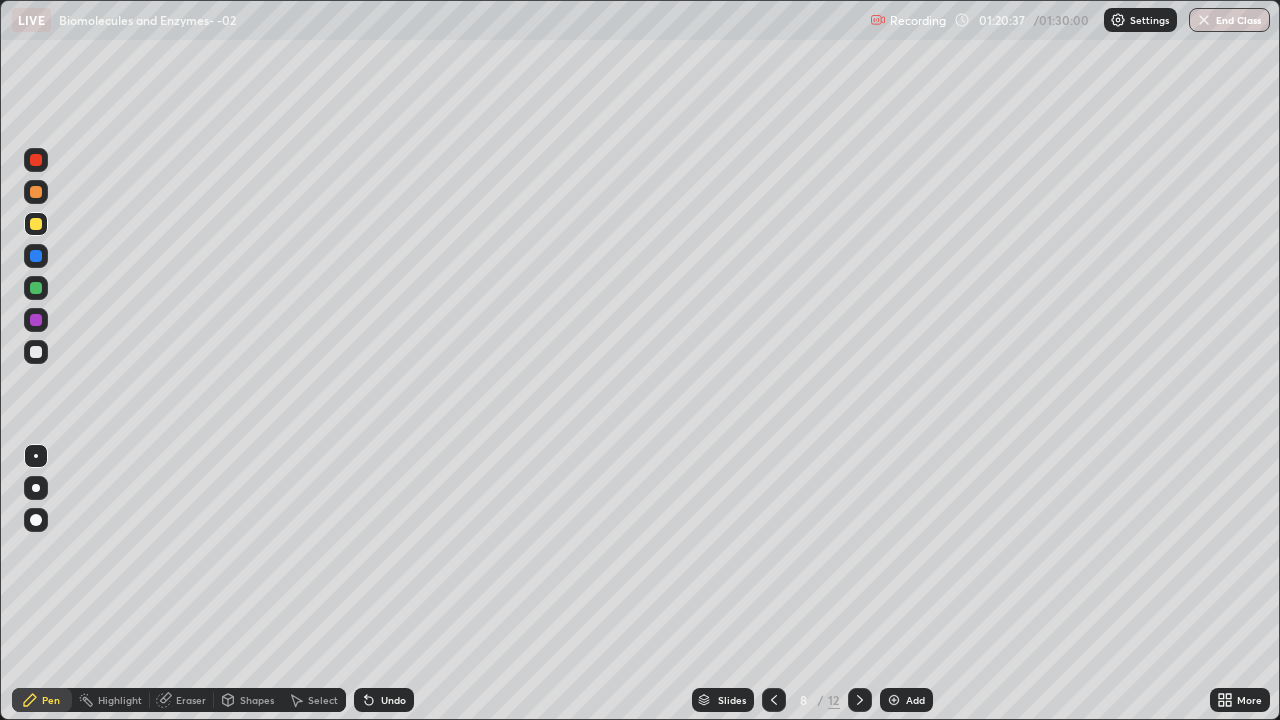 click at bounding box center (860, 700) 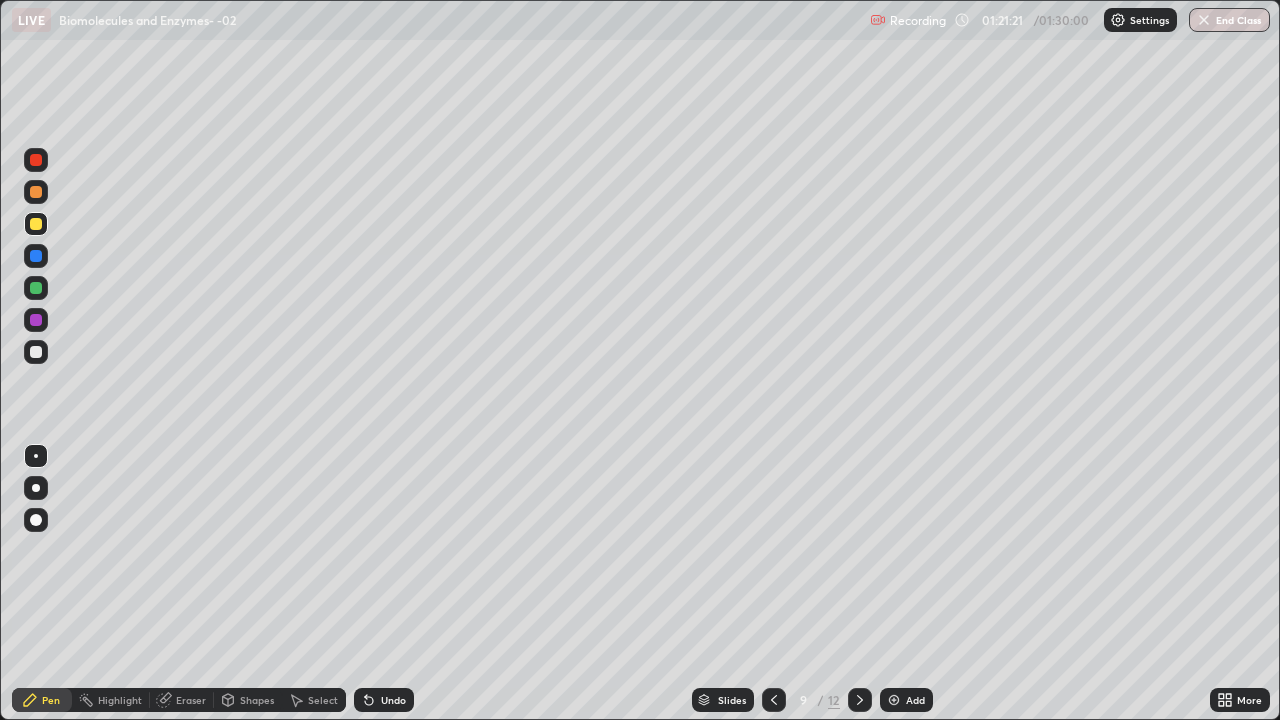 click 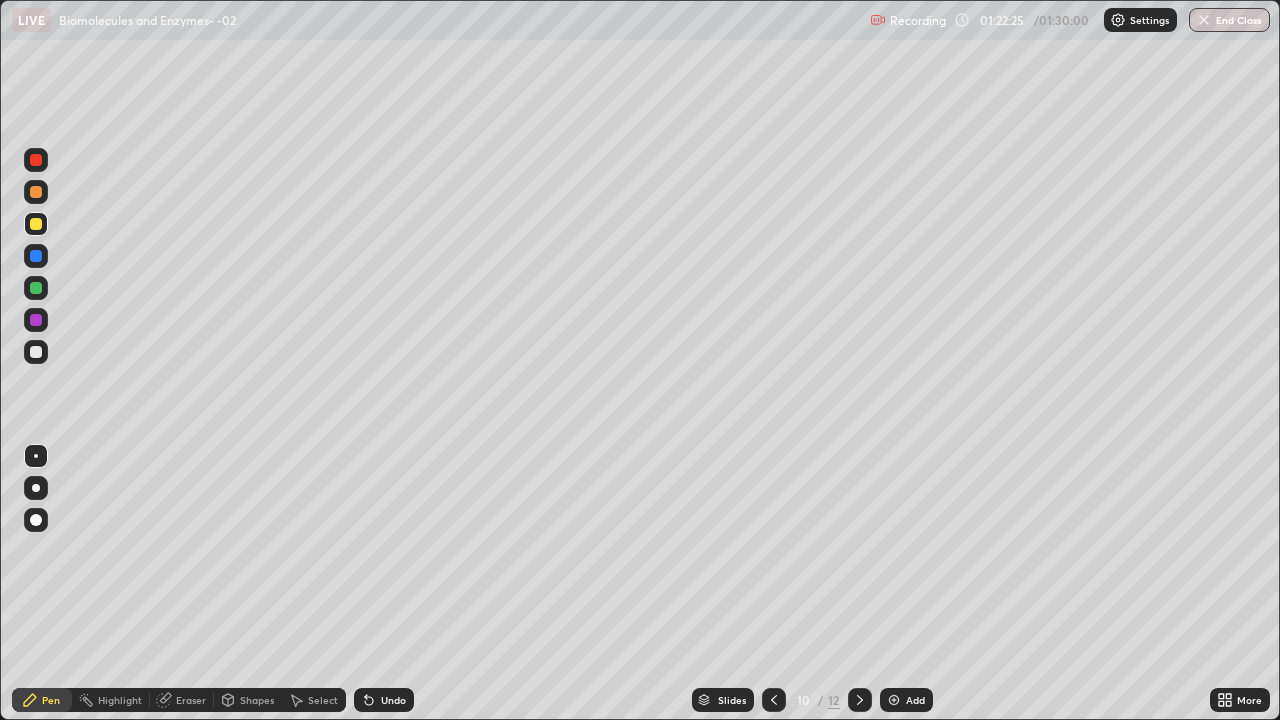 click 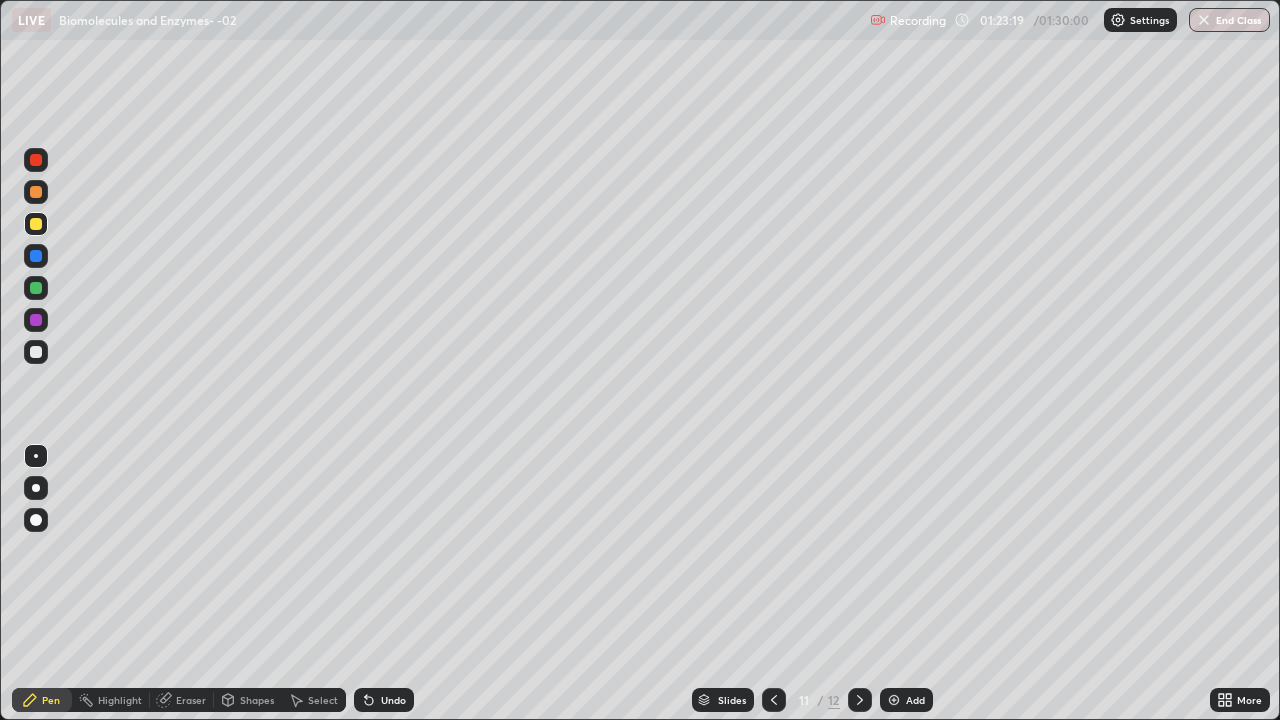 click on "End Class" at bounding box center [1229, 20] 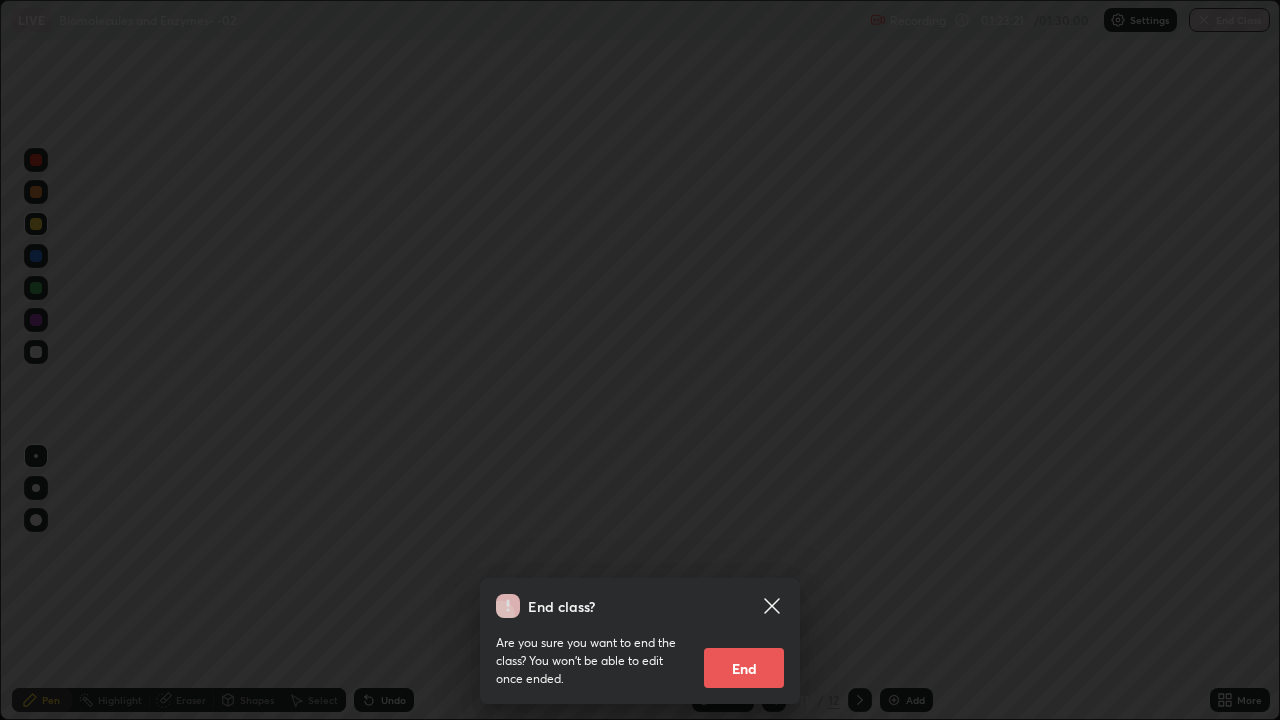 click on "End" at bounding box center [744, 668] 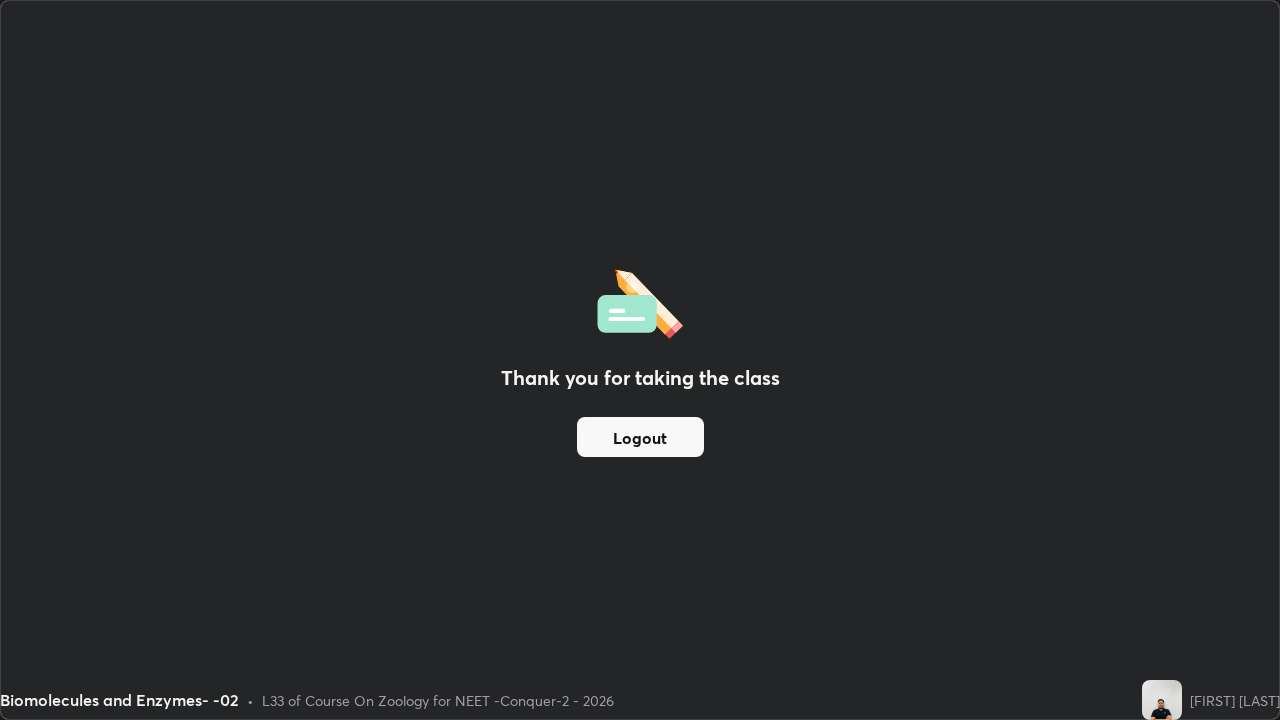 click on "Biomolecules and Enzymes- -02 • L33 of Course On Zoology for NEET -Conquer-2 - 2026" at bounding box center [567, 700] 